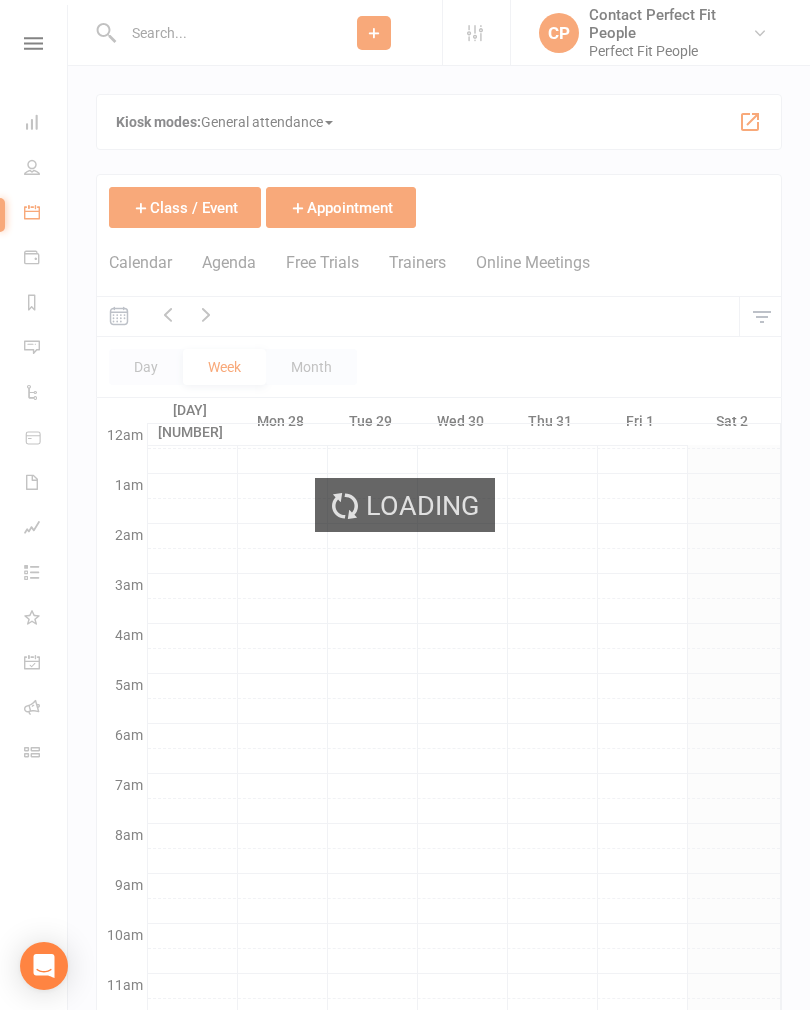 scroll, scrollTop: 294, scrollLeft: 0, axis: vertical 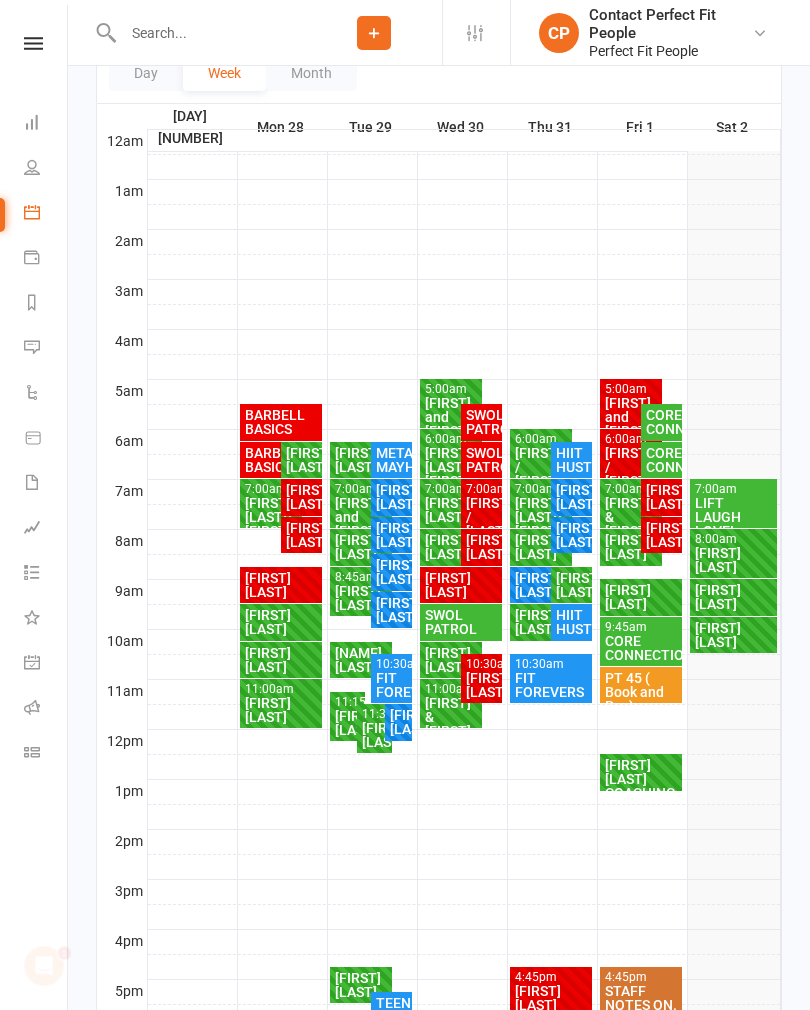 click on "LIFT LAUGH LOVE!" at bounding box center [733, 517] 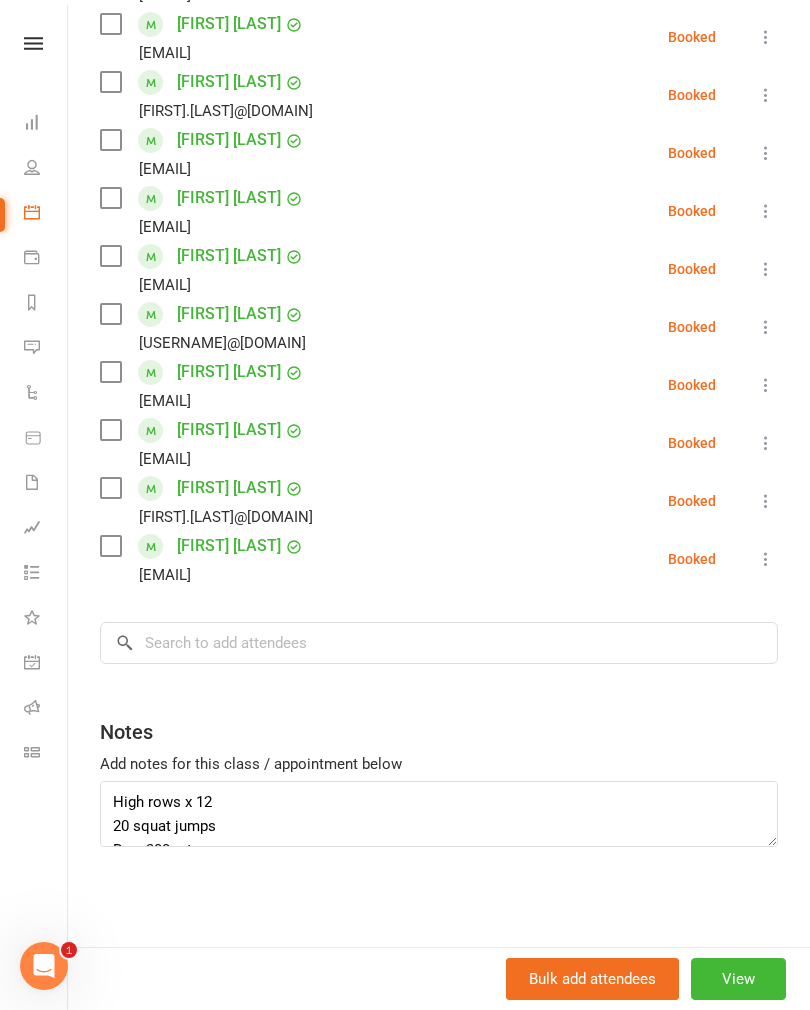 scroll, scrollTop: 478, scrollLeft: 0, axis: vertical 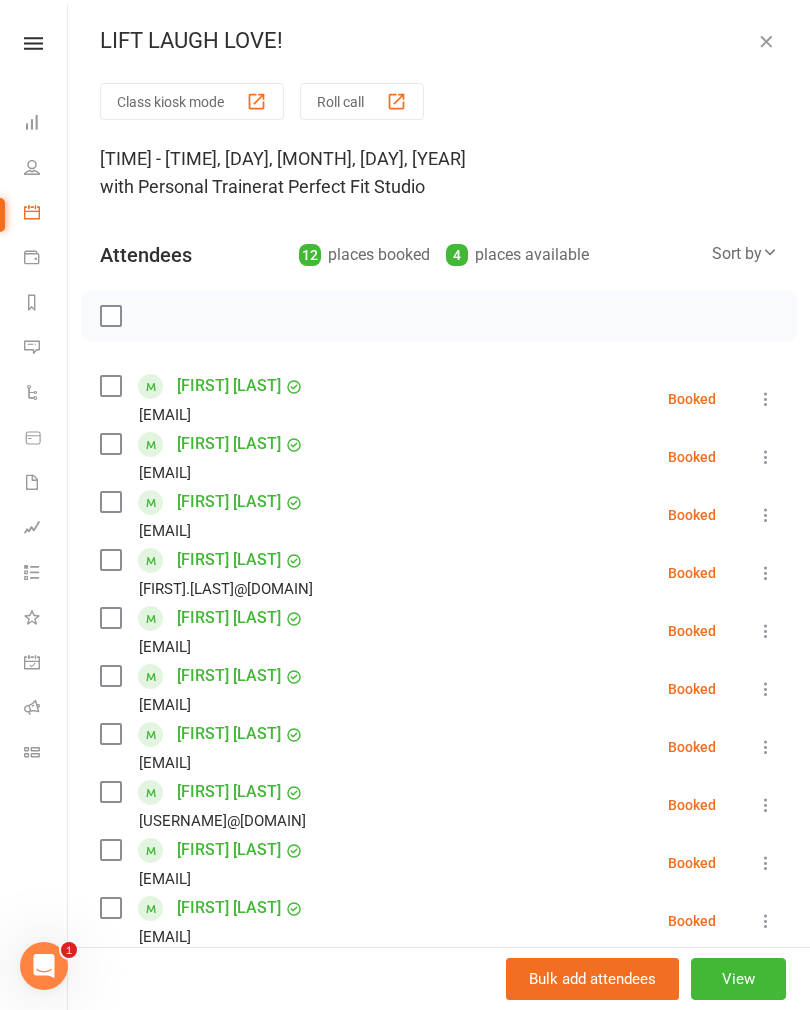 click at bounding box center (766, 41) 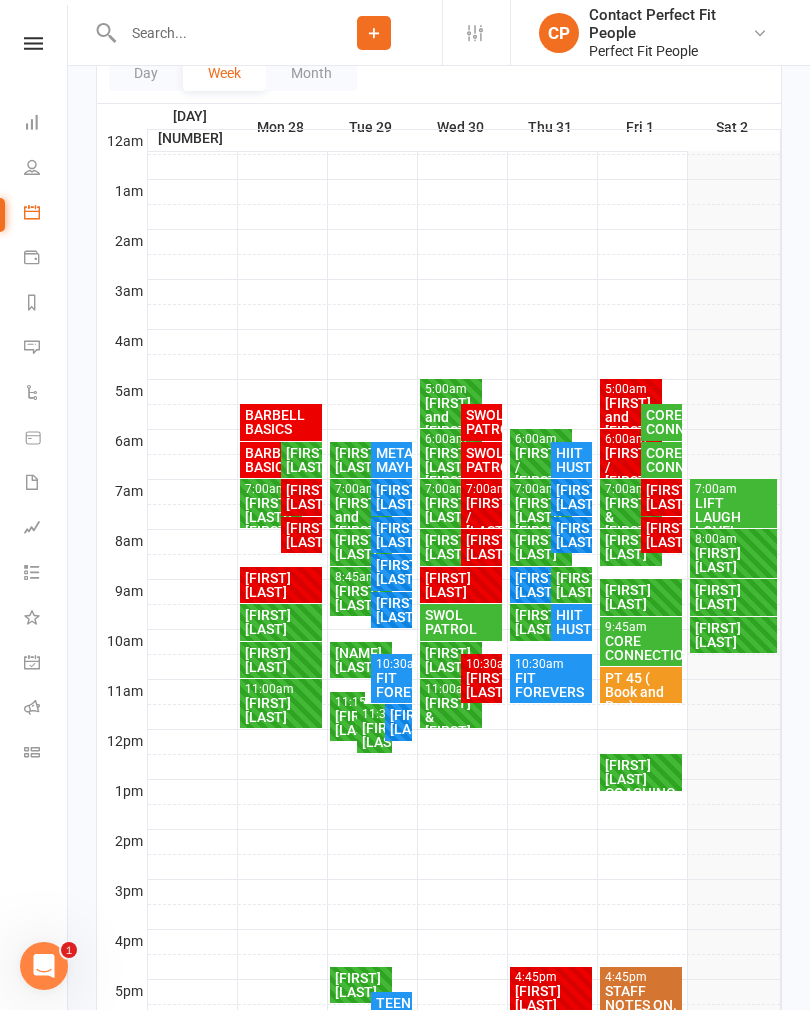 click on "LIFT LAUGH LOVE!" at bounding box center (733, 517) 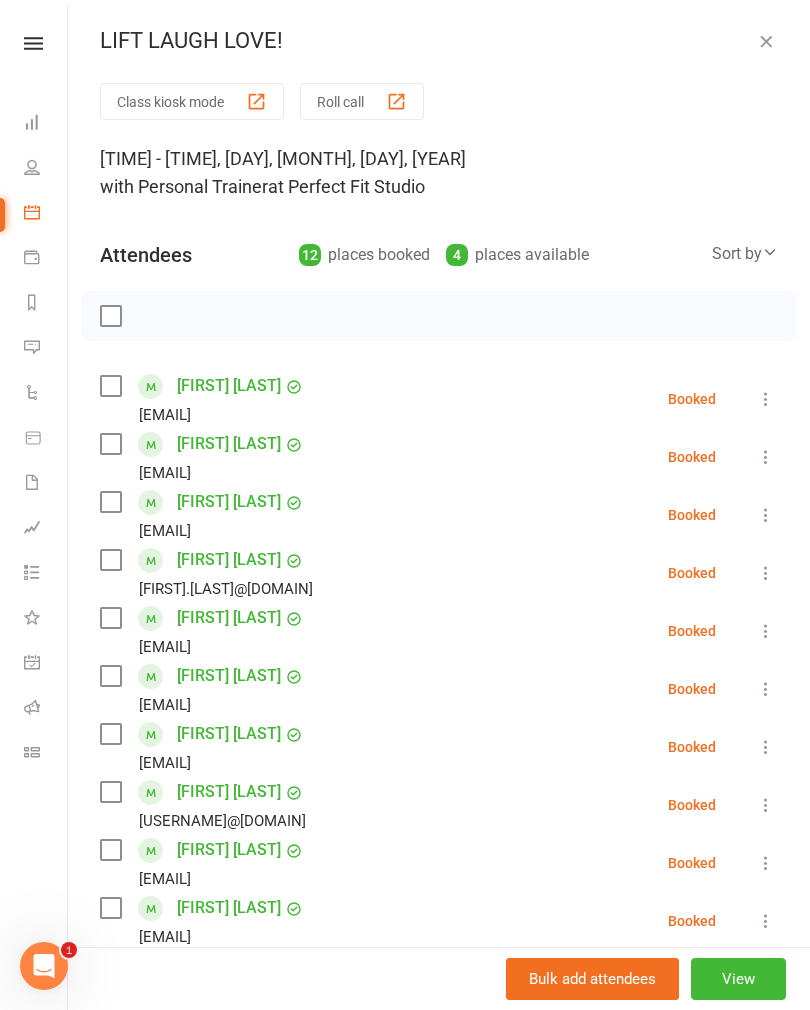 scroll, scrollTop: 0, scrollLeft: 0, axis: both 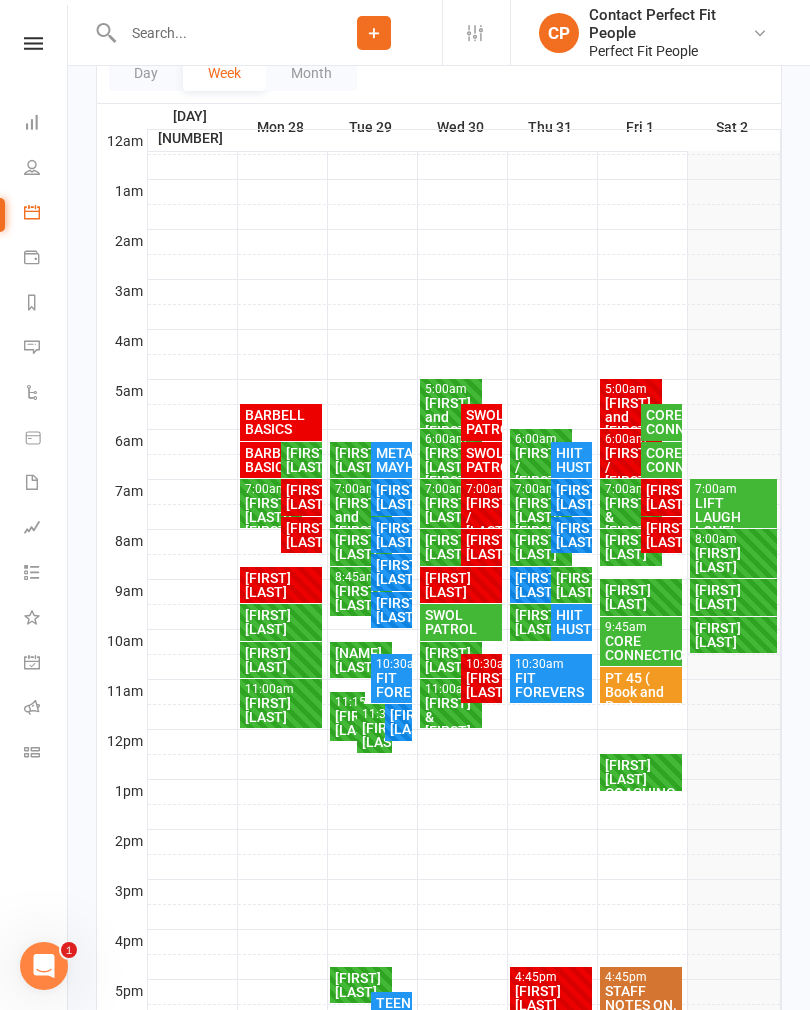 click on "CORE CONNECTION" at bounding box center [641, 648] 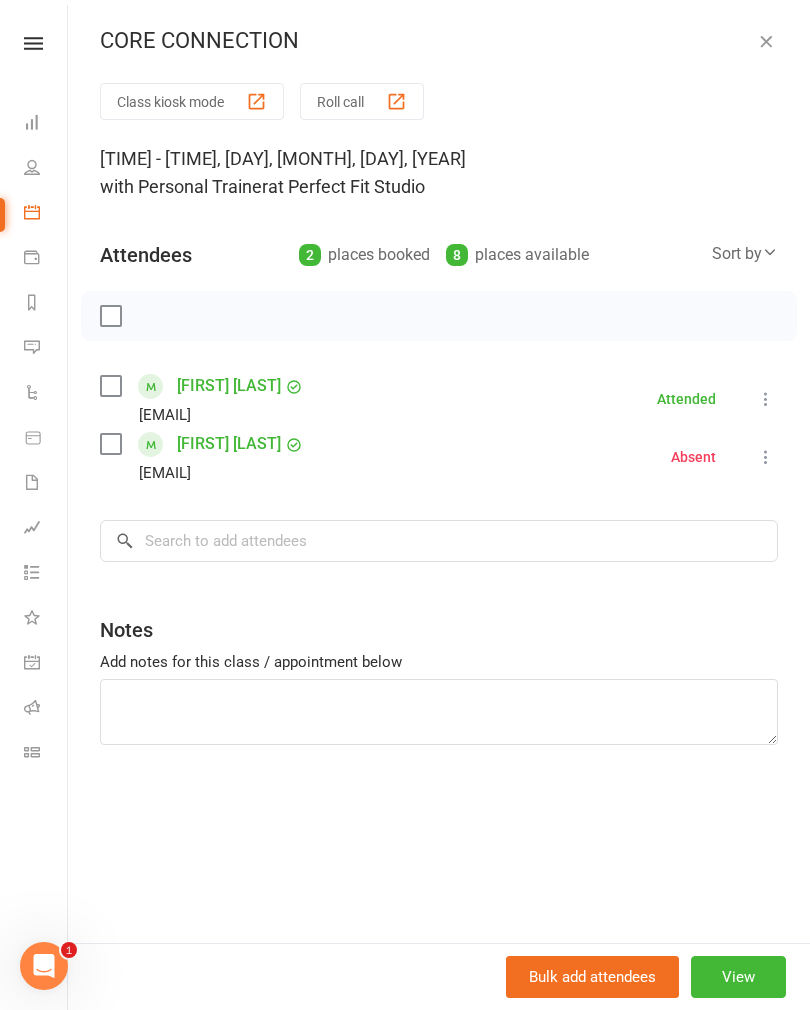 click at bounding box center [766, 41] 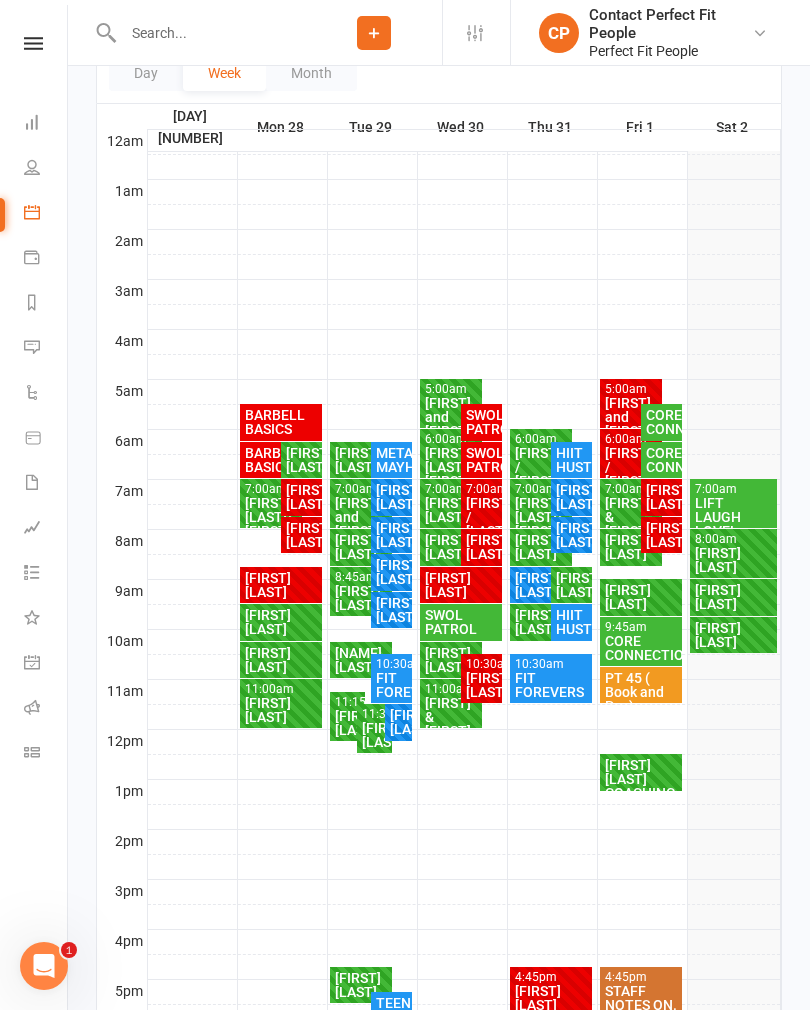 click on "[FIRST] [LAST] COACHING CALL" at bounding box center (641, 786) 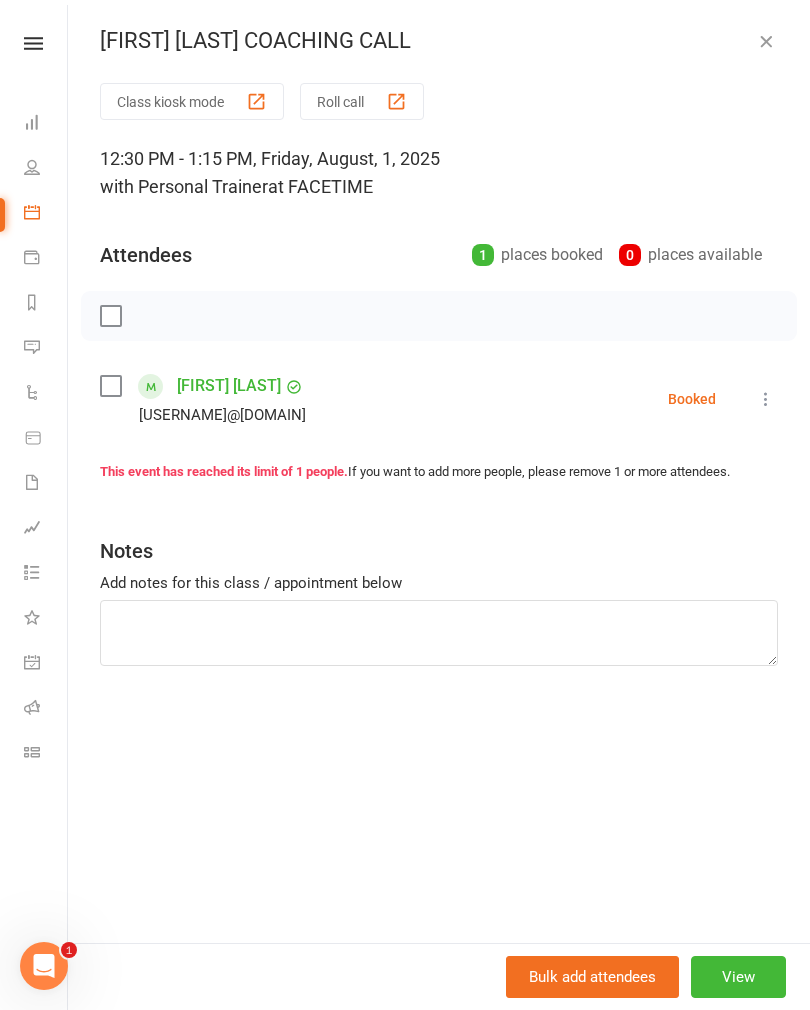 click on "Class kiosk mode Roll call 12:30 PM - 1:15 PM, Friday, August, 1, 2025 with Personal Trainer at FACETIME Attendees 1 places booked 0 places available [FIRST] [LAST] [EMAIL] Booked More info Remove Check in Mark absent Send message This event has reached its limit of 1 people. If you want to add more people, please remove 1 or more attendees. Notes Add notes for this class / appointment below" at bounding box center [439, 513] 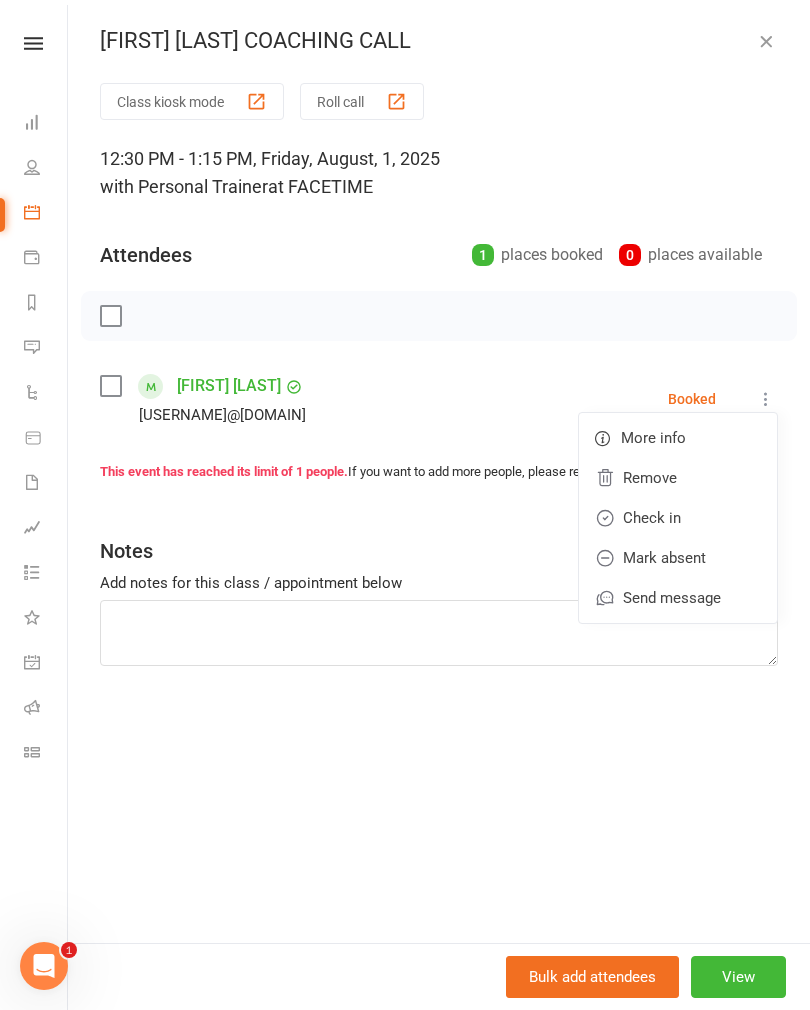 click on "Check in" at bounding box center (678, 518) 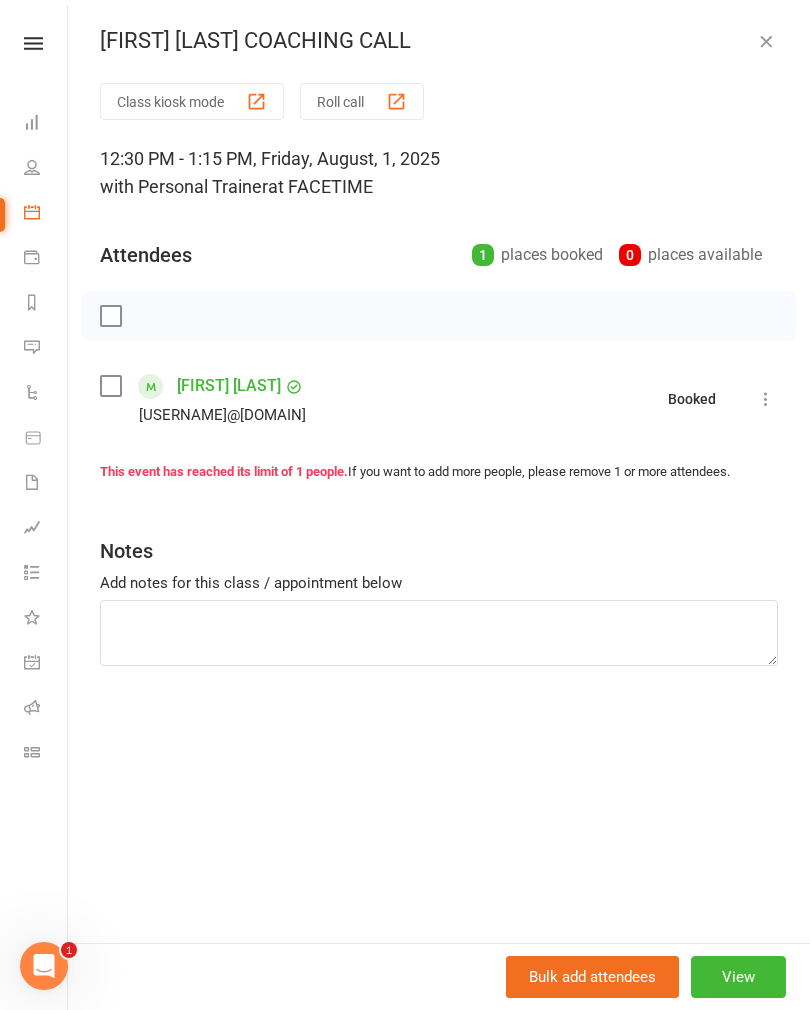 click at bounding box center (766, 41) 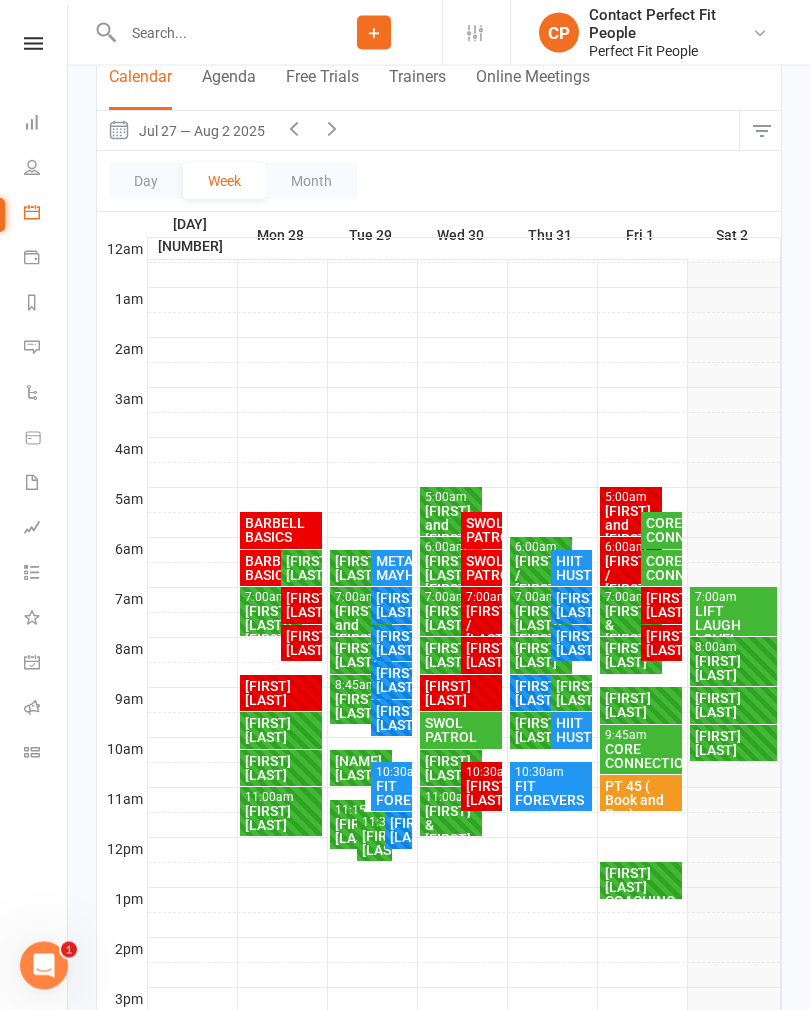 scroll, scrollTop: 60, scrollLeft: 0, axis: vertical 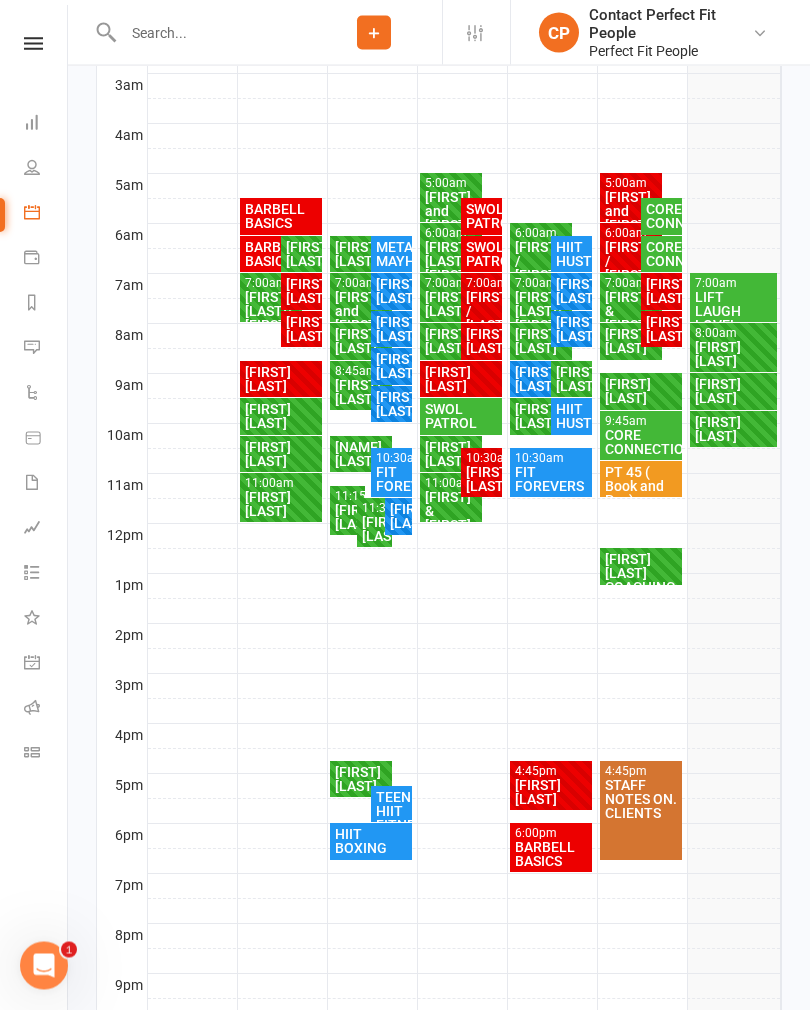 click on "[FIRST] [LAST]" at bounding box center (361, 780) 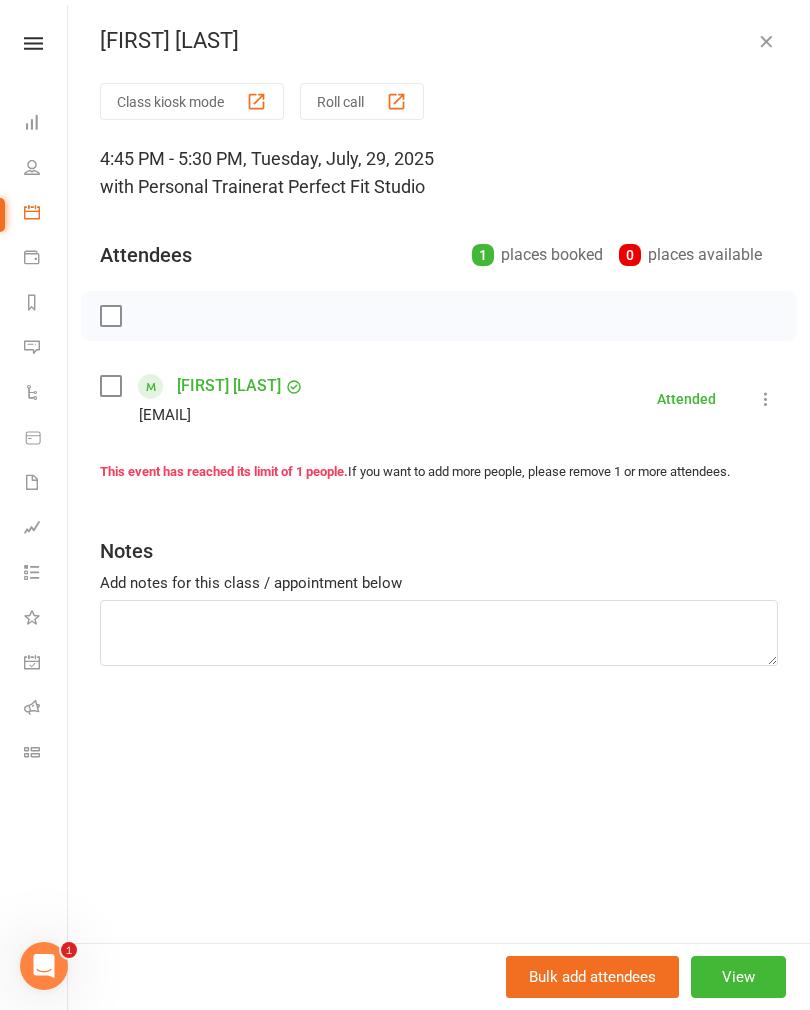 click at bounding box center (766, 41) 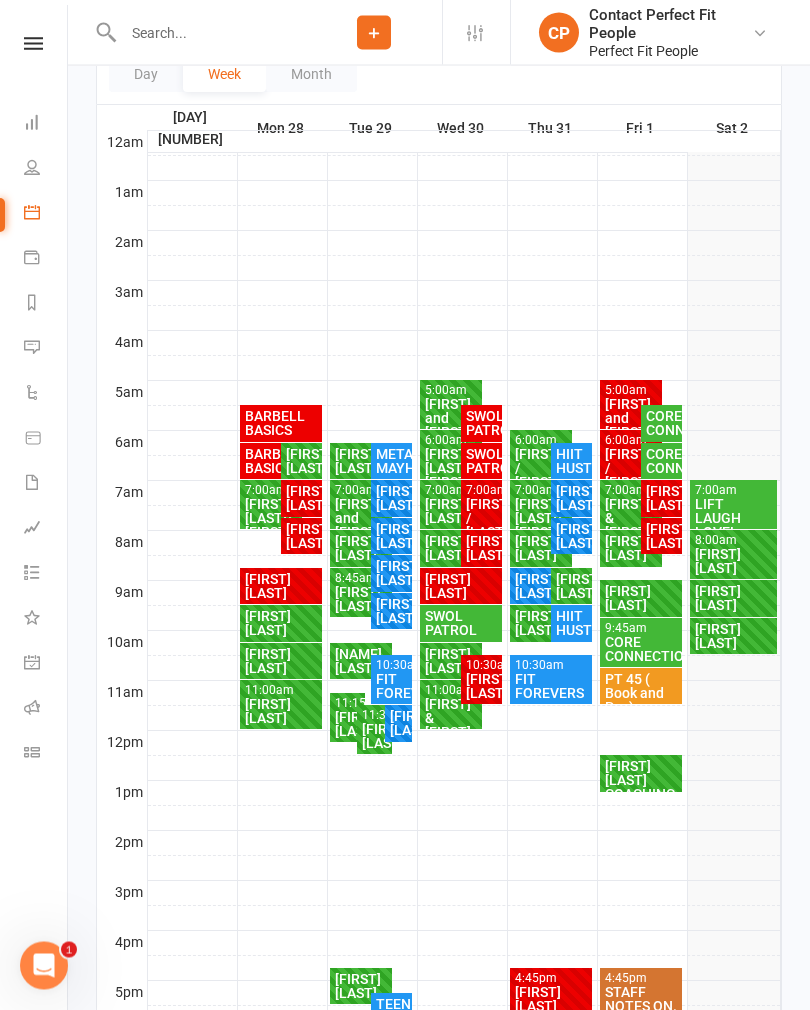 click on "CORE CONNECTION" at bounding box center (661, 424) 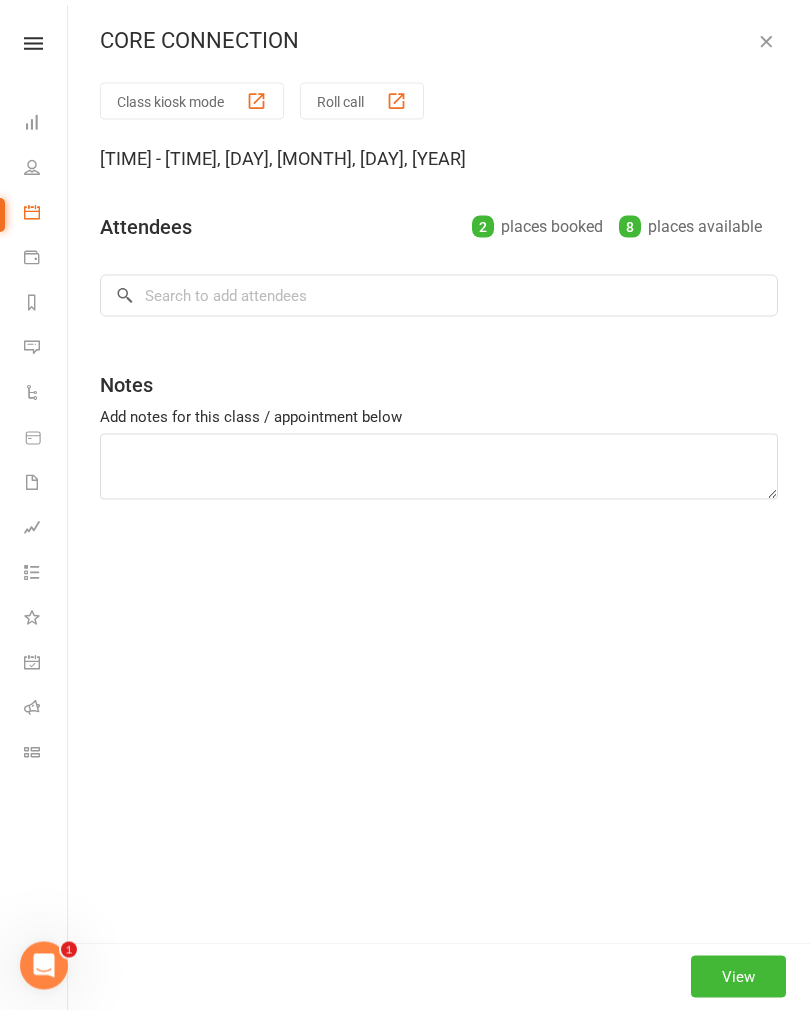 scroll, scrollTop: 293, scrollLeft: 0, axis: vertical 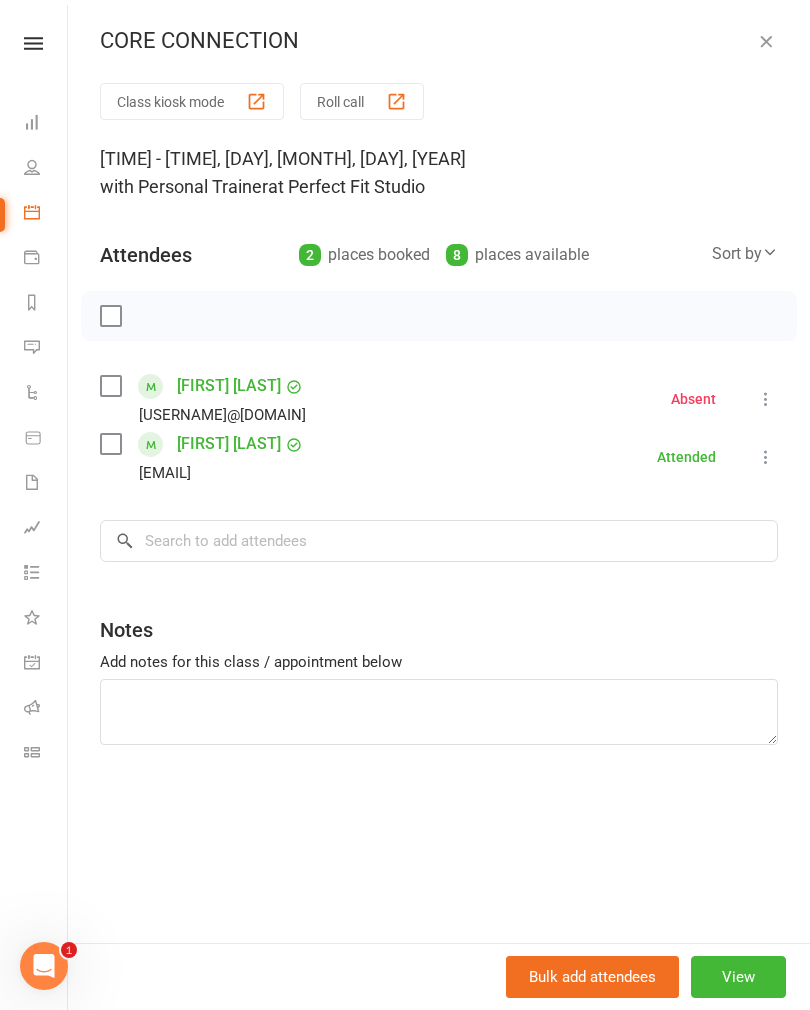 click on "CORE CONNECTION Class kiosk mode  Roll call  [TIME] - [TIME], [DAY], [MONTH], [DAY], [YEAR] with Personal Trainer  at  Perfect Fit Studio  Attendees  2  places booked 8  places available Sort by  Last name  First name  Booking created    [FIRST] [LAST]  [USERNAME]@[DOMAIN] Absent More info  Remove  Check in  Reset attendance  Send message  All bookings for series    [FIRST] [LAST]  [USERNAME]@[DOMAIN] Attended More info  Remove  Mark absent  Undo check-in  Send message  All bookings for series  × No results
Notes  Add notes for this class / appointment below Bulk add attendees  View" at bounding box center (439, 505) 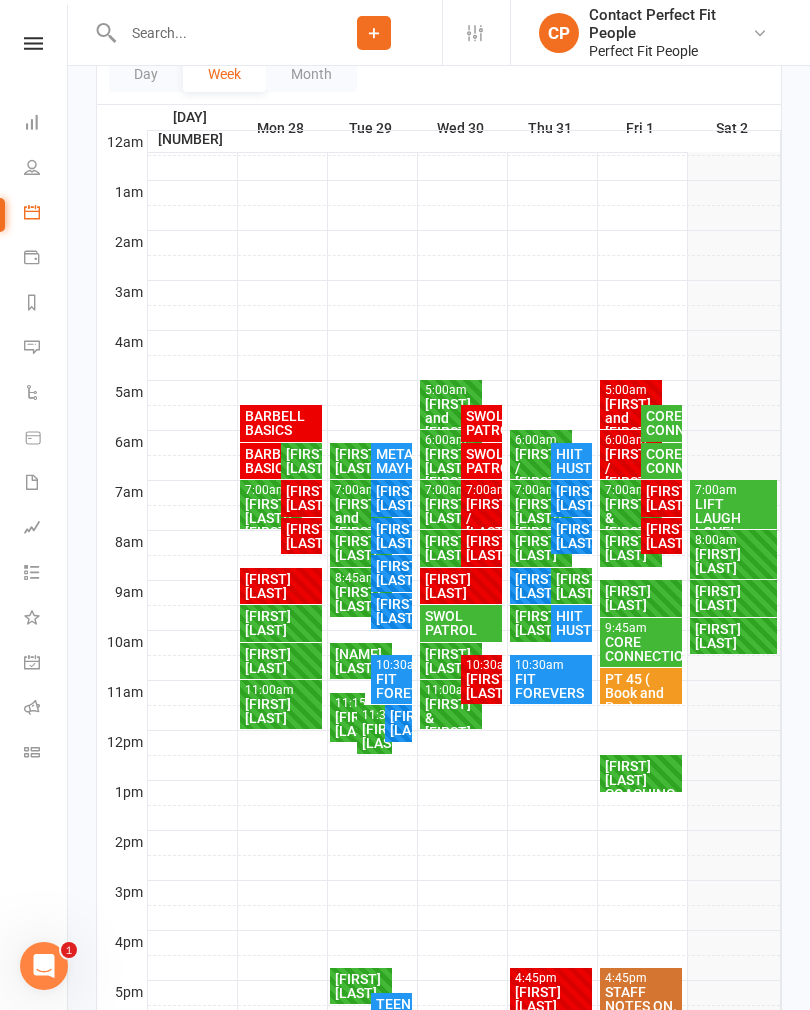 click on "CORE CONNECTION" at bounding box center [661, 461] 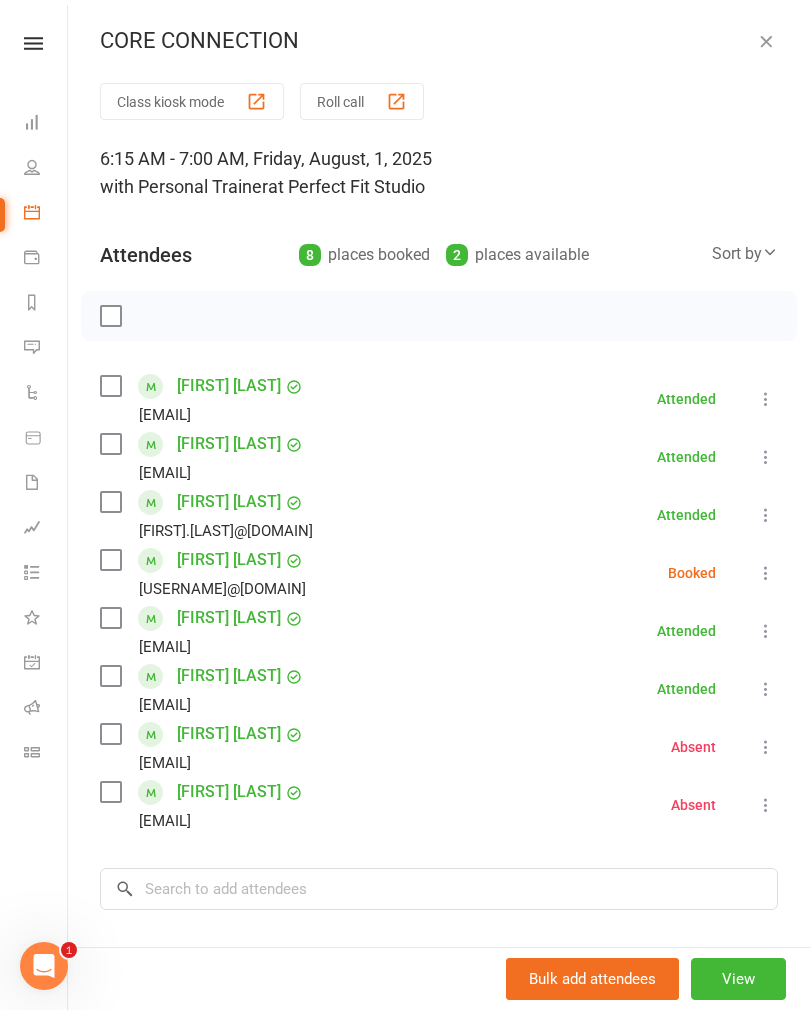click at bounding box center [766, 41] 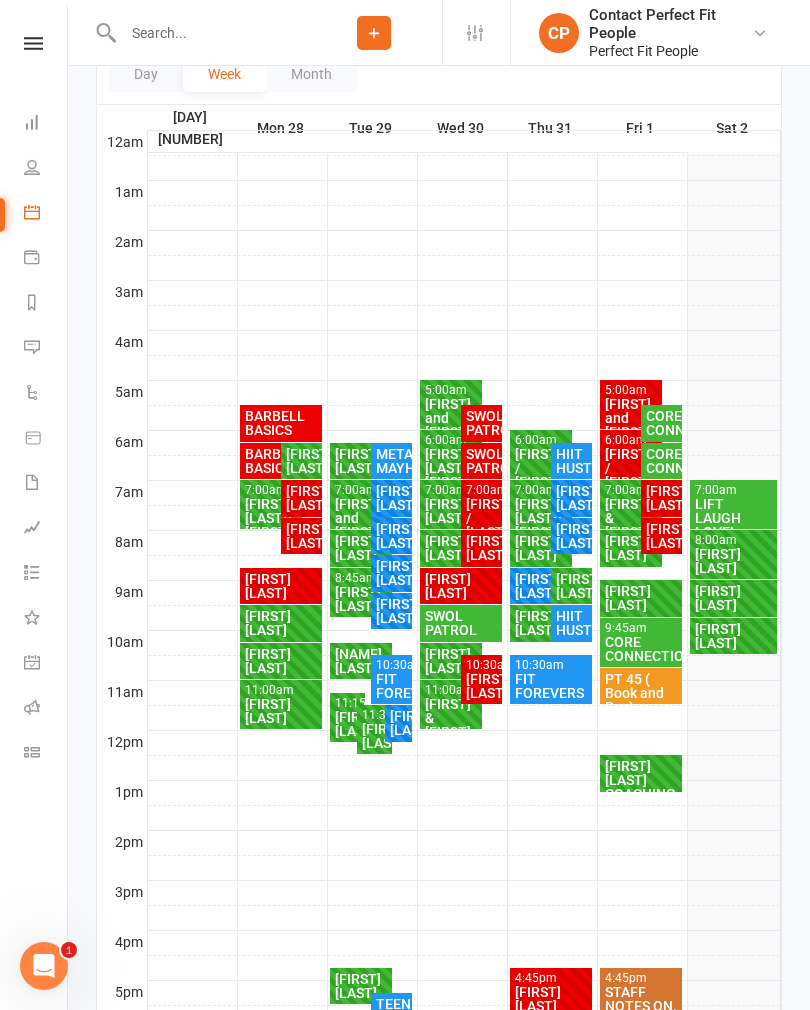 click on "[FIRST] [LAST] FULL" at bounding box center [661, 498] 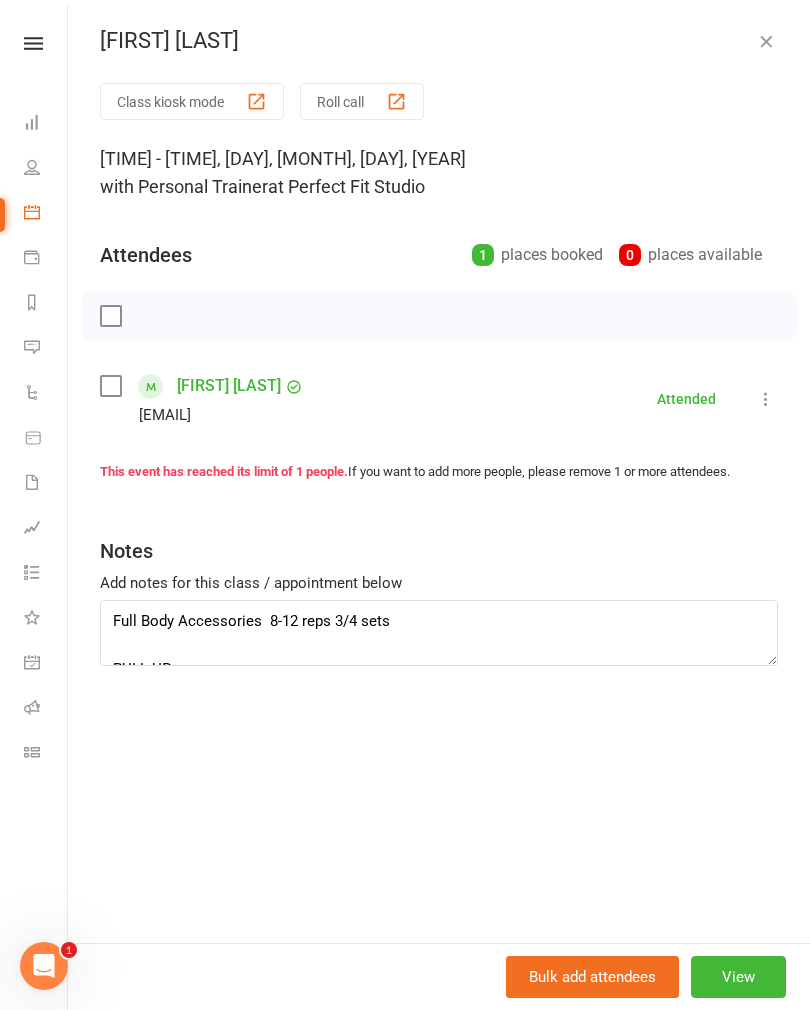 click at bounding box center (766, 41) 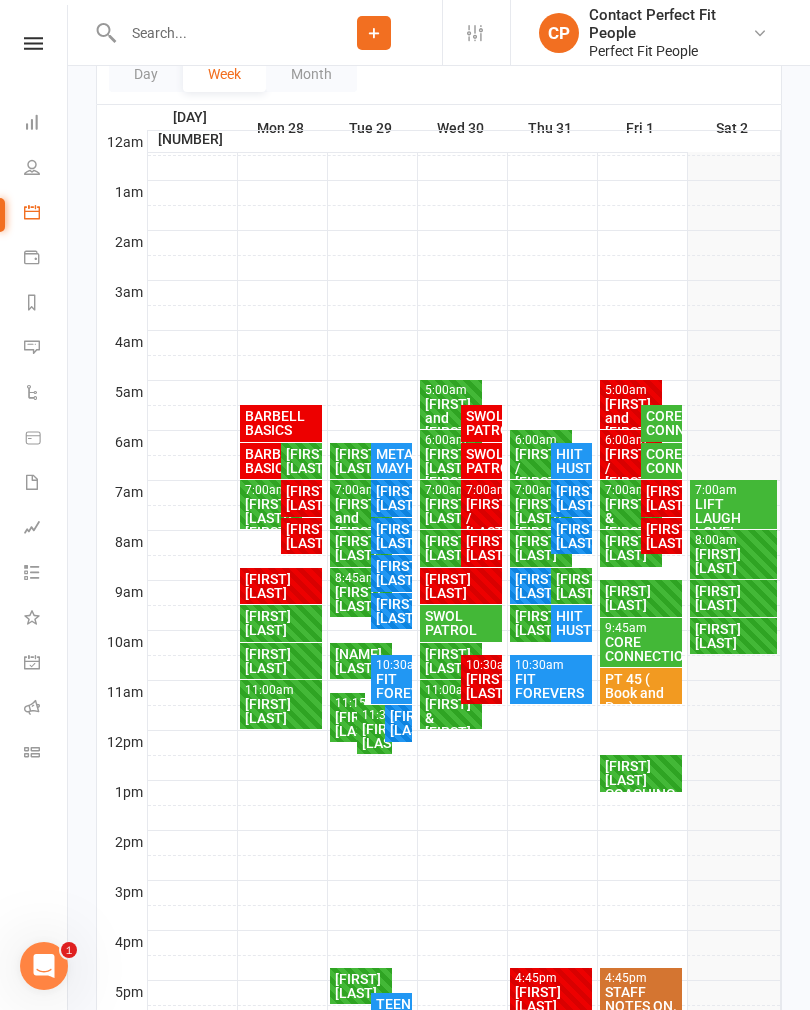 click on "[FIRST] [LAST]" at bounding box center [661, 536] 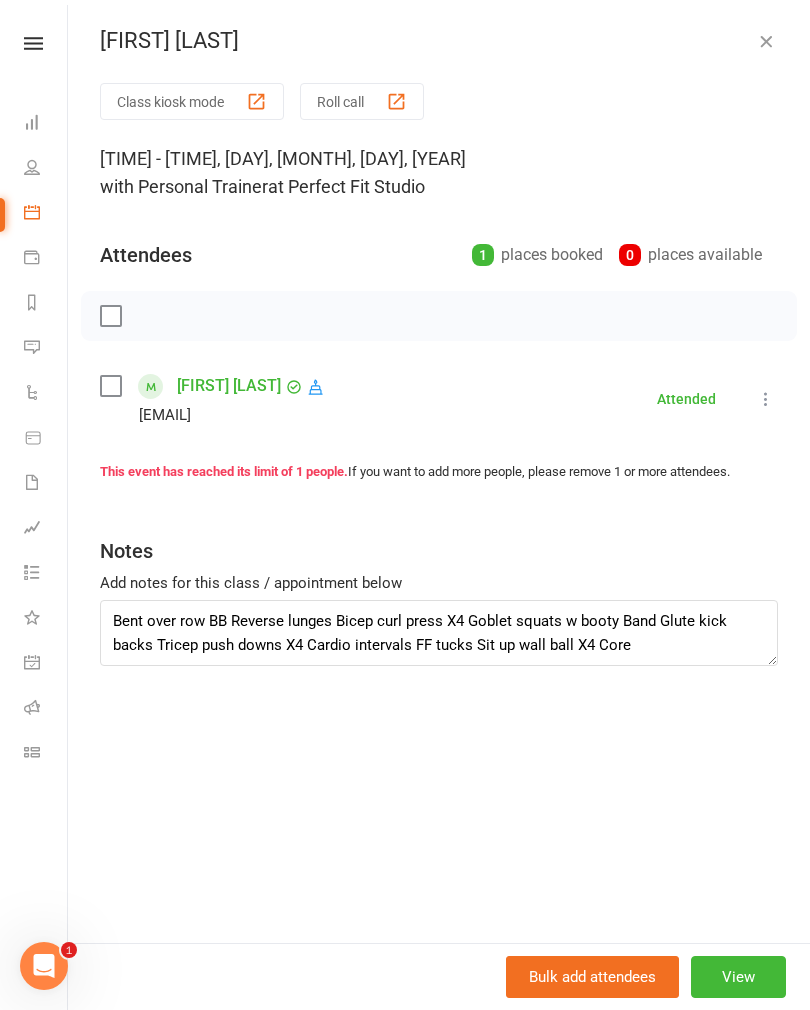 click on "[FIRST] [LAST] Class kiosk mode Roll call 7:45 AM - 8:30 AM, Friday, August, 1, 2025 with Personal Trainer at Perfect Fit Studio Attendees 1 places booked 0 places available [FIRST] [LAST] [EMAIL] Attended More info Remove Mark absent Undo check-in Send message All bookings for series This event has reached its limit of 1 people. If you want to add more people, please remove 1 or more attendees. Notes Add notes for this class / appointment below Bent over row BB Reverse lunges Bicep curl press X4 Goblet squats w booty Band Glute kick backs Tricep push downs X4 Cardio intervals FF tucks Sit up wall ball X4 Core Bulk add attendees View" at bounding box center [439, 505] 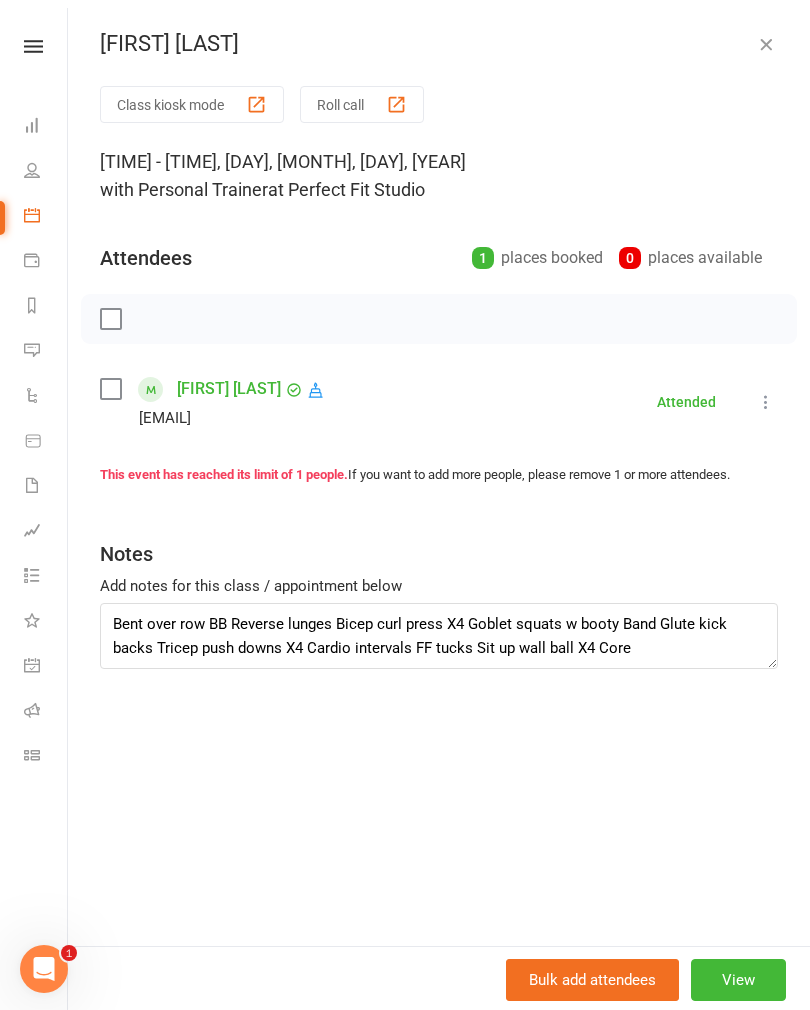 click at bounding box center [766, 41] 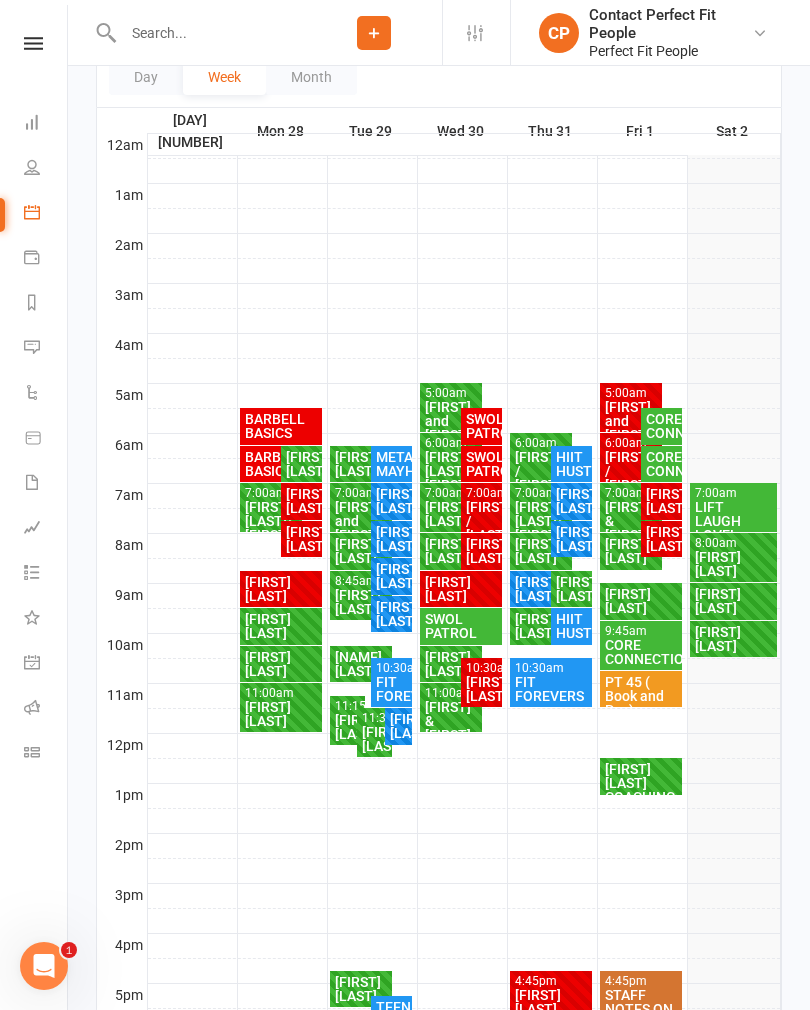 click on "[FIRST] [LAST]" at bounding box center (631, 551) 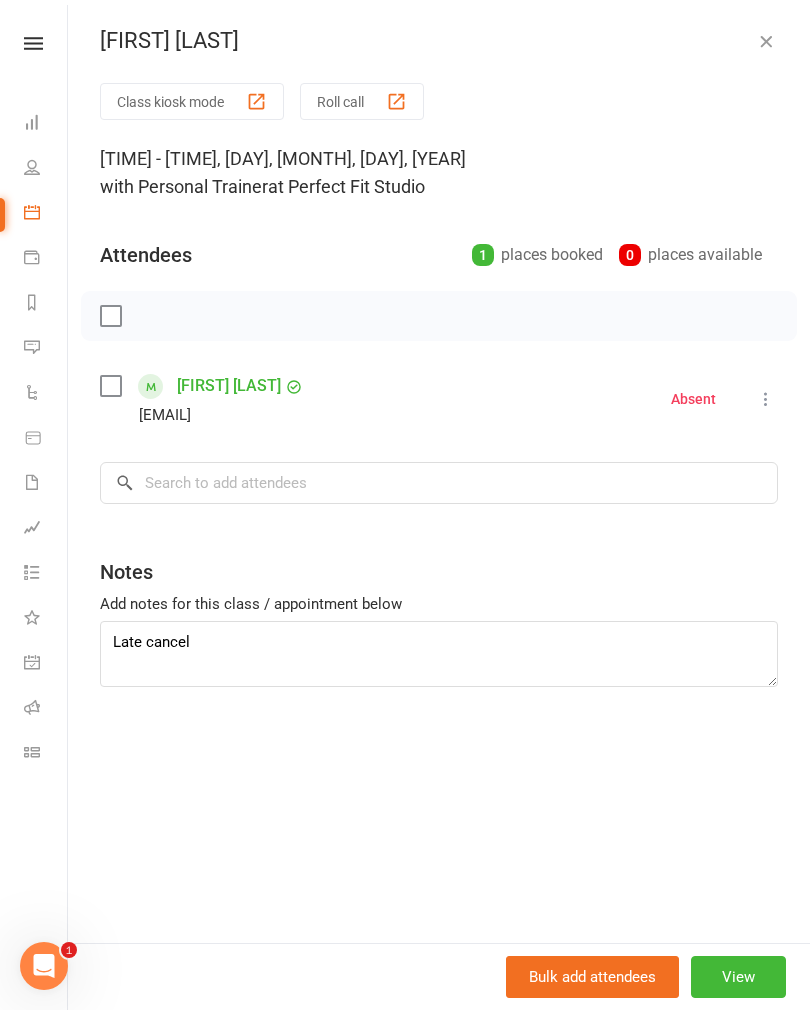 click at bounding box center [766, 41] 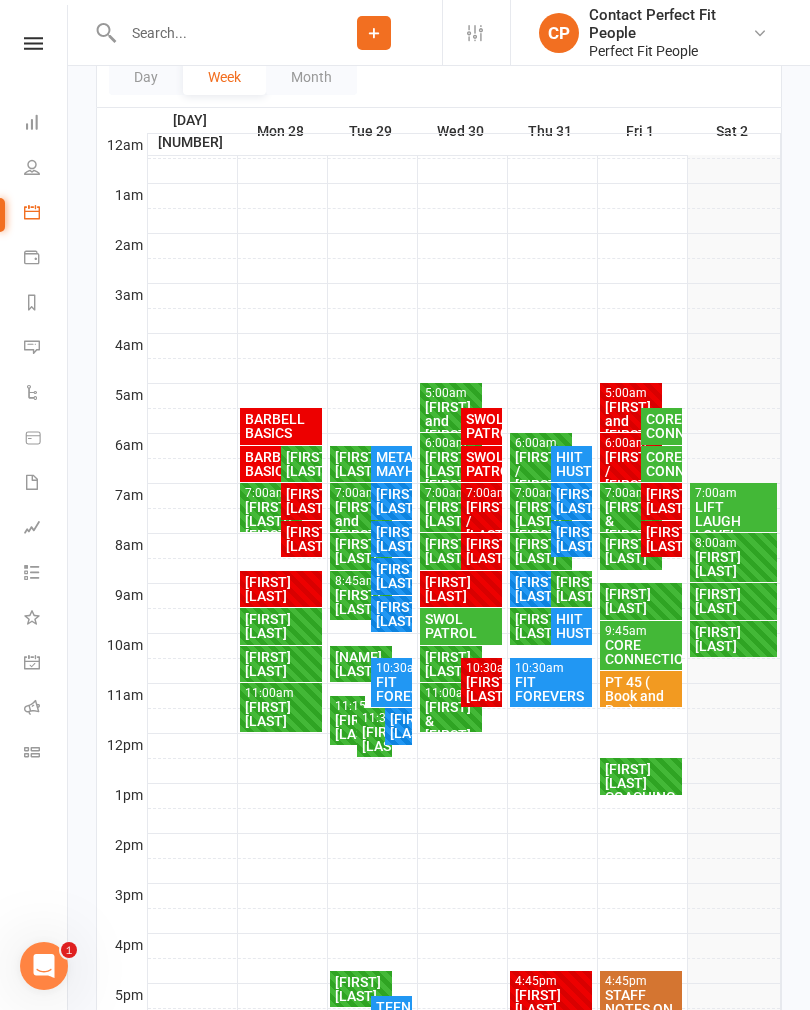 click on "[FIRST] & [FIRST] [LAST]" at bounding box center (631, 528) 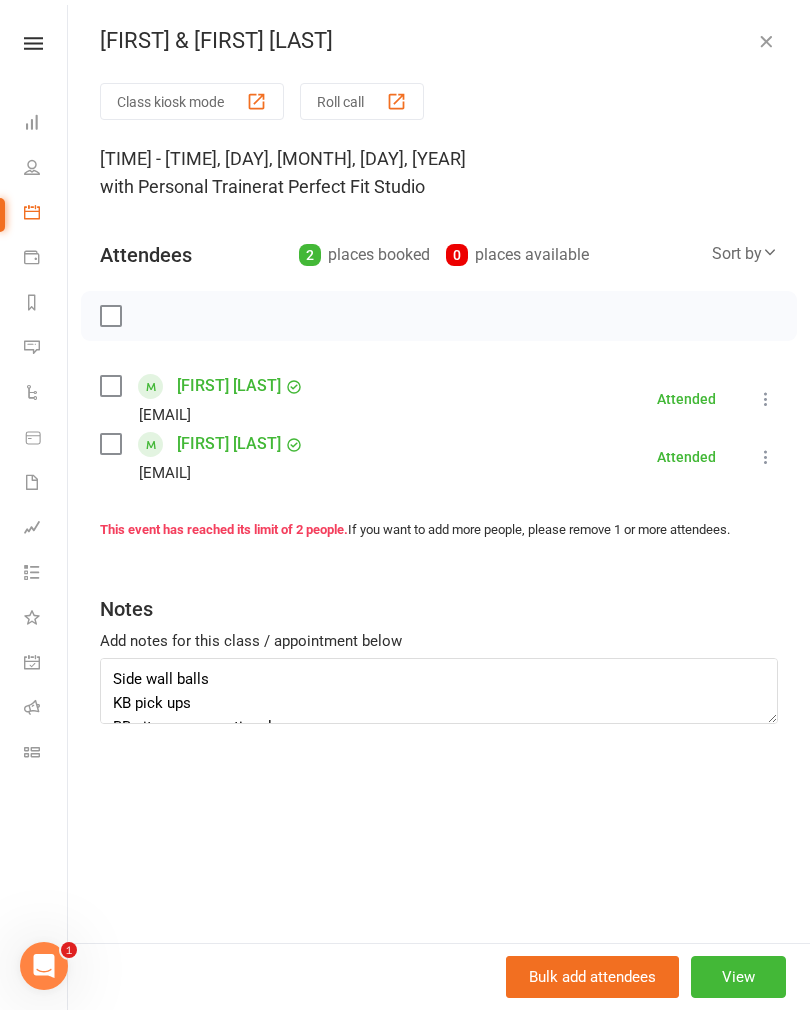 click at bounding box center (766, 41) 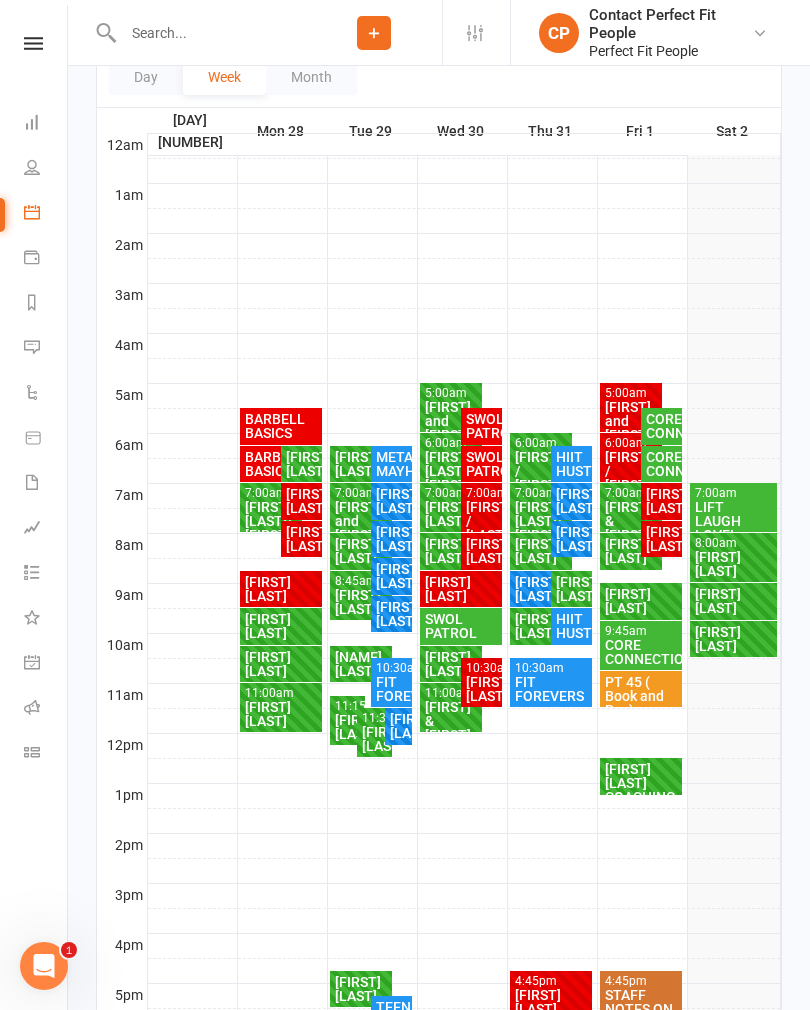 click on "[FIRST] / [FIRST]" at bounding box center [631, 471] 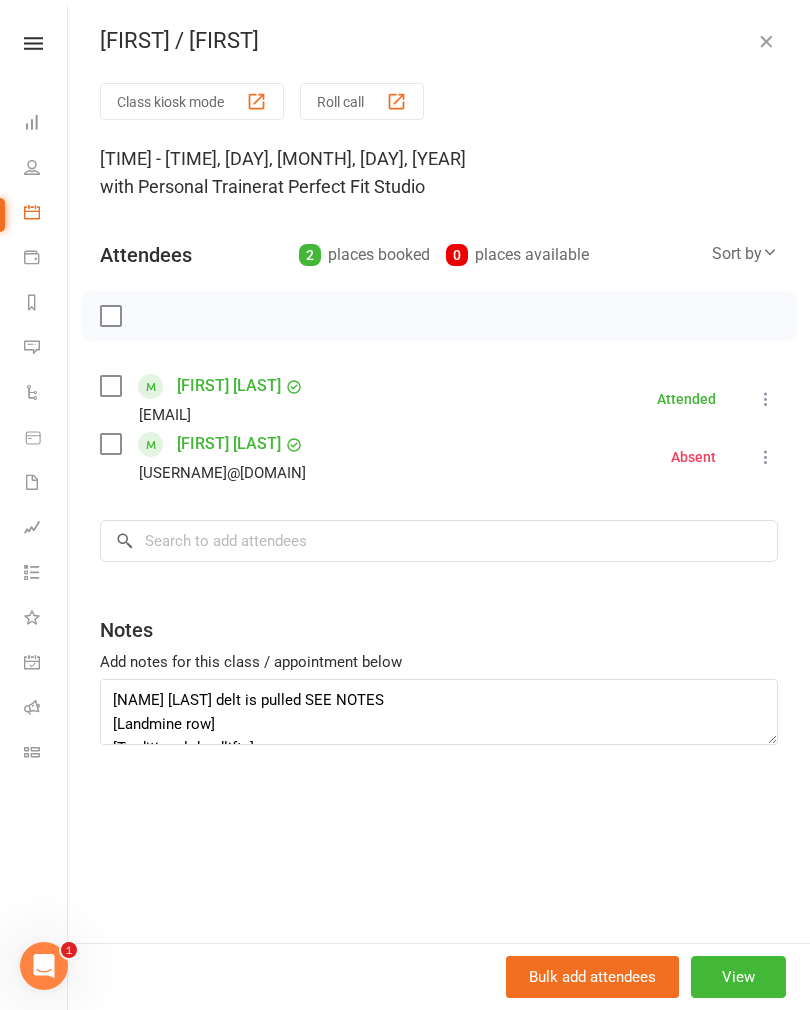 click at bounding box center [766, 41] 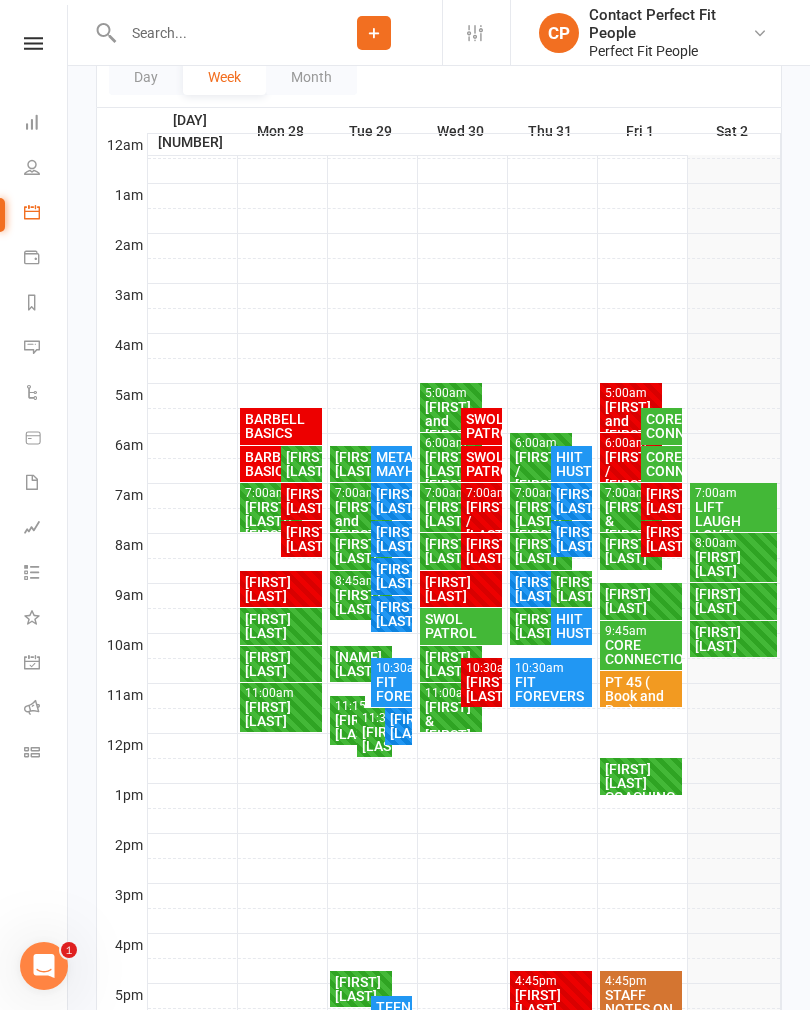 click on "[FIRST] and [FIRST] [LAST]" at bounding box center (631, 428) 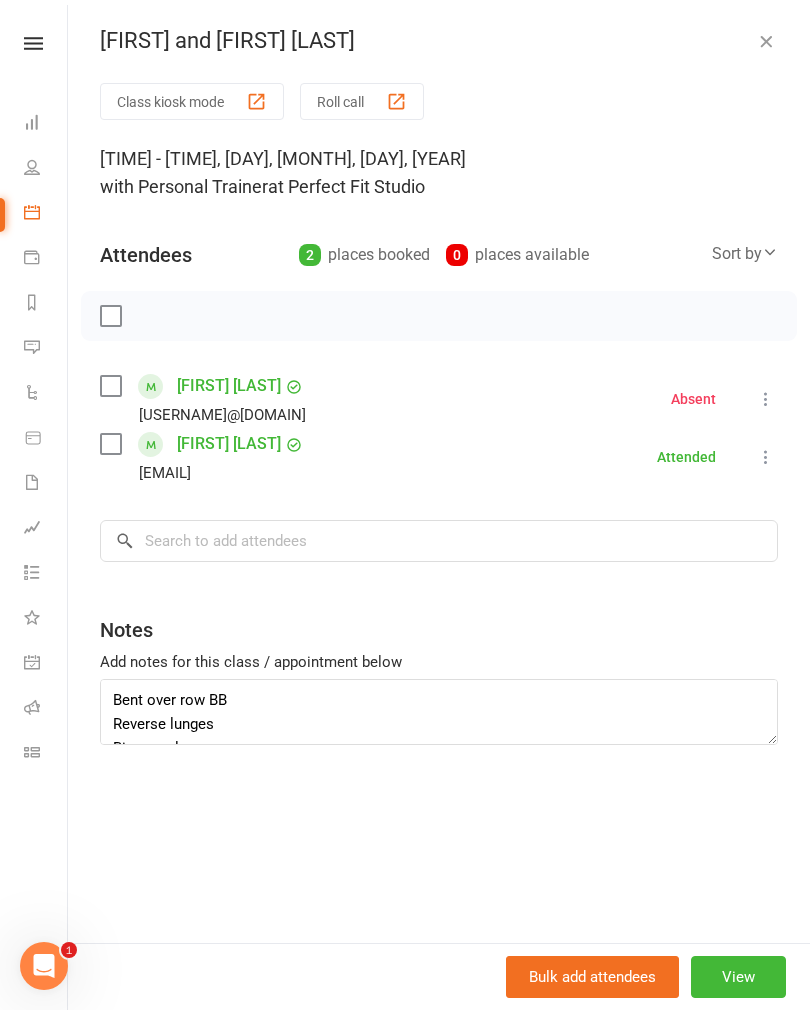 click at bounding box center (766, 41) 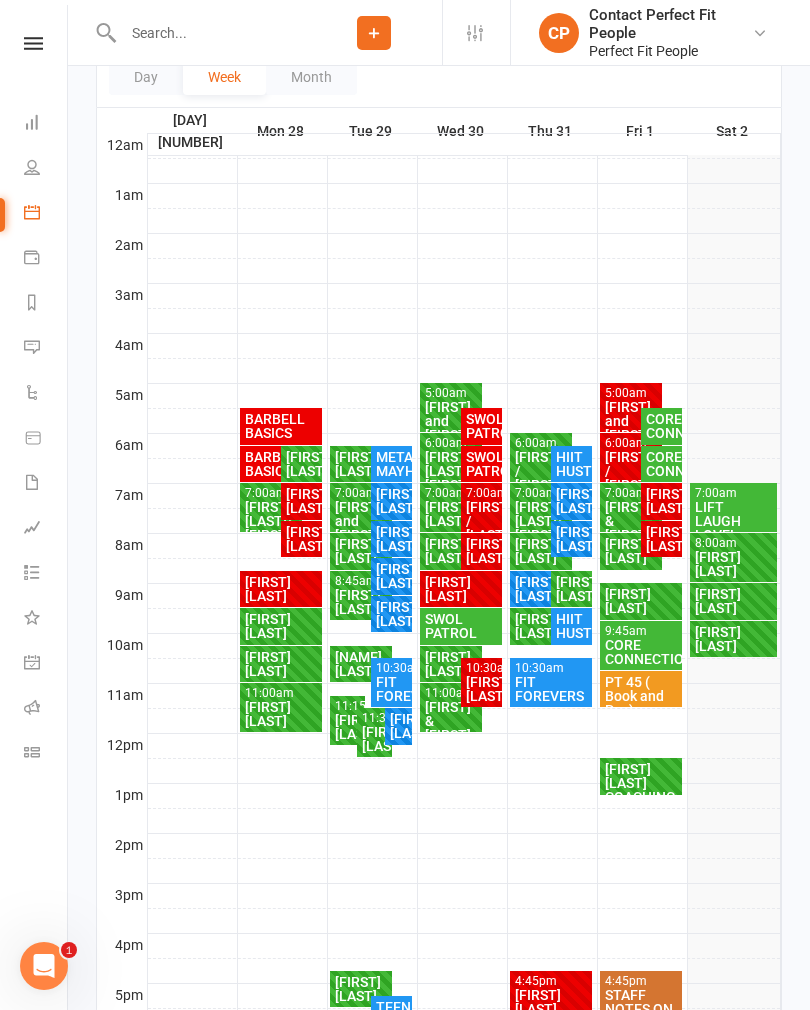 click on "[FIRST] [LAST]" at bounding box center (641, 601) 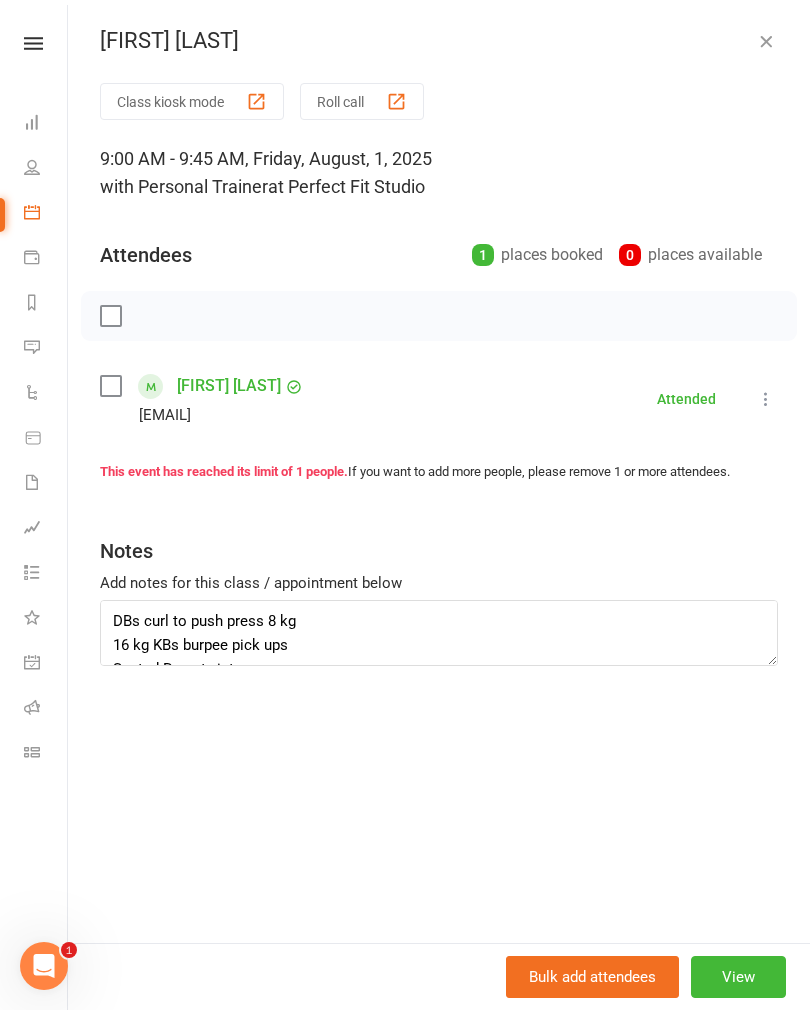 click at bounding box center [766, 41] 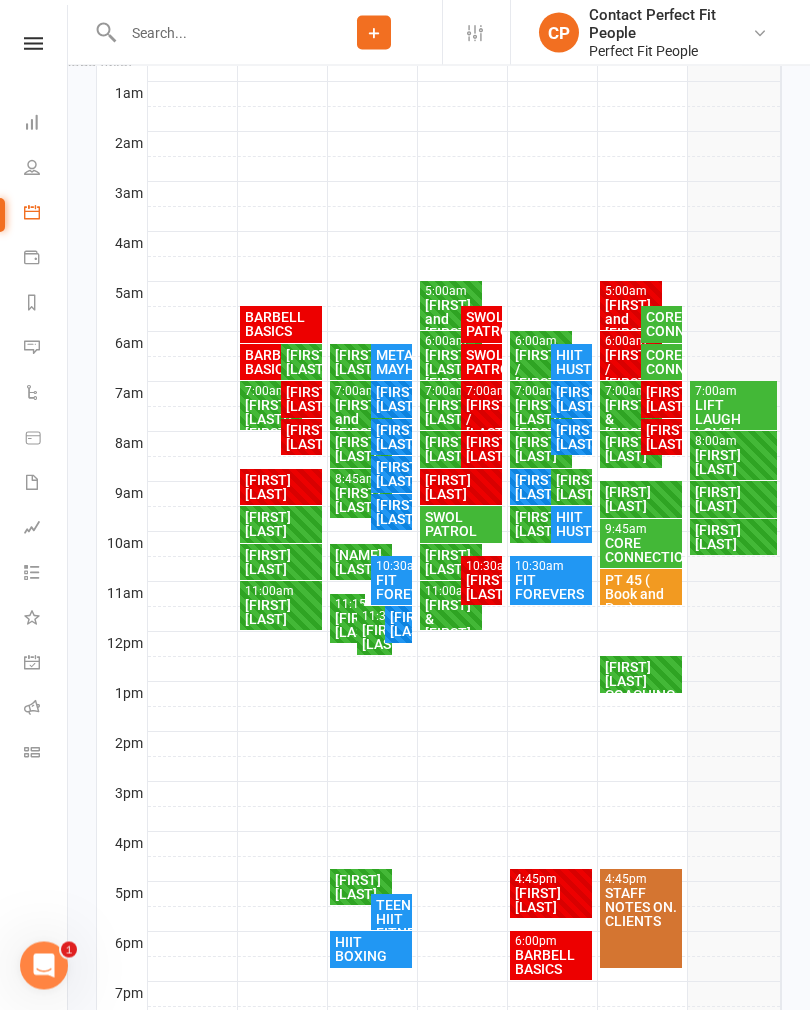 scroll, scrollTop: 507, scrollLeft: 0, axis: vertical 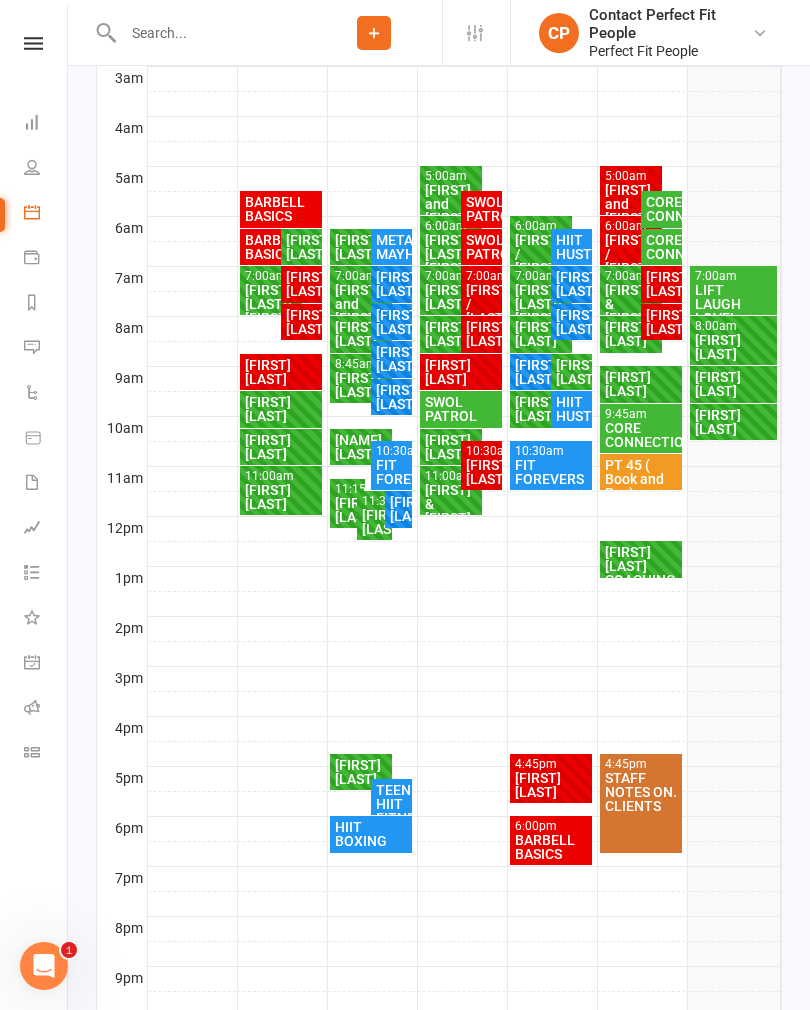 click on "[FIRST] [LAST]" at bounding box center (551, 785) 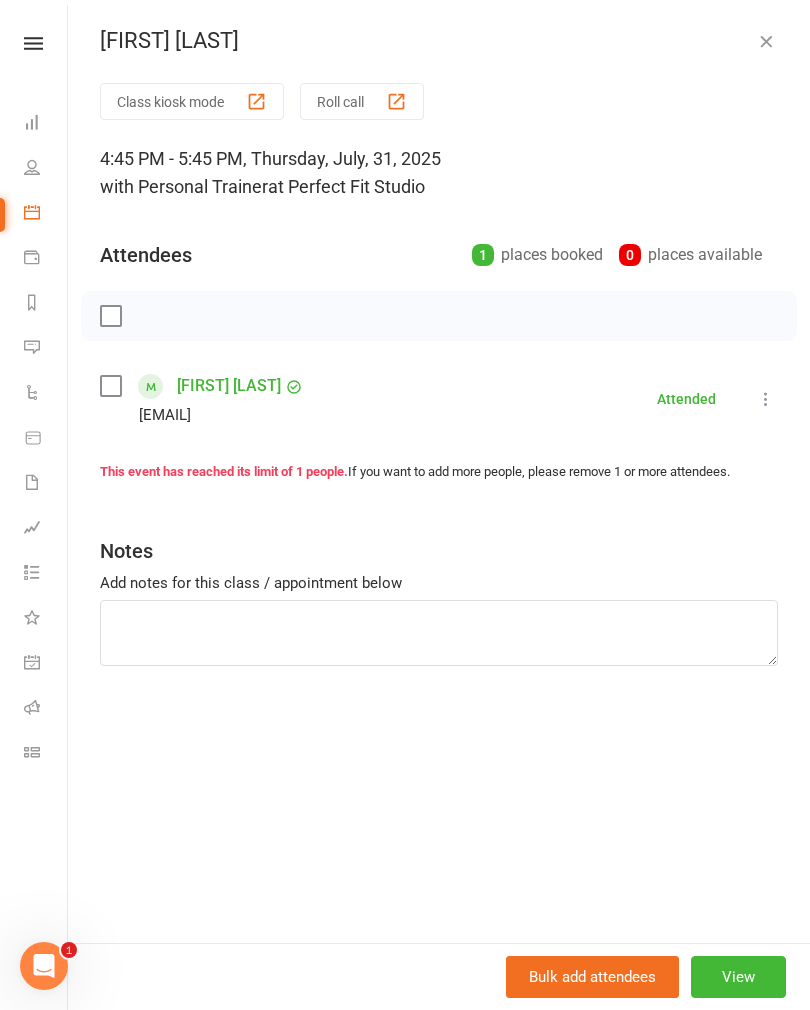 click at bounding box center (766, 41) 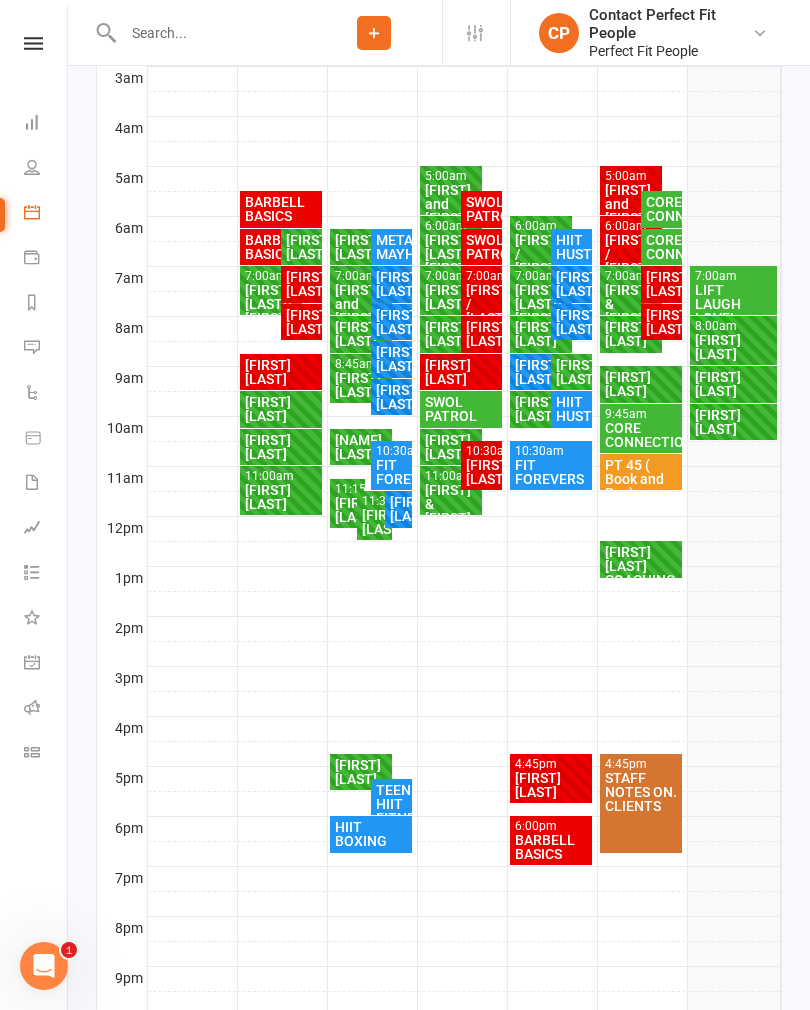 click on "BARBELL BASICS" at bounding box center [551, 847] 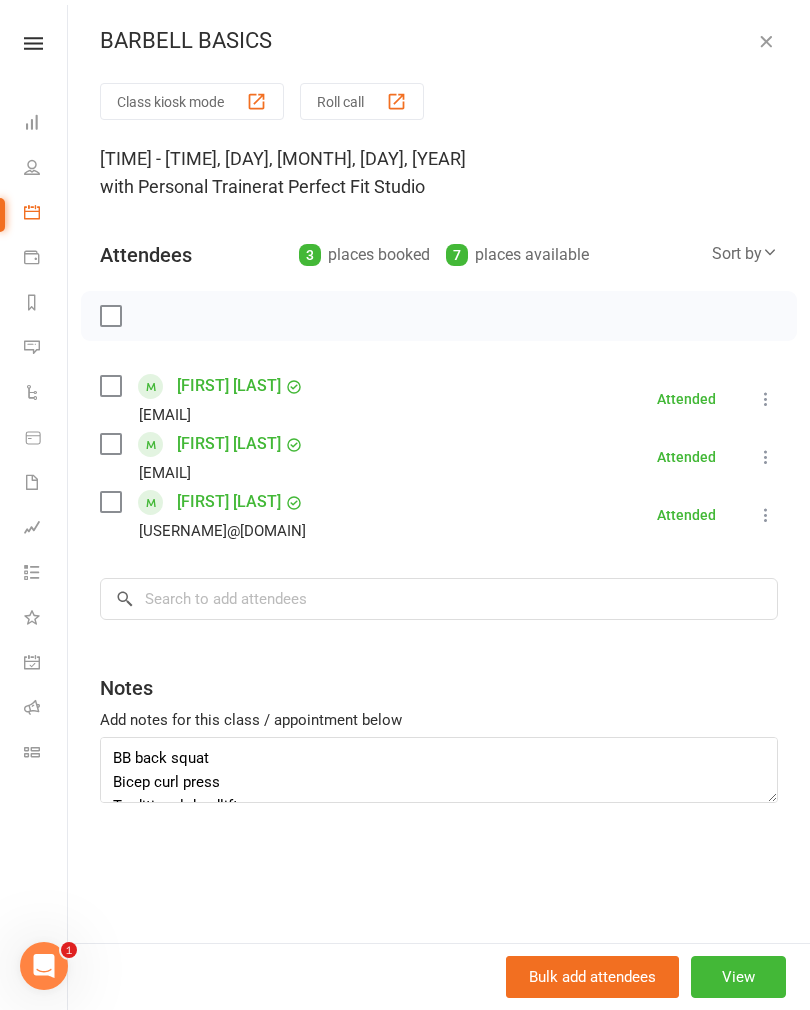click at bounding box center [766, 41] 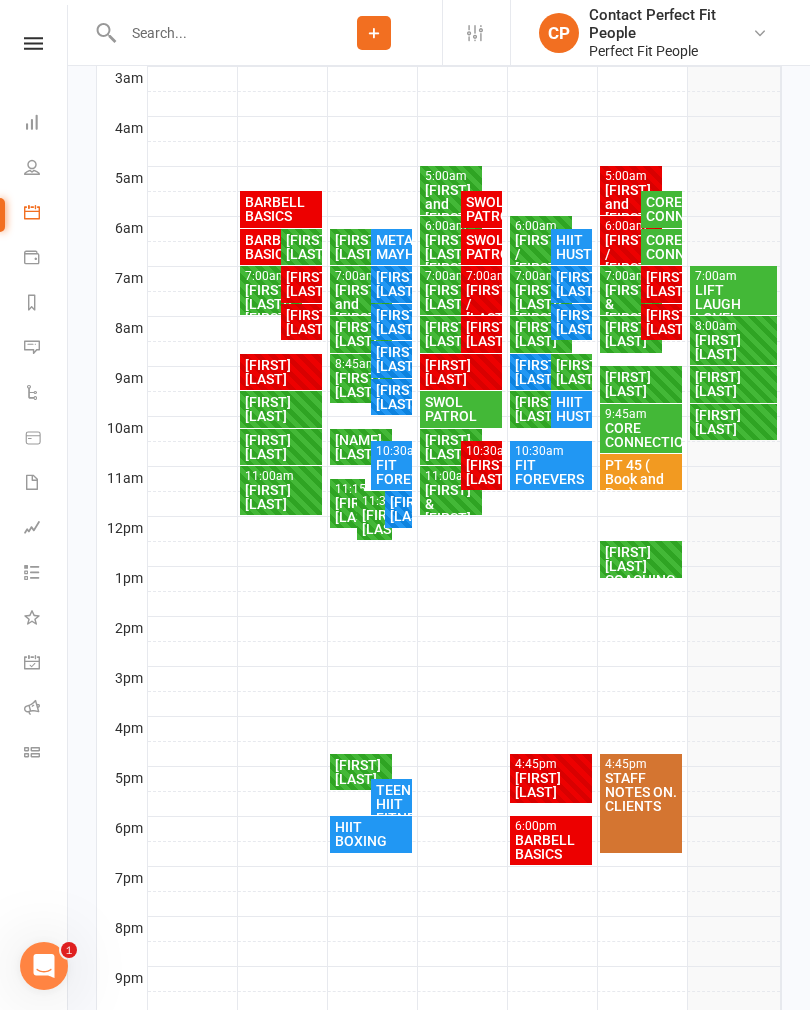 click on "FIT FOREVERS" at bounding box center [551, 472] 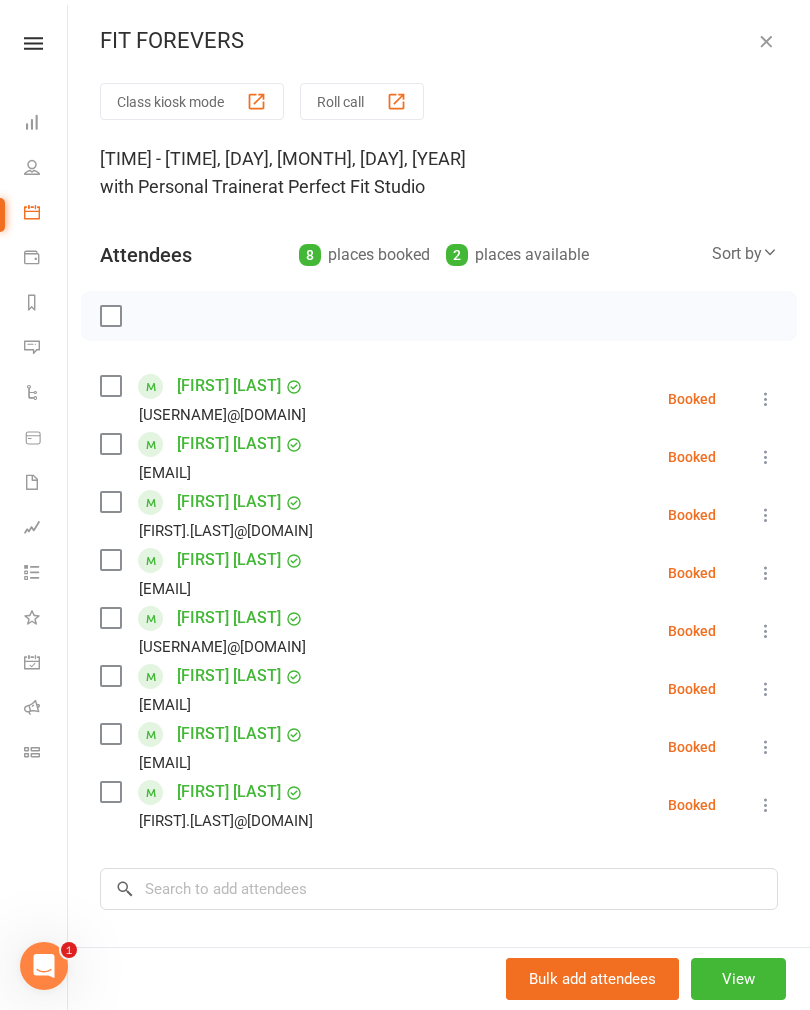 click at bounding box center (766, 41) 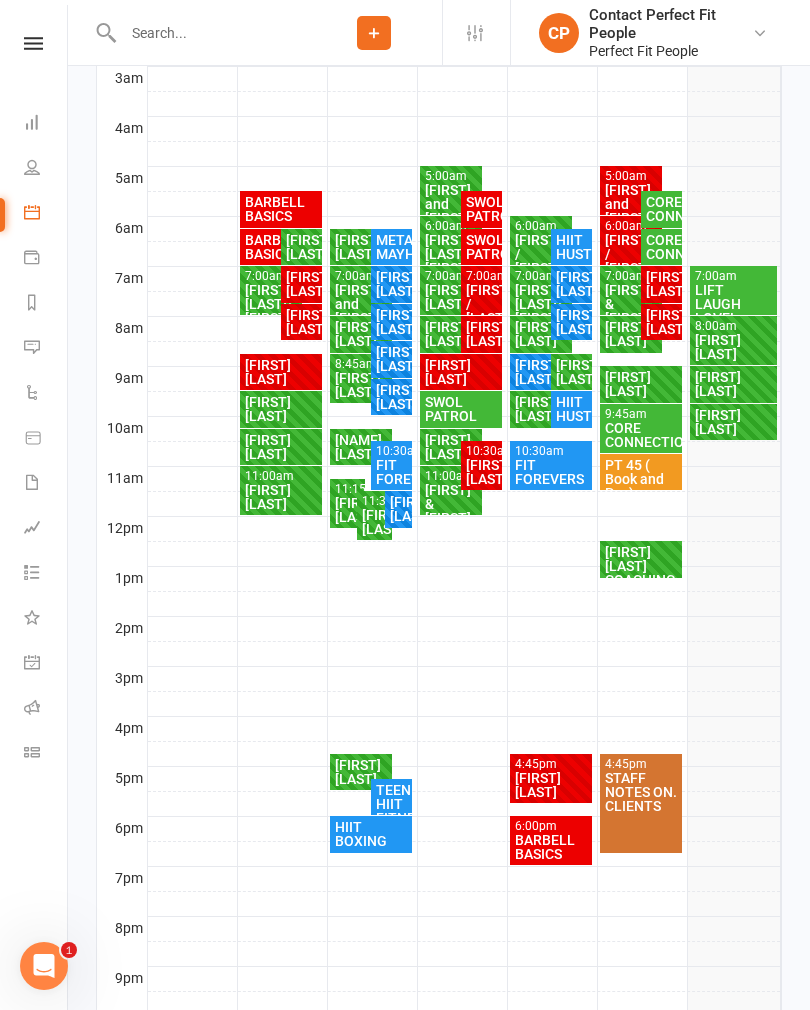 click on "HIIT HUSTLE" at bounding box center (571, 409) 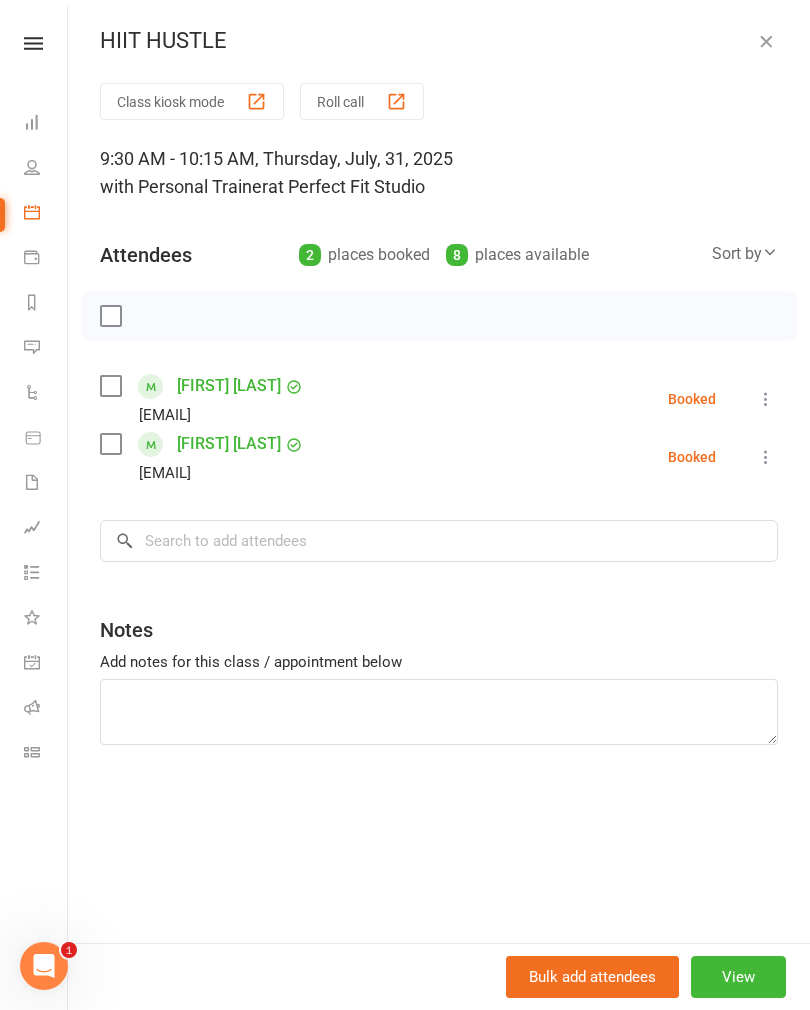 click at bounding box center (766, 41) 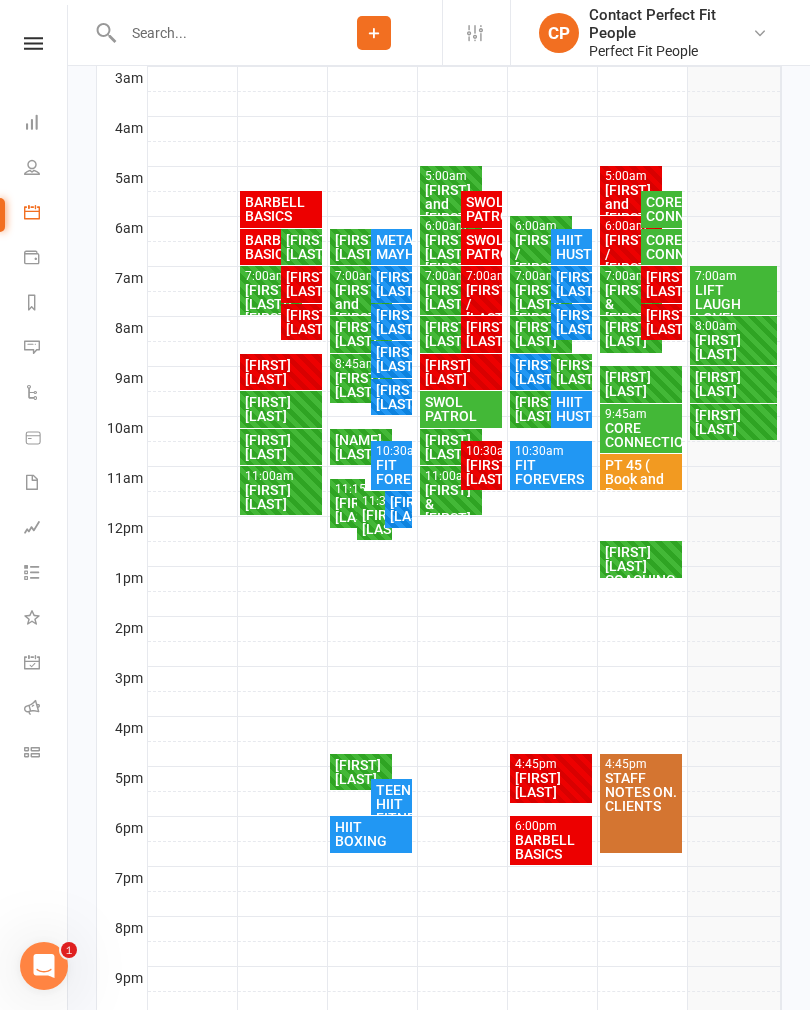 click on "[FIRST] [LAST]" at bounding box center (541, 372) 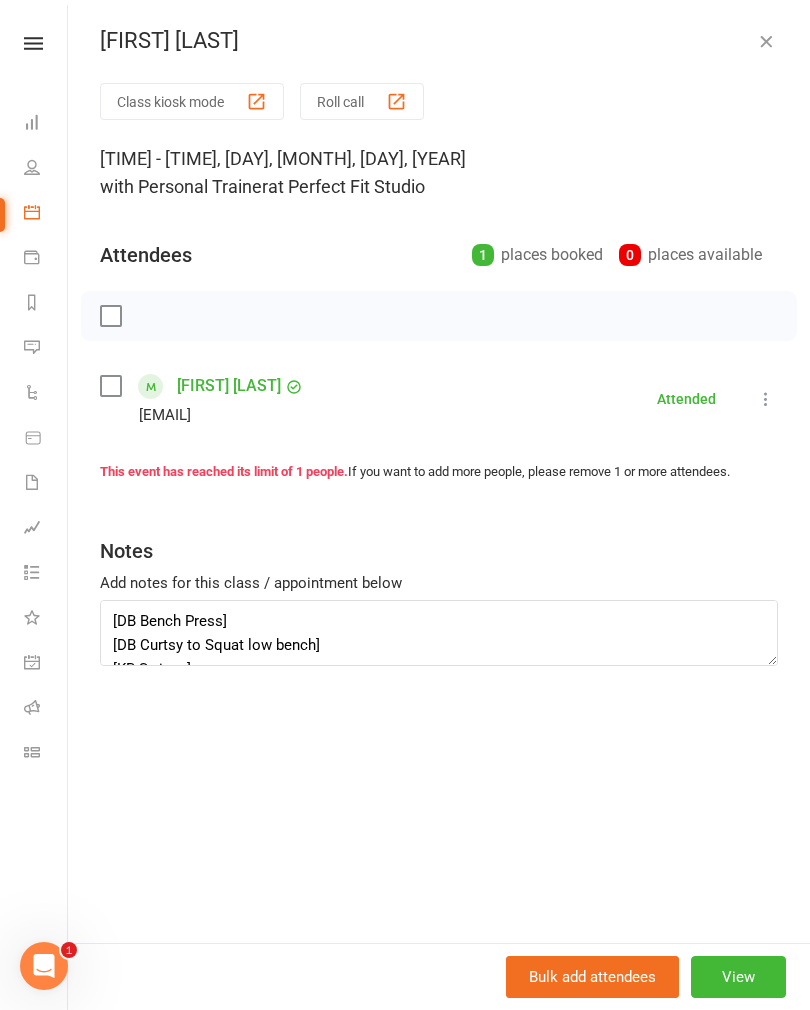 click at bounding box center [766, 41] 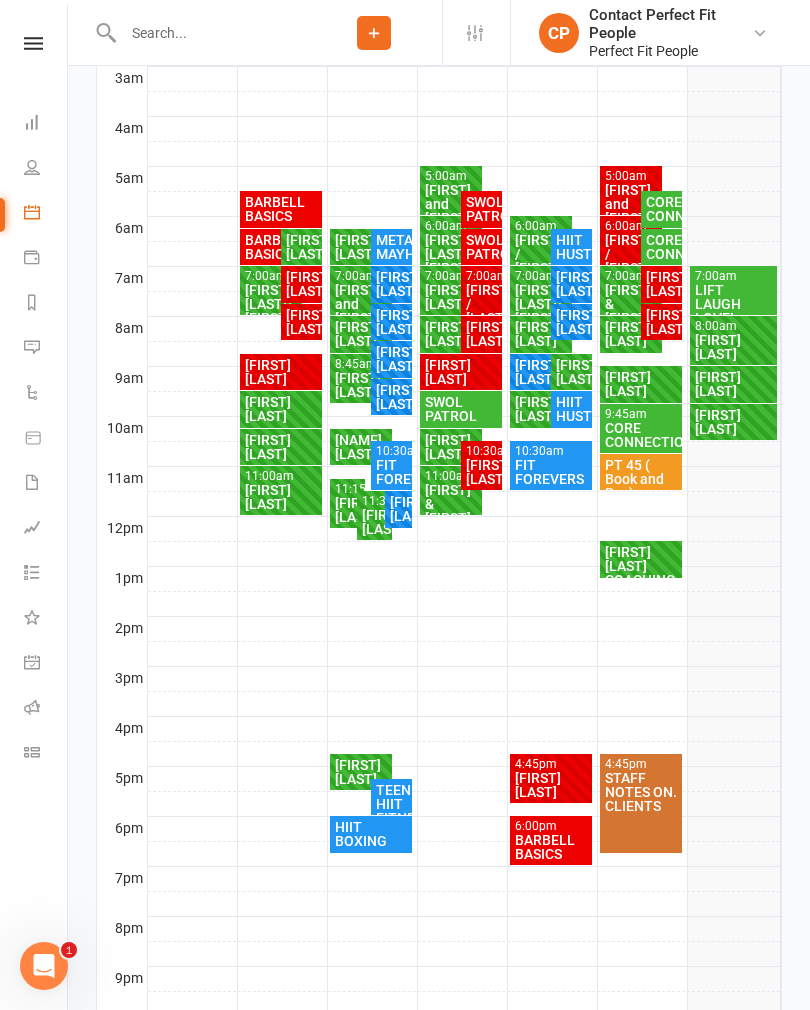 click on "[FIRST] [LAST]" at bounding box center (571, 322) 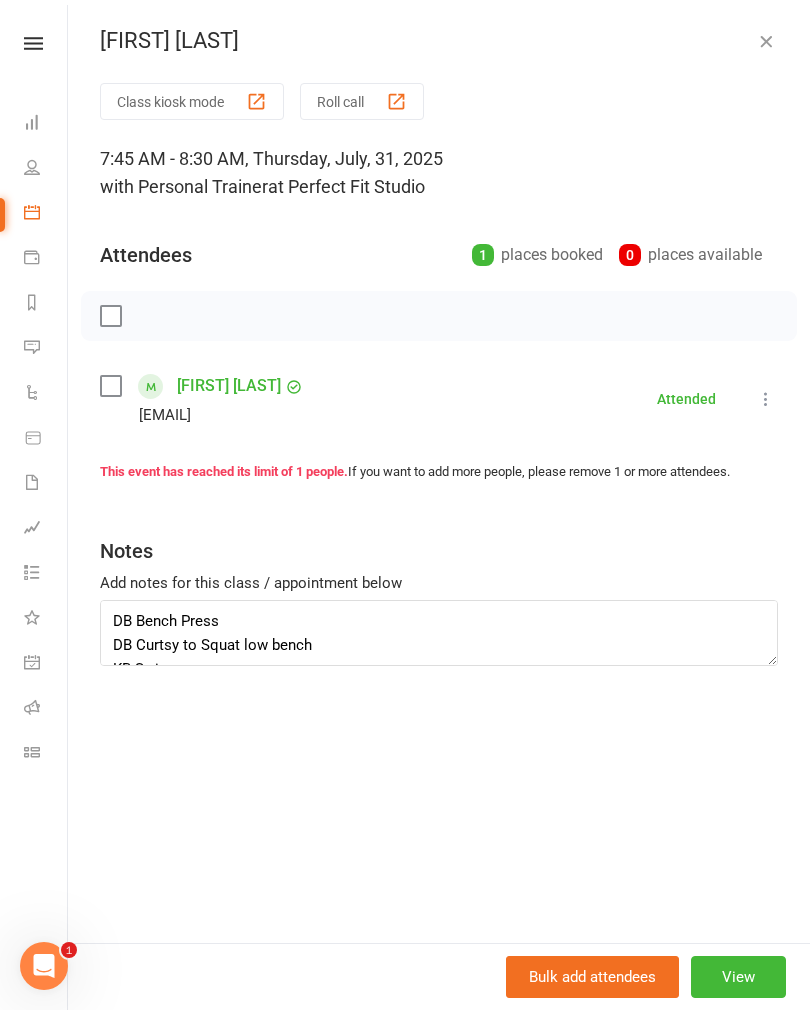 click at bounding box center [766, 41] 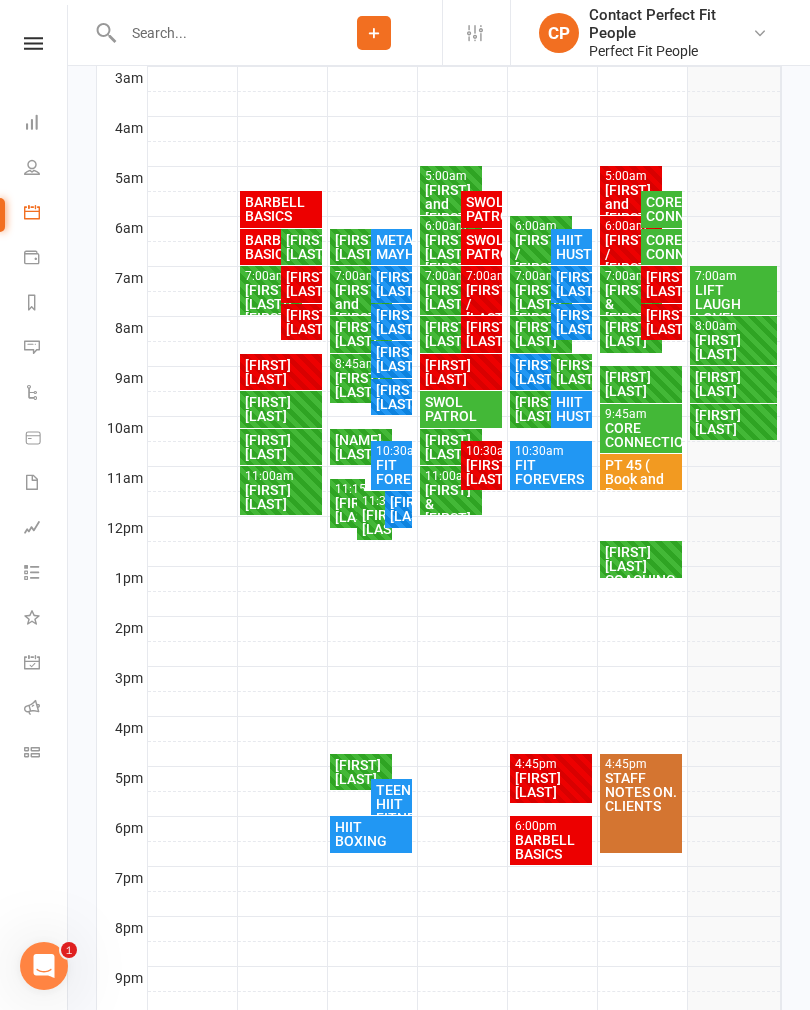 click on "[FIRST] [LAST]" at bounding box center [571, 322] 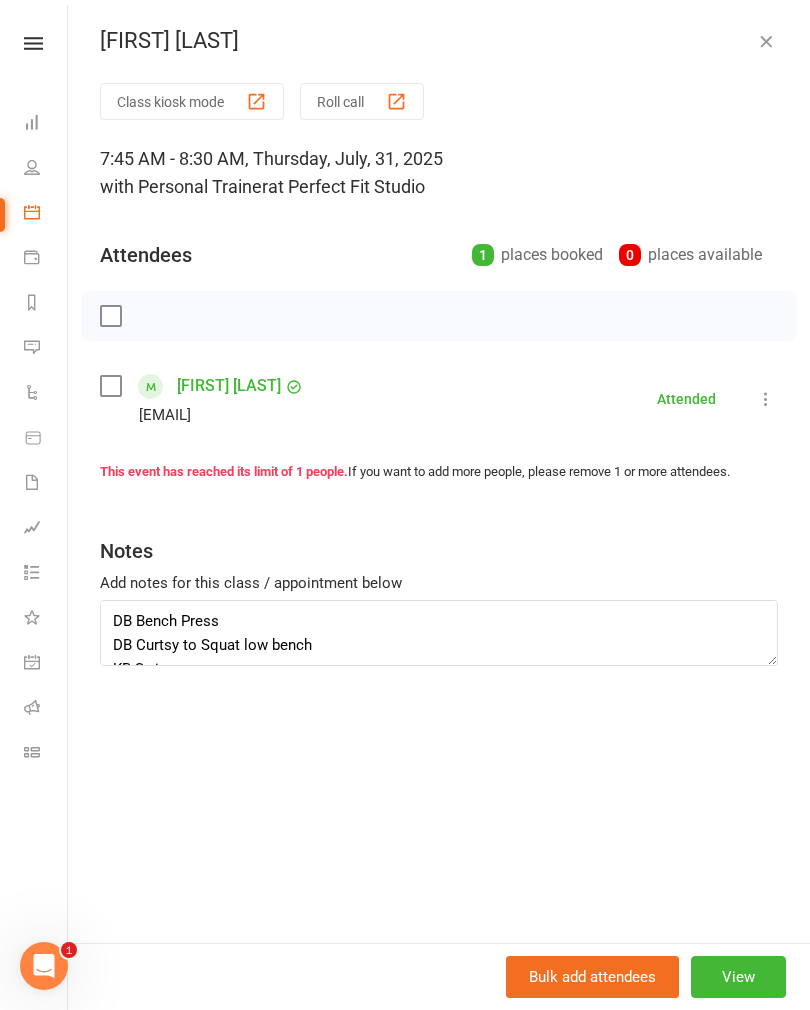 click at bounding box center [766, 41] 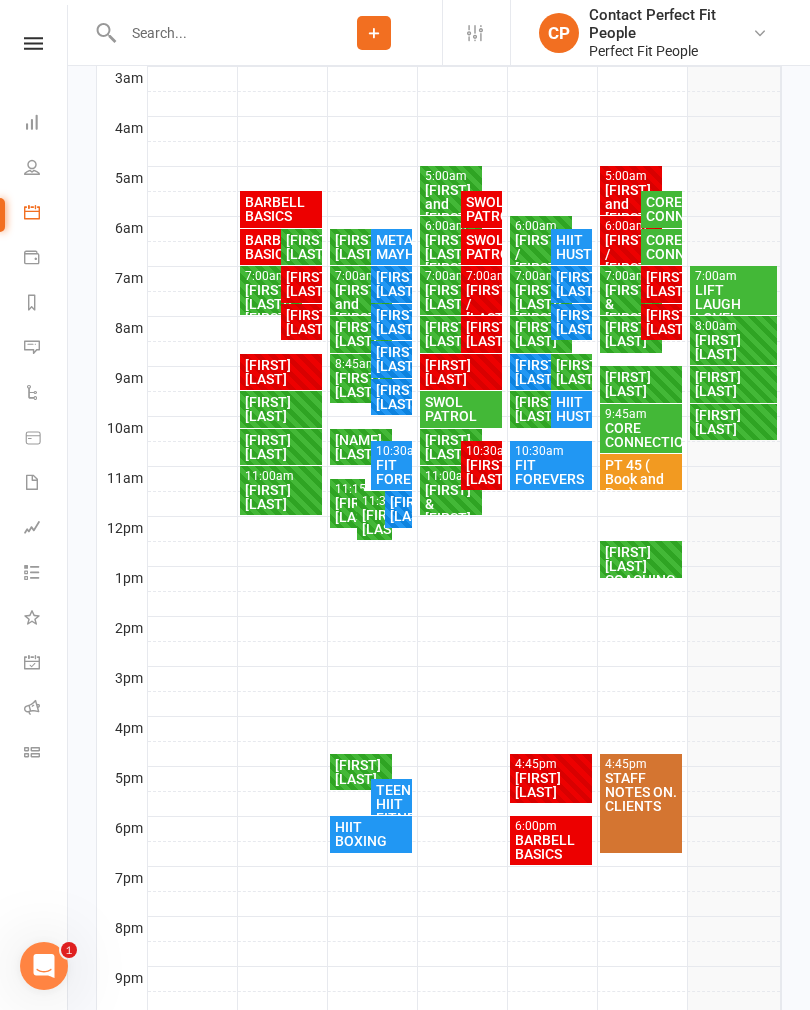 click on "[FIRST] [LAST]" at bounding box center (571, 284) 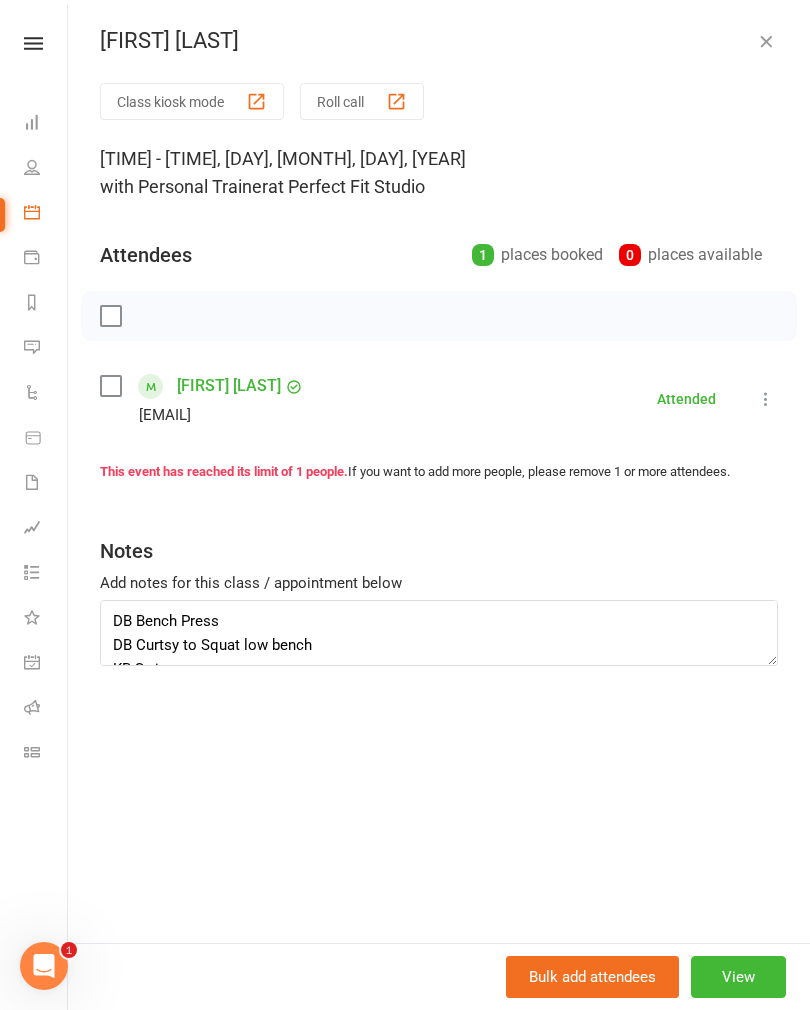 click at bounding box center (766, 41) 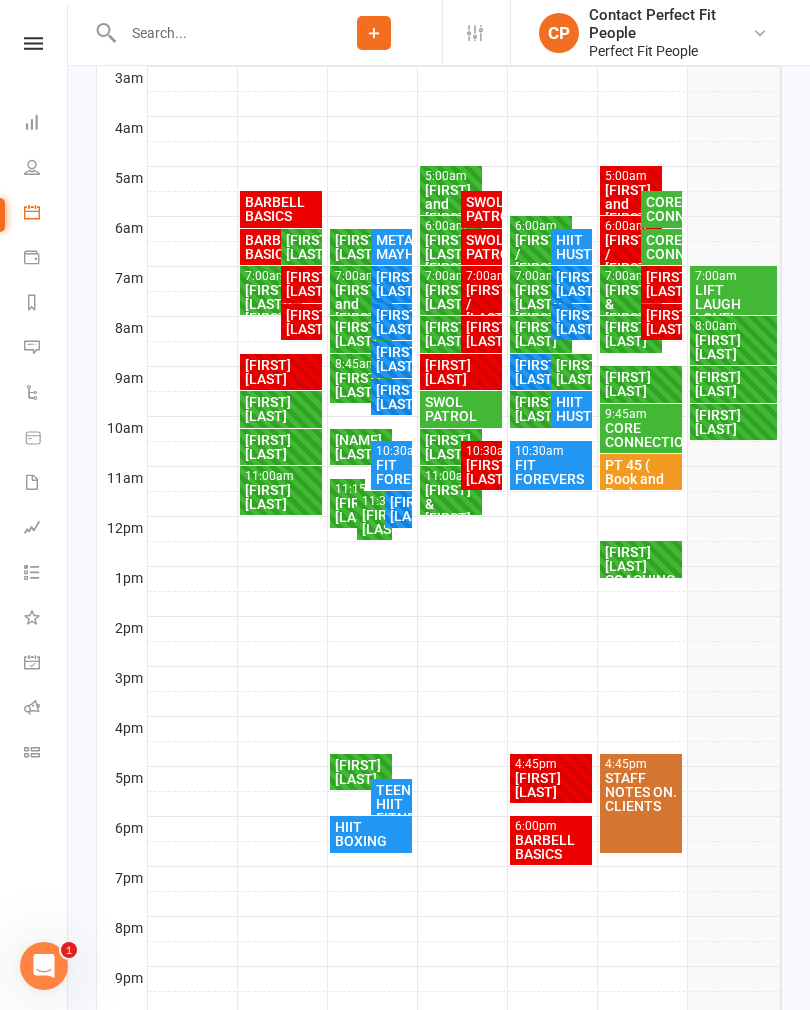 click on "HIIT HUSTLE" at bounding box center [571, 247] 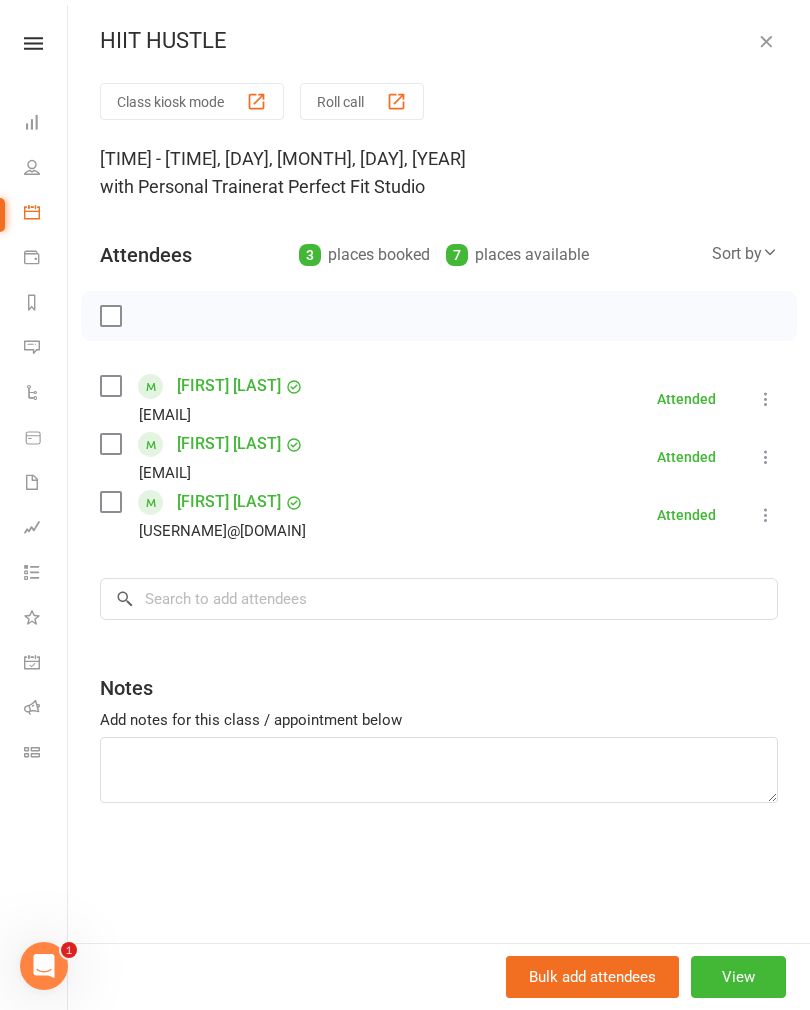 click at bounding box center (766, 41) 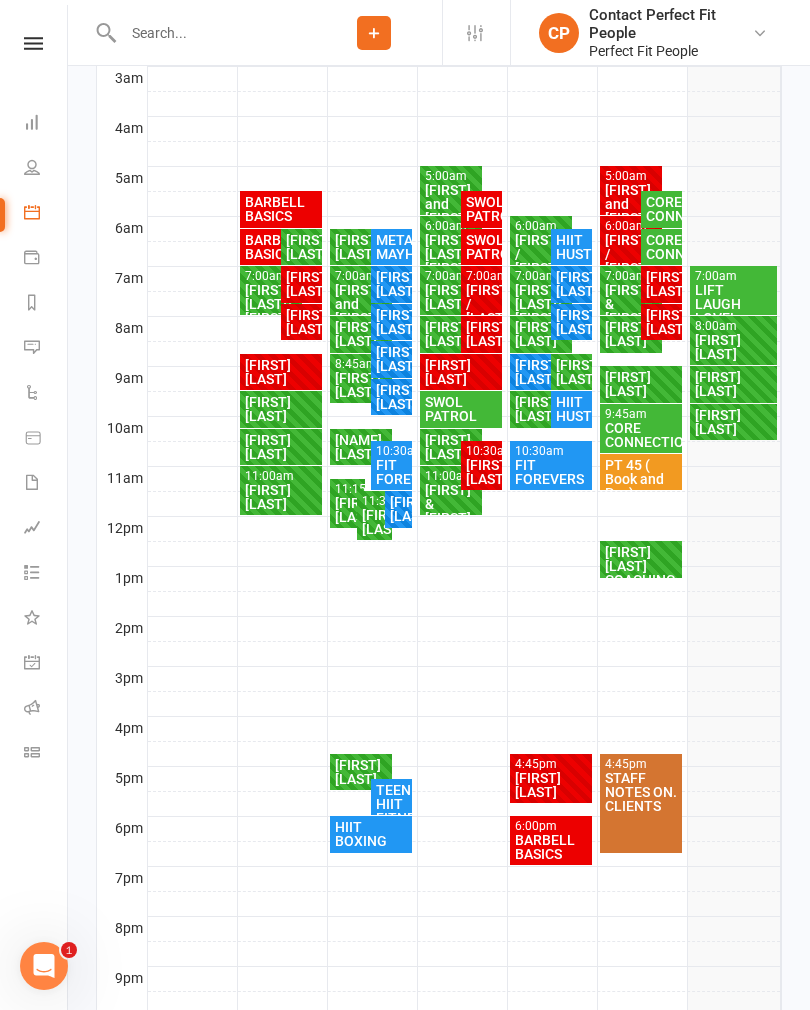 click on "FIT FOREVERS" at bounding box center (551, 472) 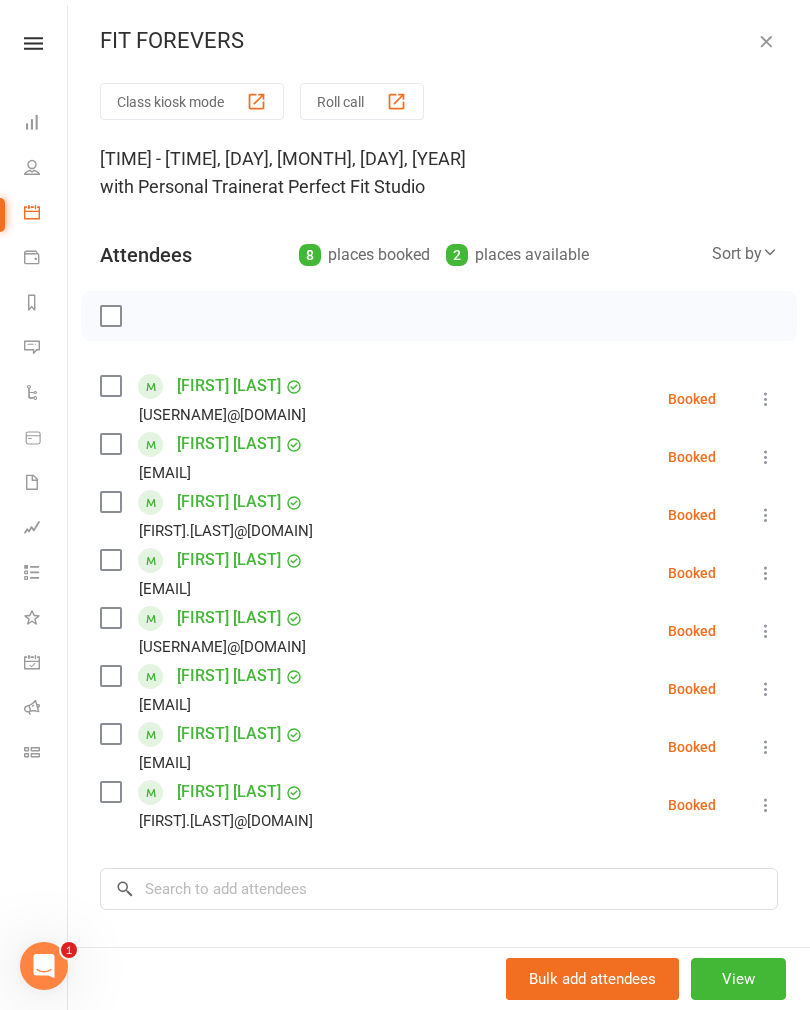 click at bounding box center (766, 41) 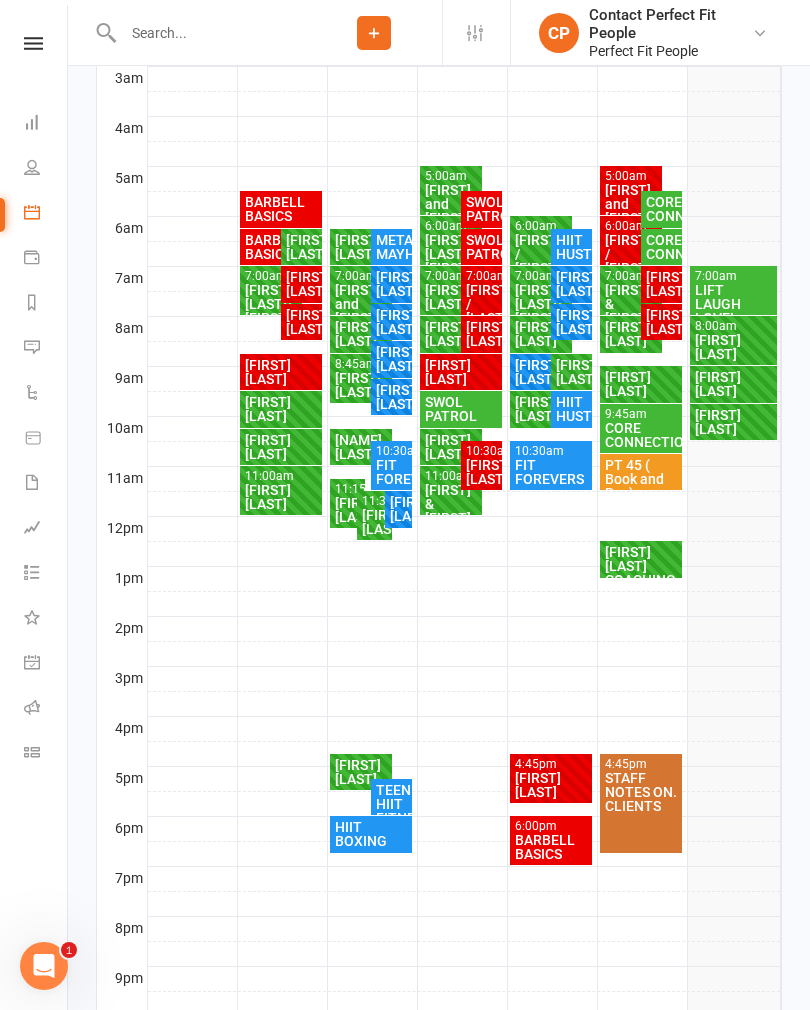 click on "[FIRST] / [FIRST]" at bounding box center [541, 254] 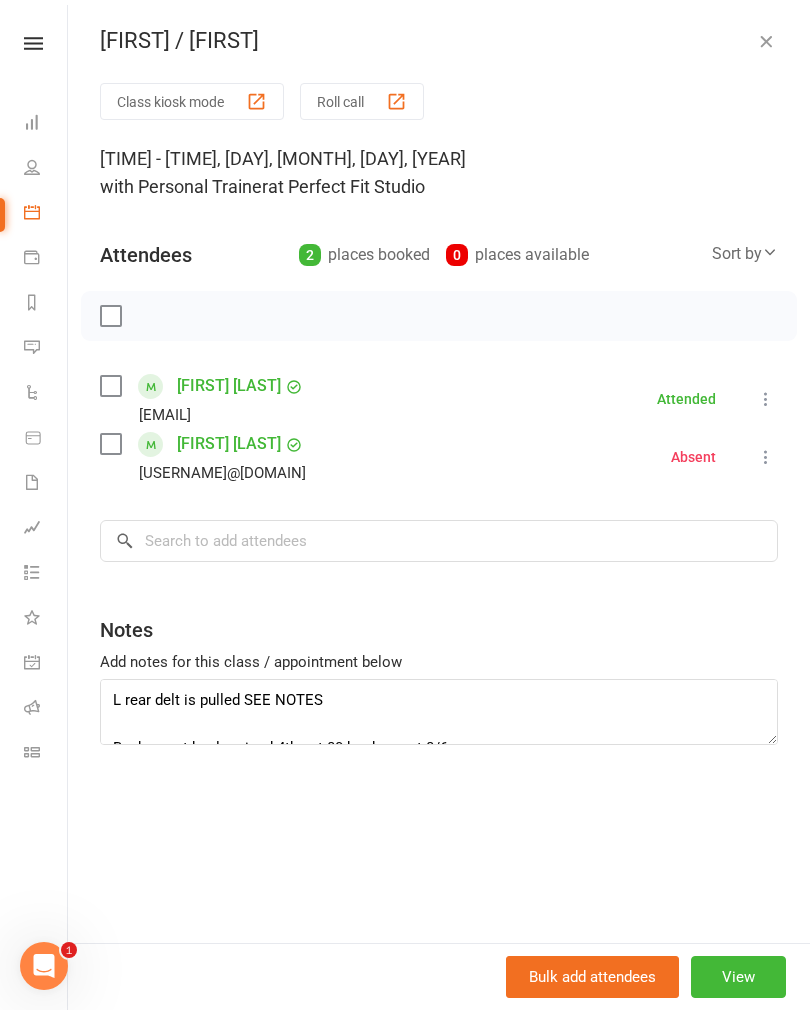 click at bounding box center [766, 41] 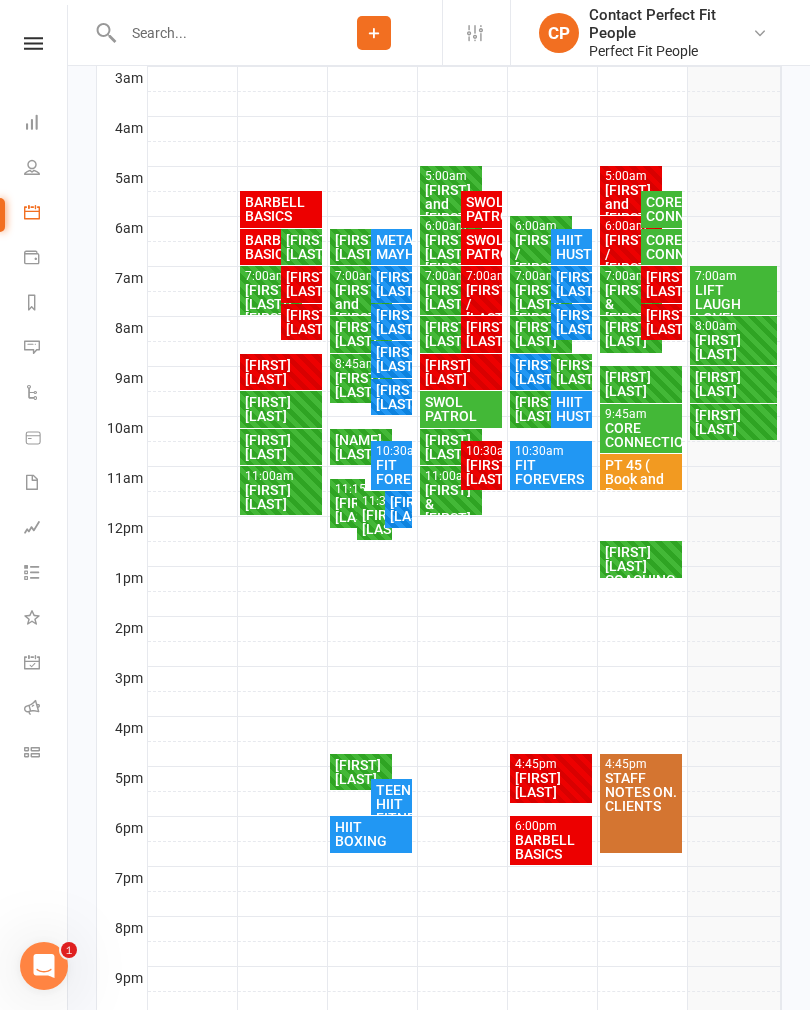 click on "[FIRST] [LAST]/ [FIRST] [LAST]" at bounding box center (541, 311) 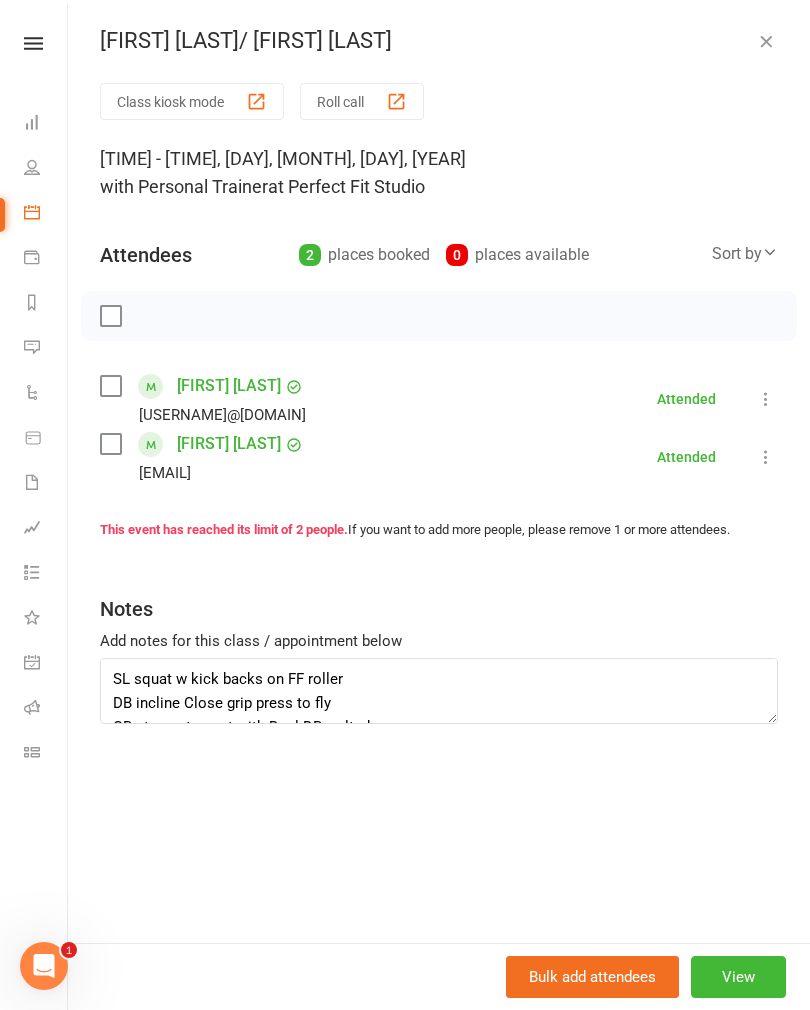 click at bounding box center [766, 41] 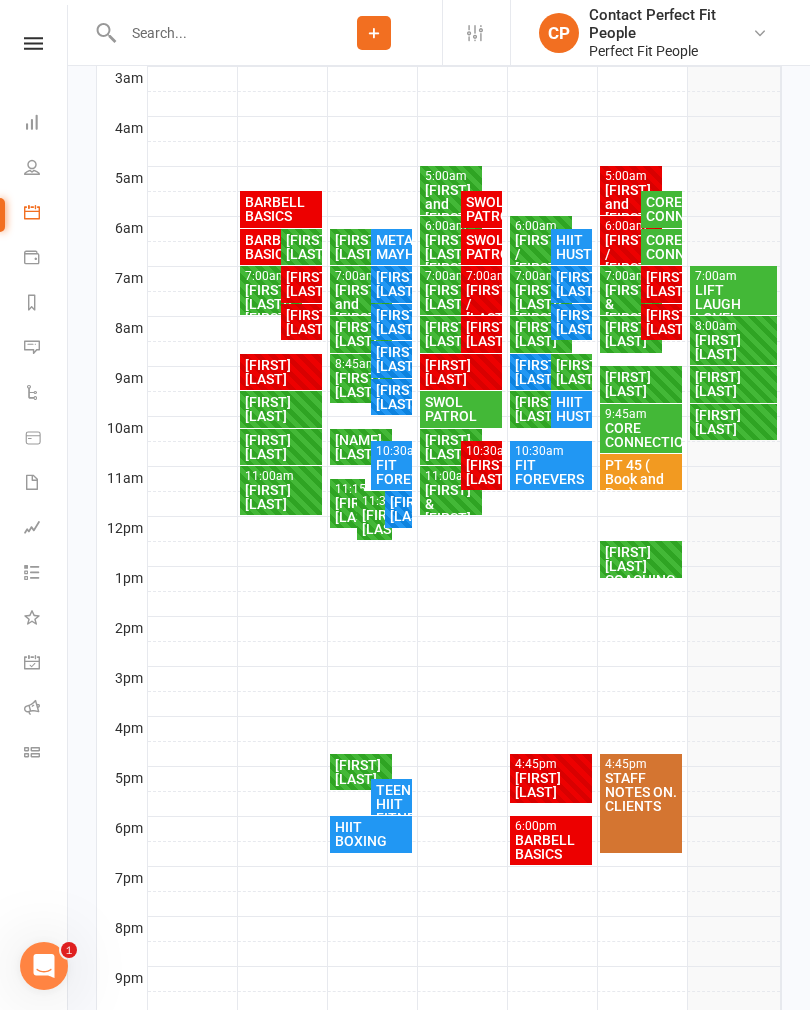click on "[FIRST] [LAST]" at bounding box center [541, 372] 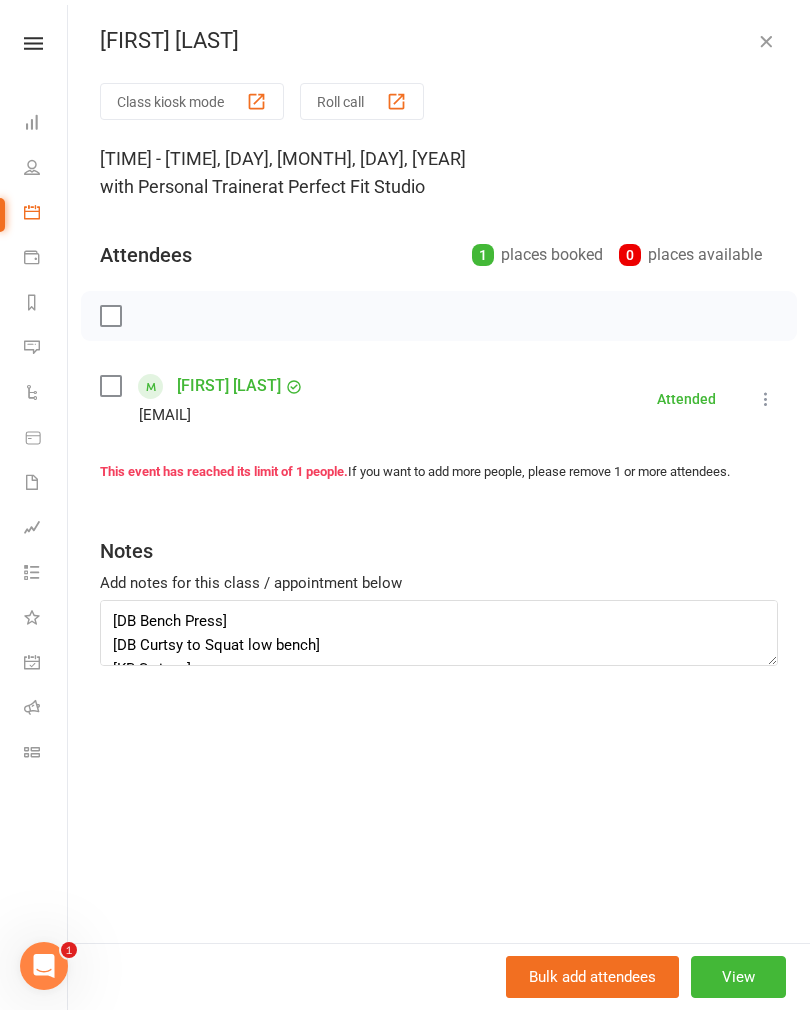 click at bounding box center (766, 41) 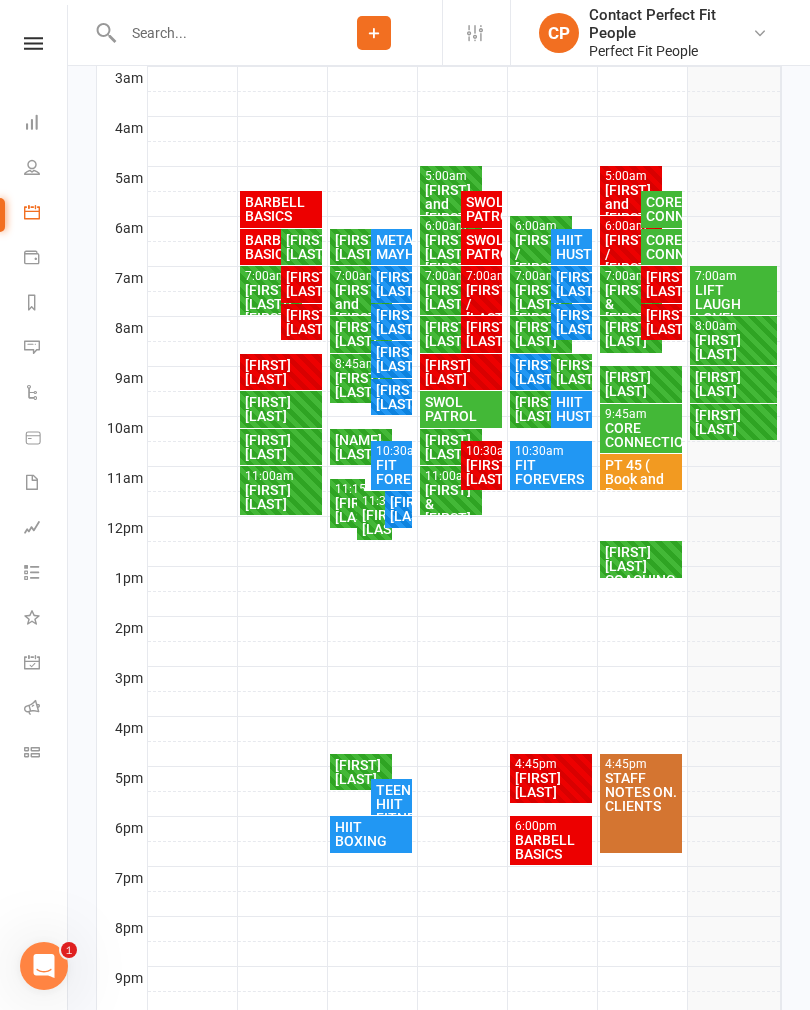 click on "[FIRST] & [FIRST] [LAST]" at bounding box center [451, 511] 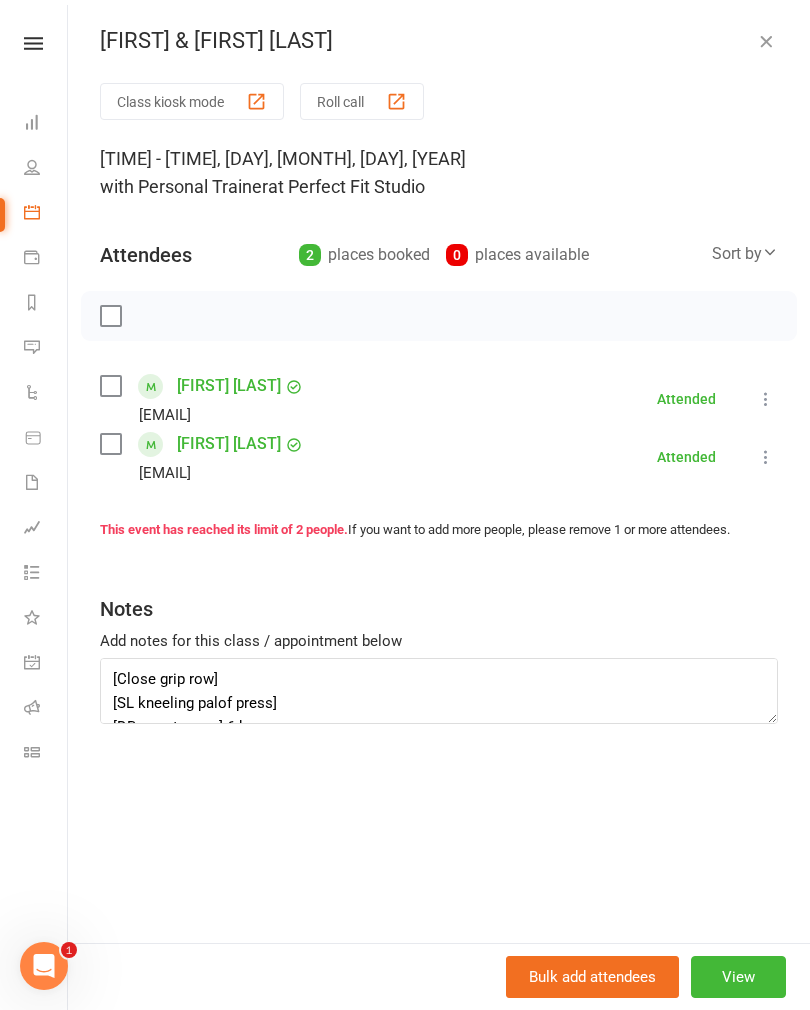 click at bounding box center (766, 41) 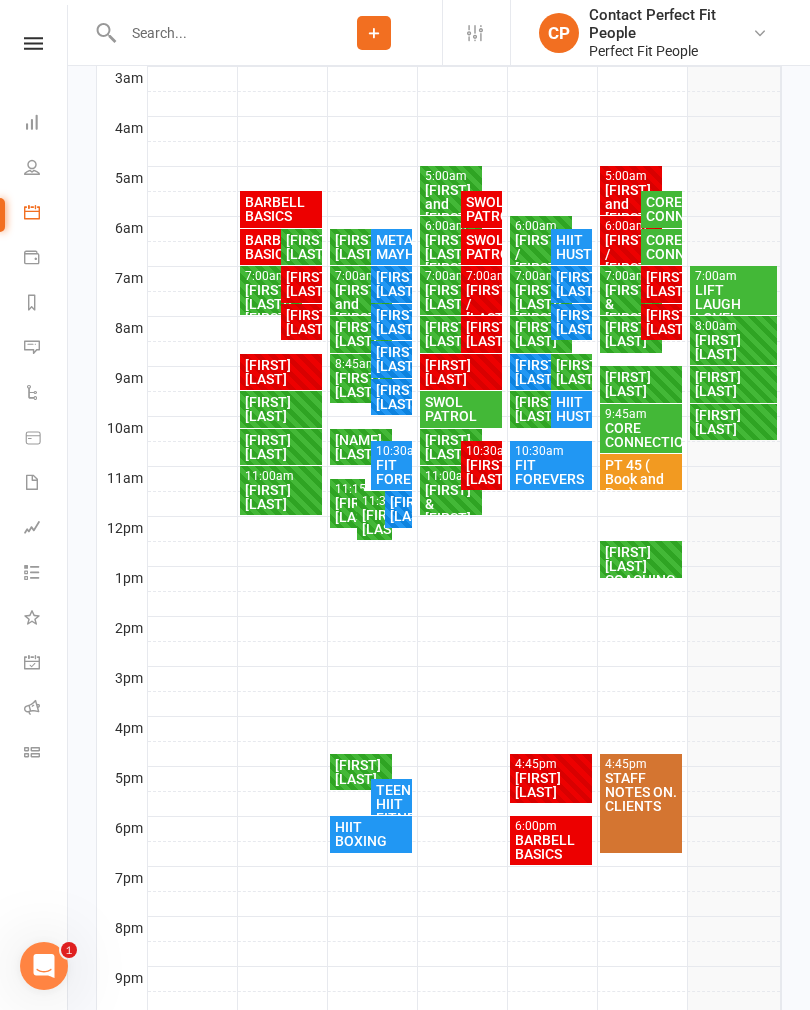 click on "[FIRST] [LAST]" at bounding box center (451, 447) 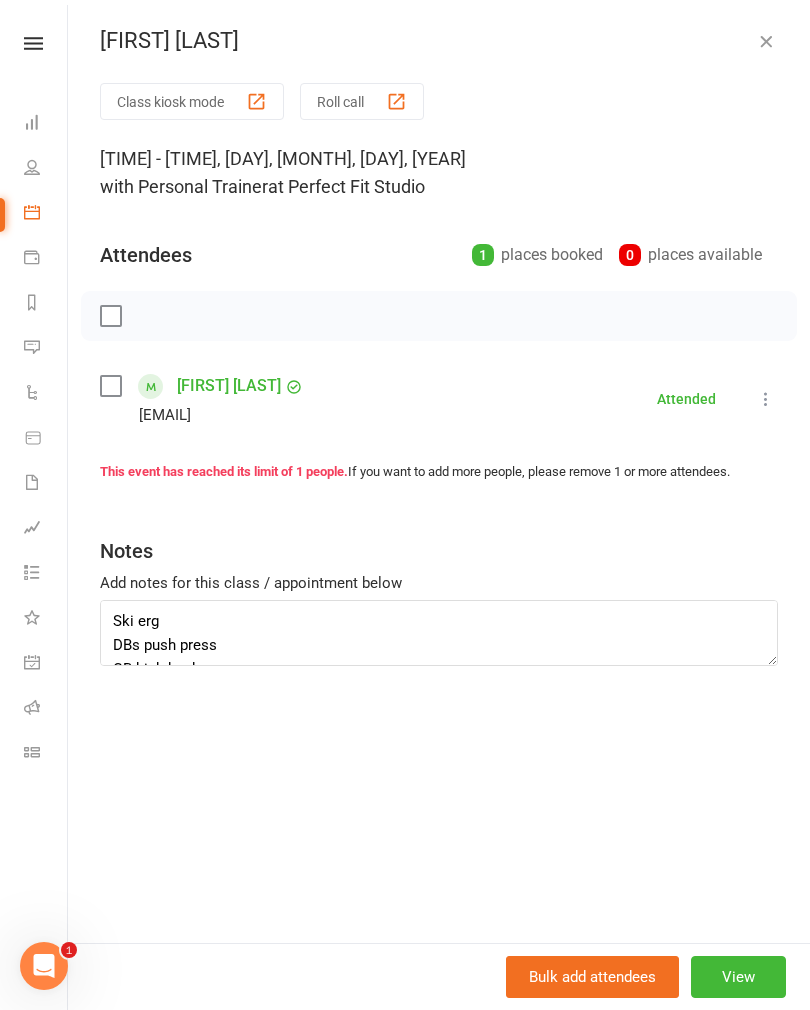 click at bounding box center (766, 41) 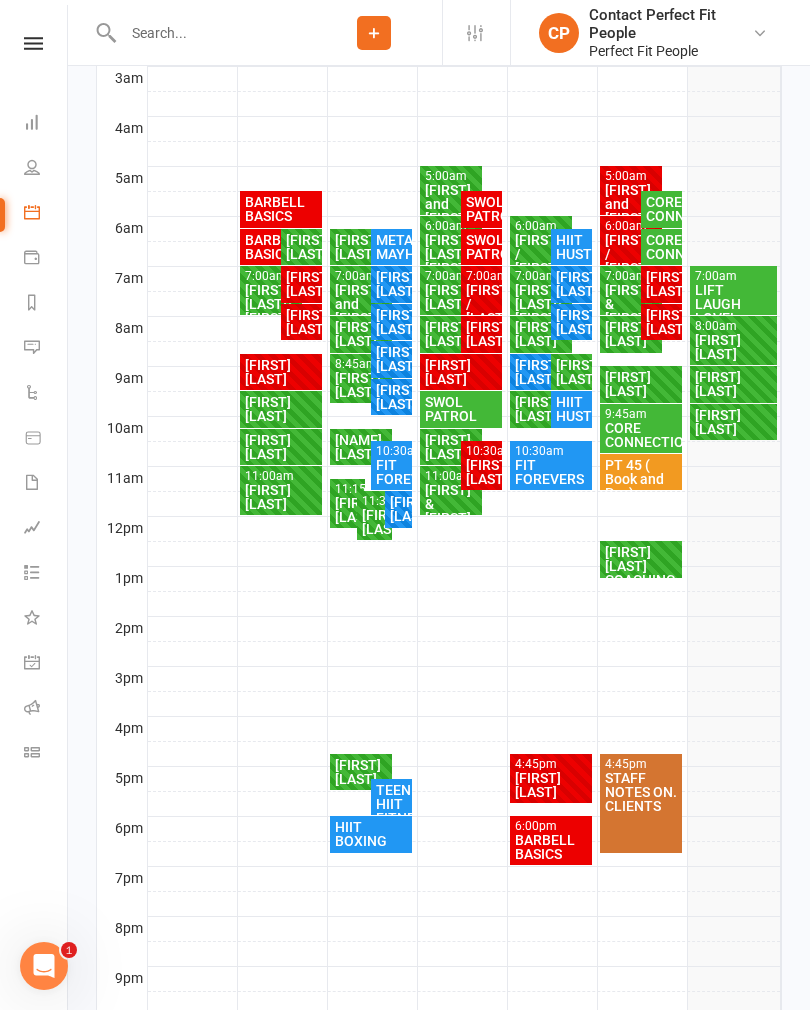 click on "[FIRST] [LAST]" at bounding box center [481, 472] 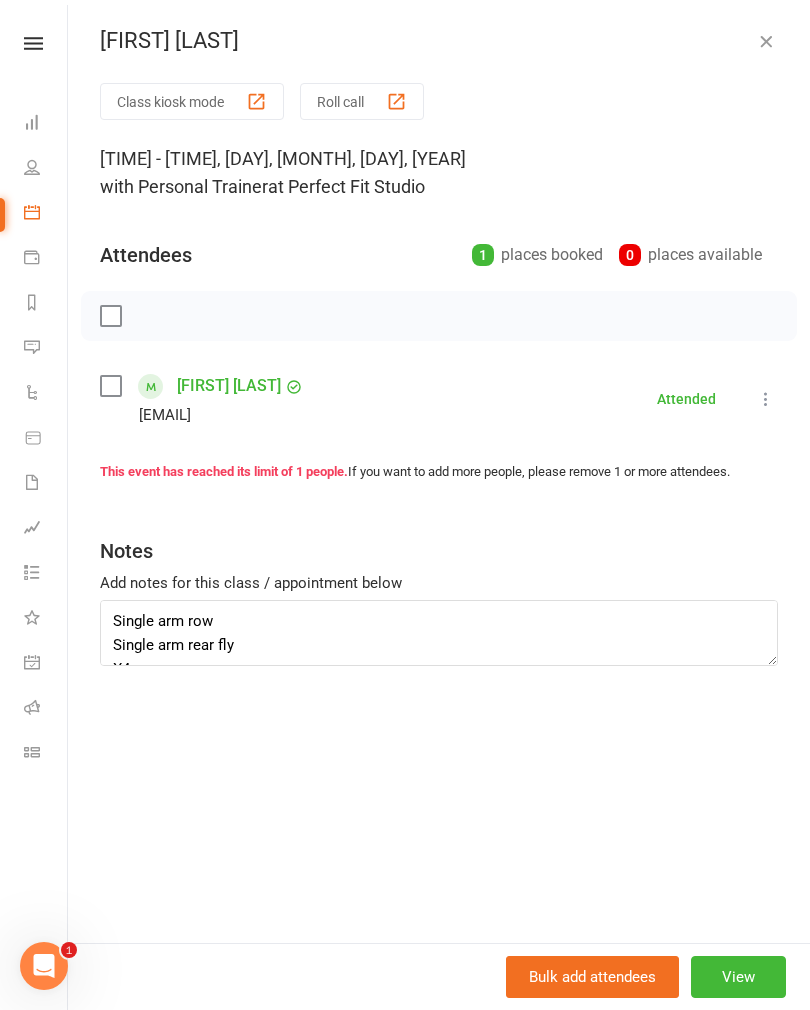 click at bounding box center [766, 41] 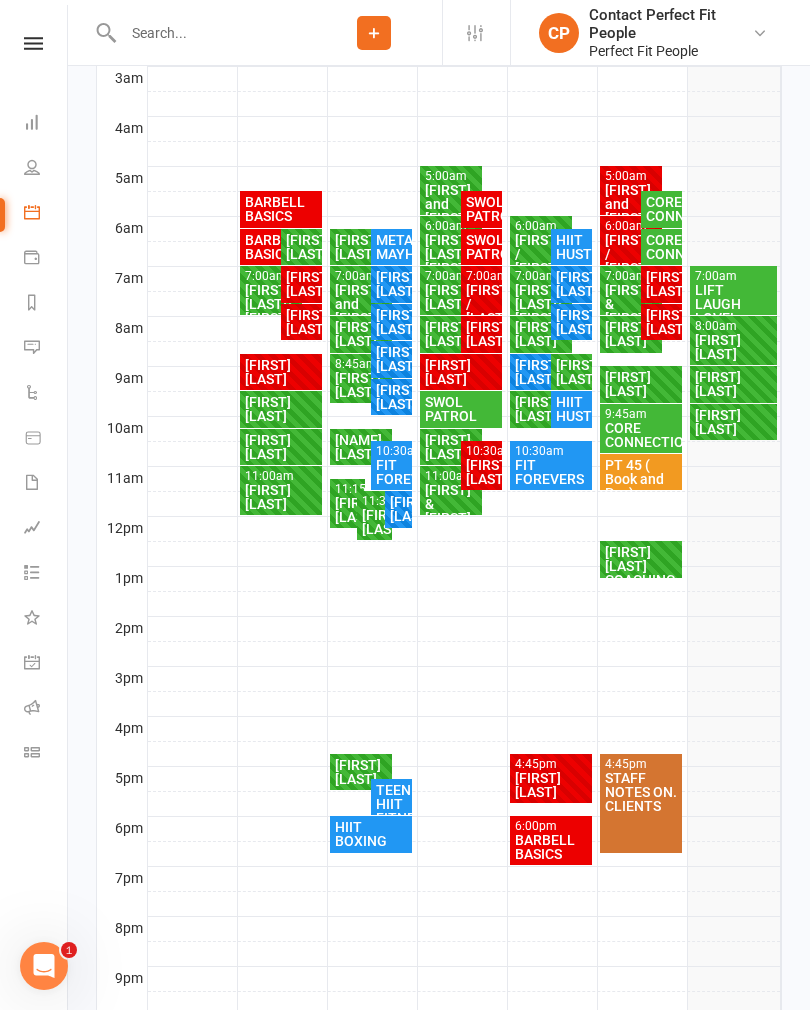 click on "[FIRST] [LAST]" at bounding box center (461, 372) 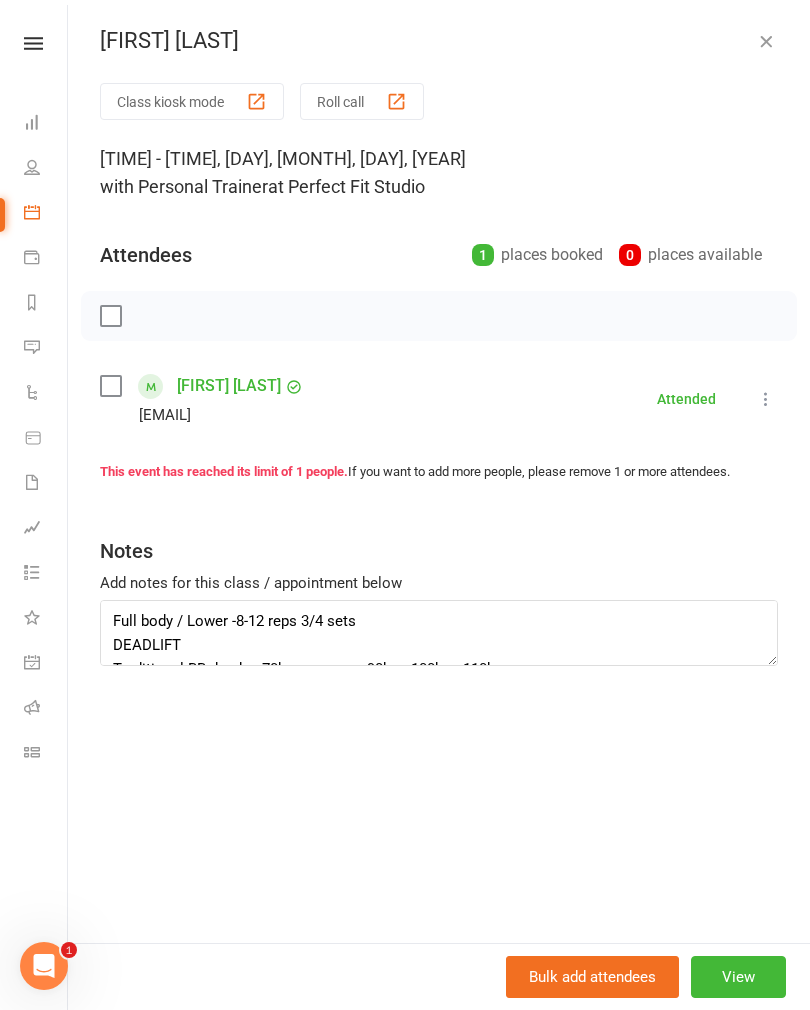 click at bounding box center [766, 41] 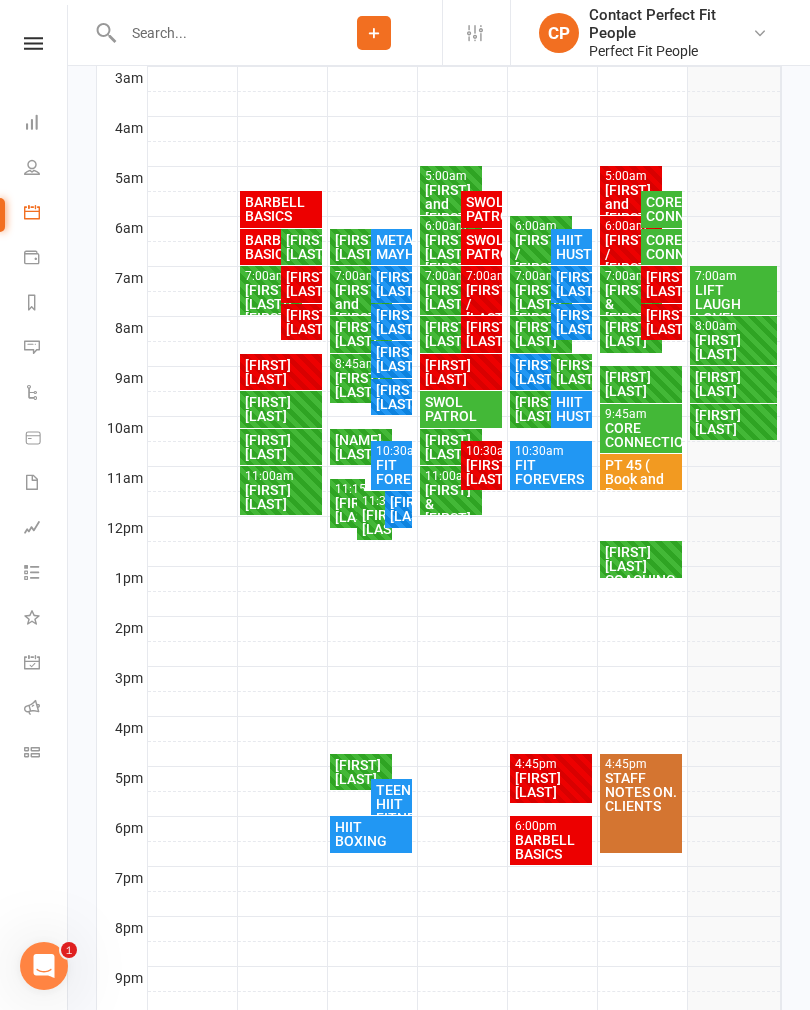 click on "[FIRST] [LAST]" at bounding box center [481, 334] 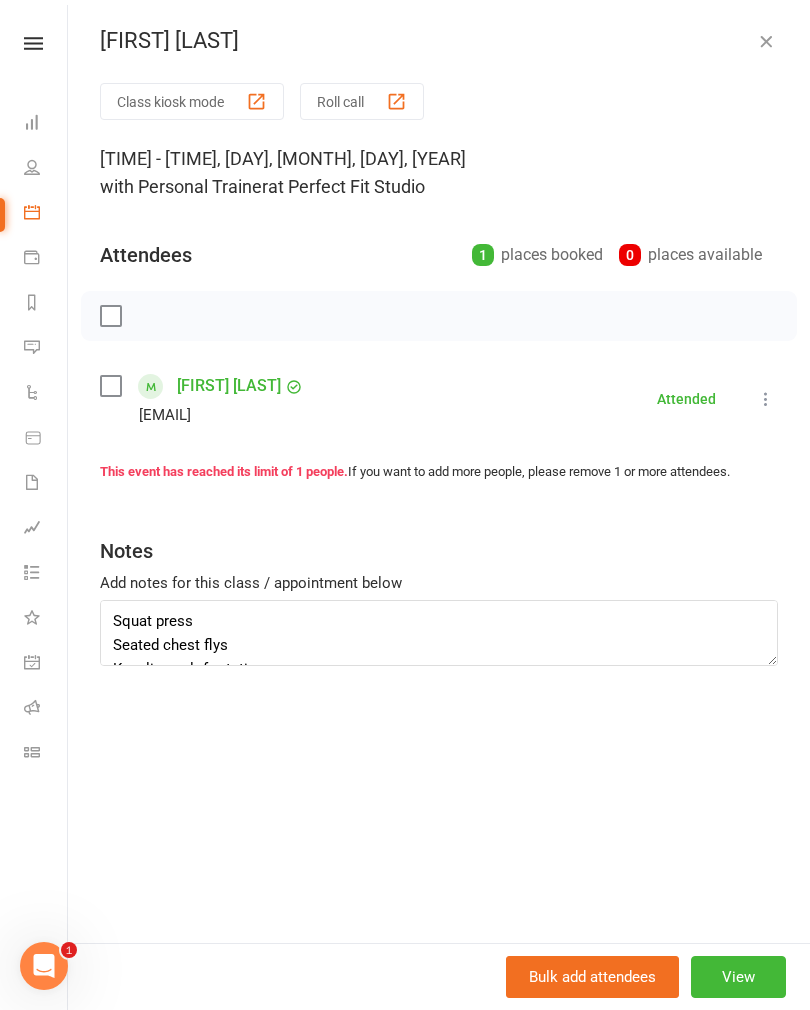 click at bounding box center [766, 41] 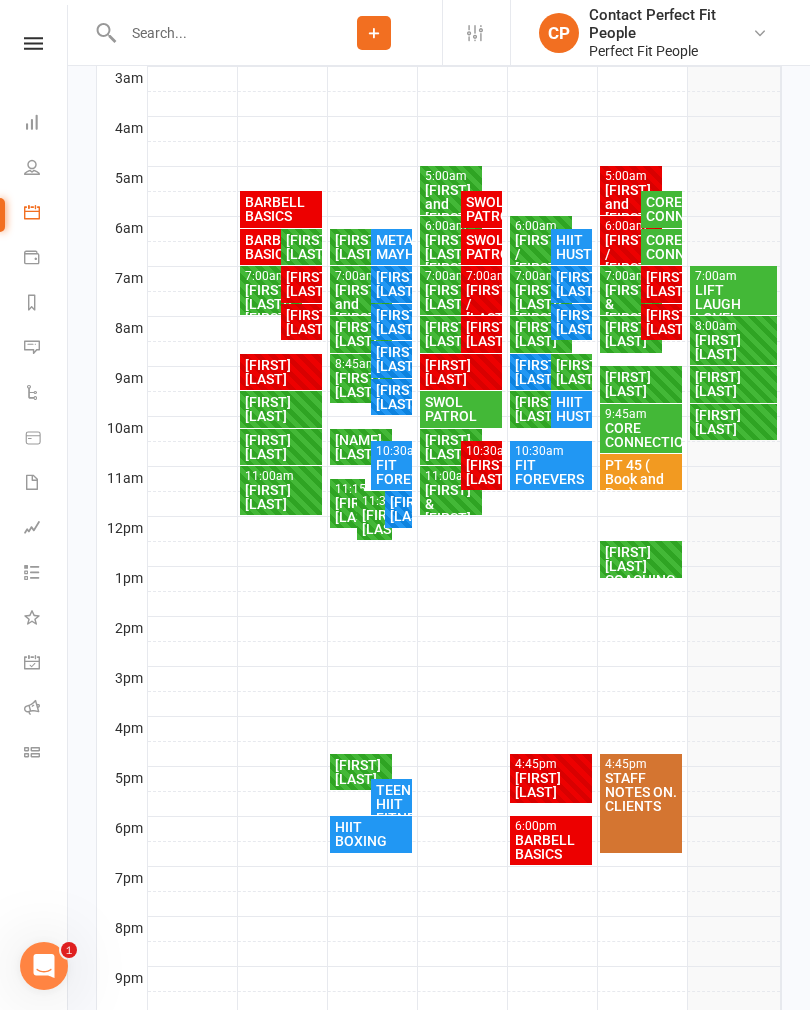 click on "[FIRST] [LAST]" at bounding box center [451, 334] 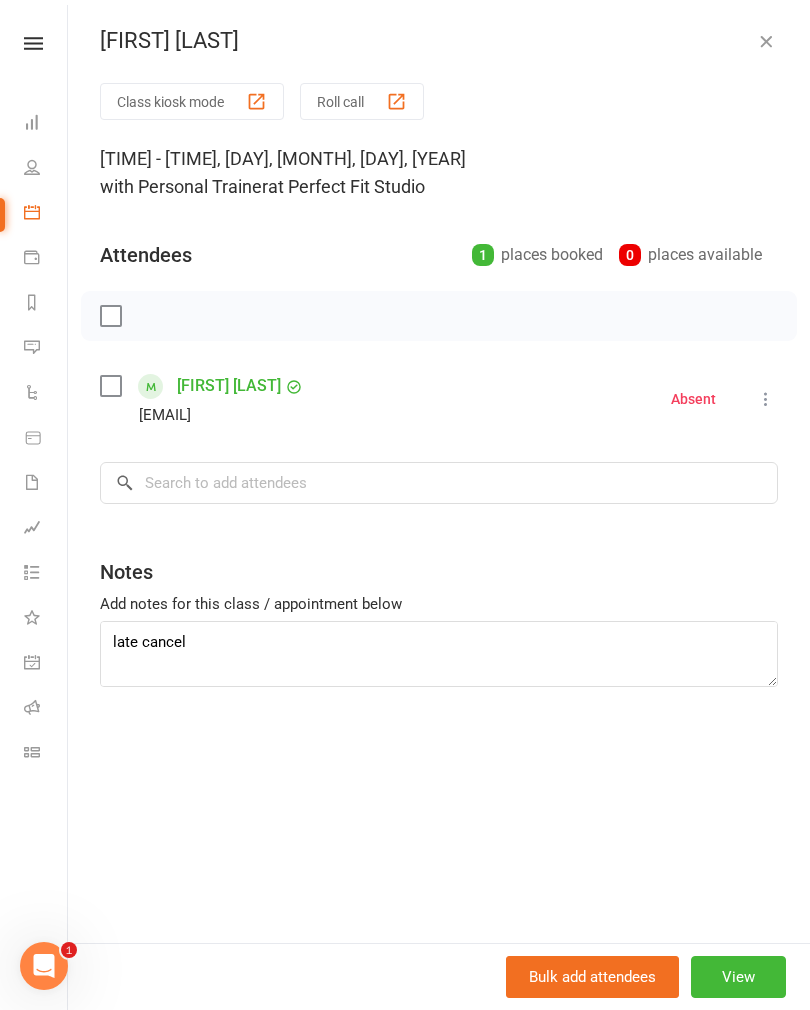 click at bounding box center [766, 41] 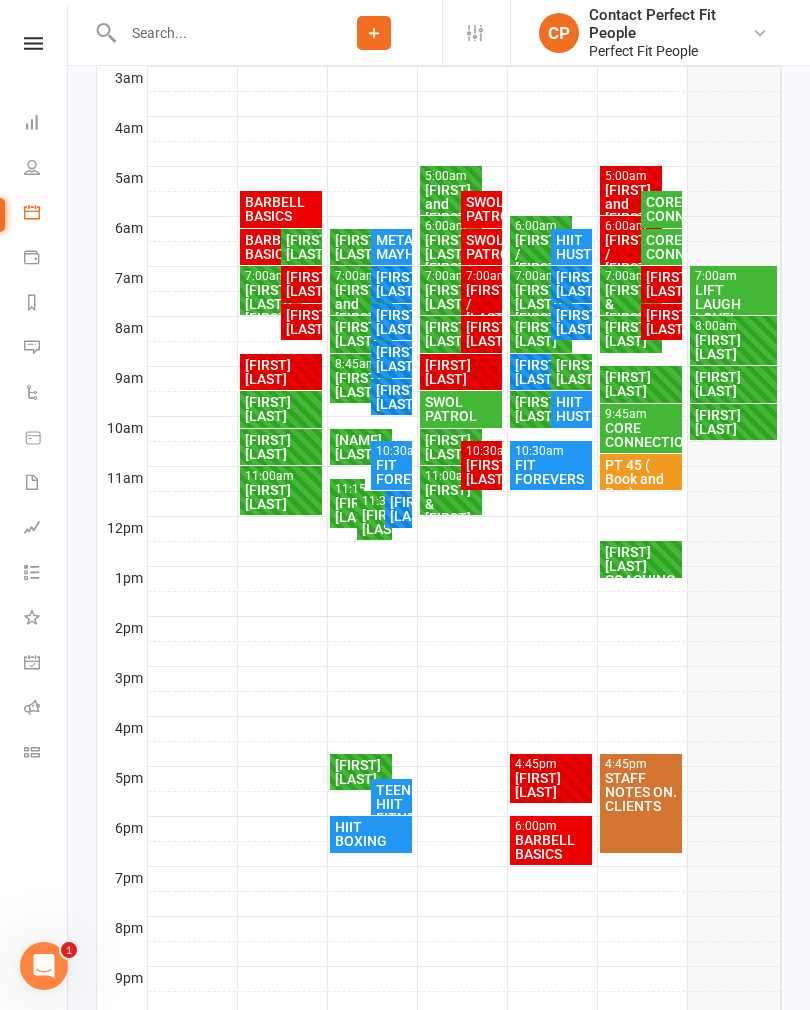 click on "[FIRST] [LAST]" at bounding box center [451, 297] 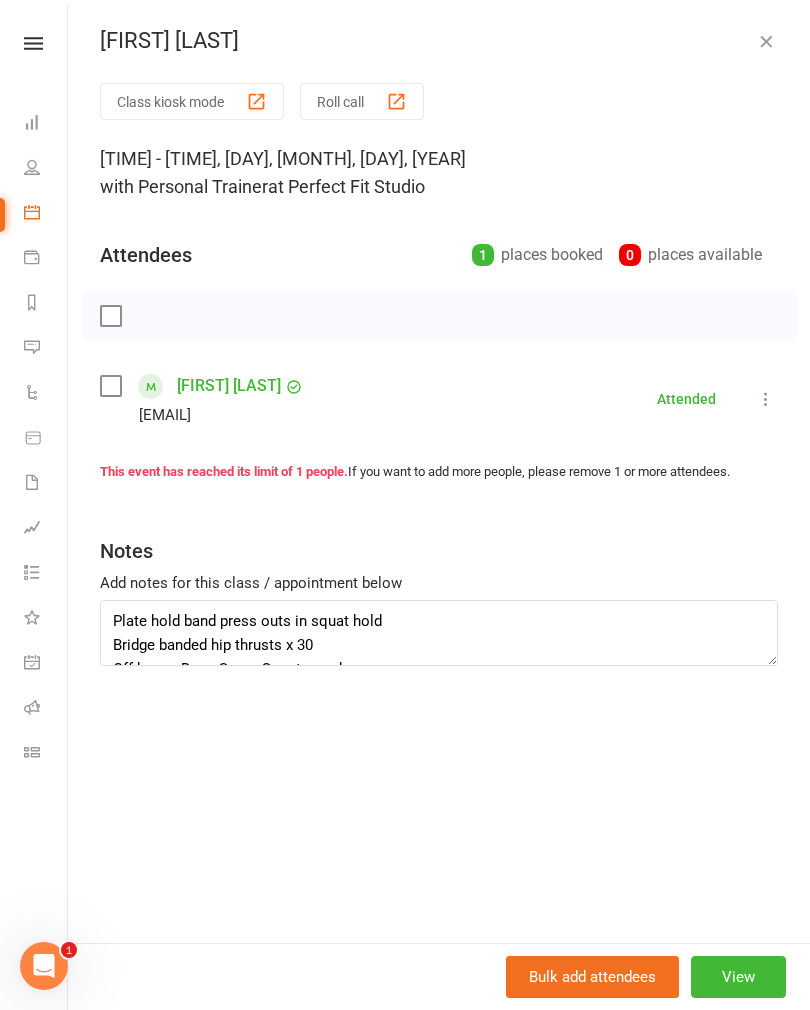 click at bounding box center [766, 41] 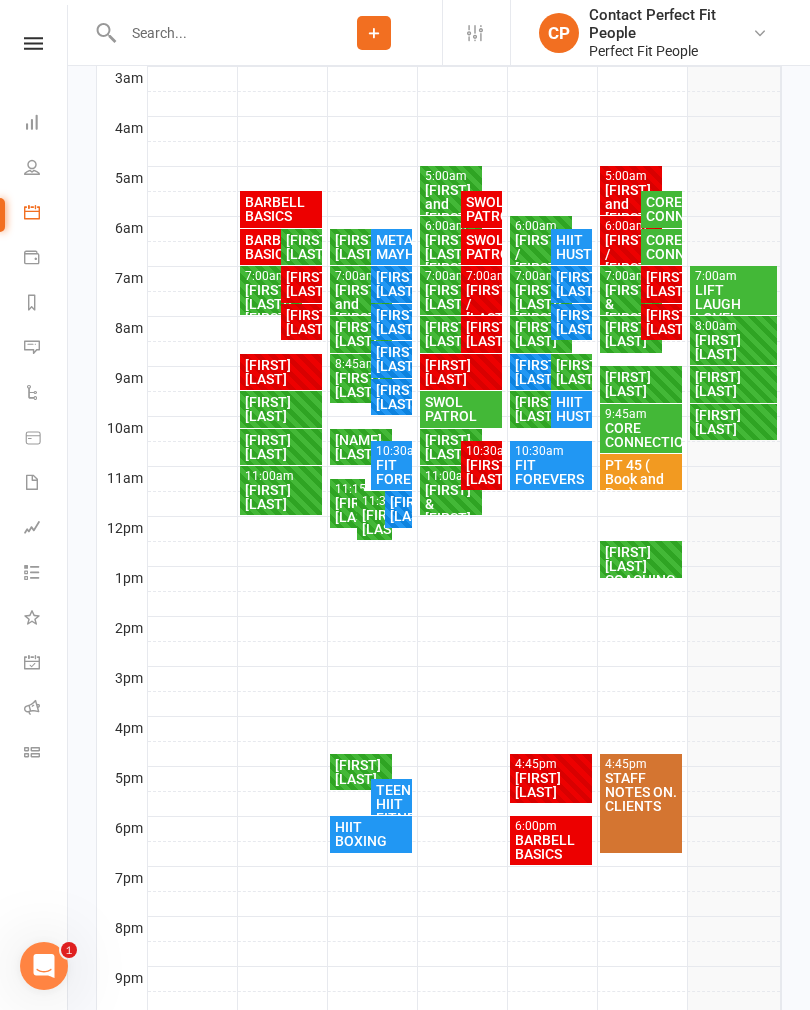 click on "[FIRST] / [LAST]" at bounding box center [481, 304] 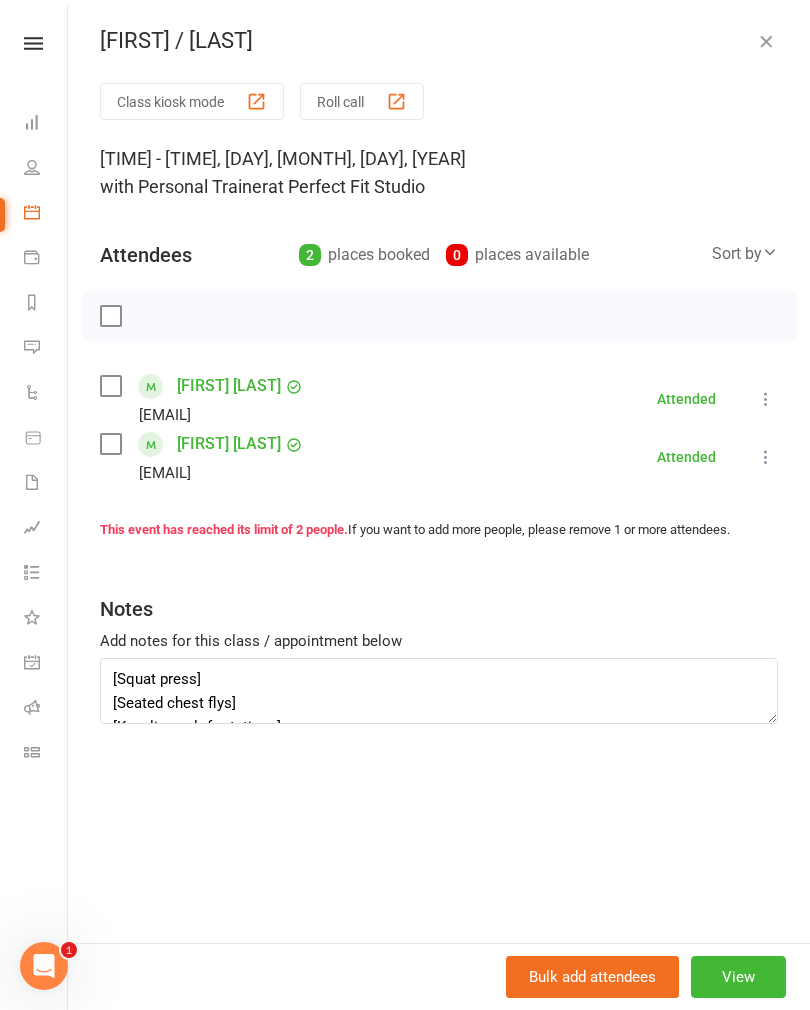 click at bounding box center (766, 41) 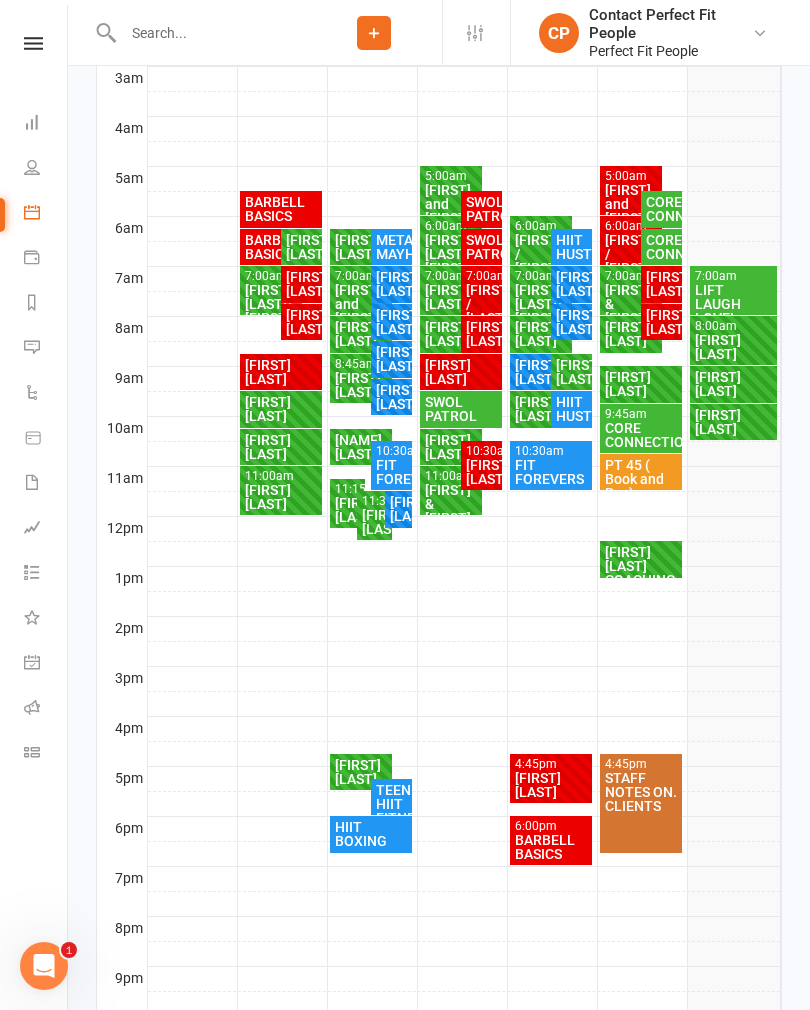 click on "[FIRST] [LAST] / [FIRST] [LAST]" at bounding box center (451, 261) 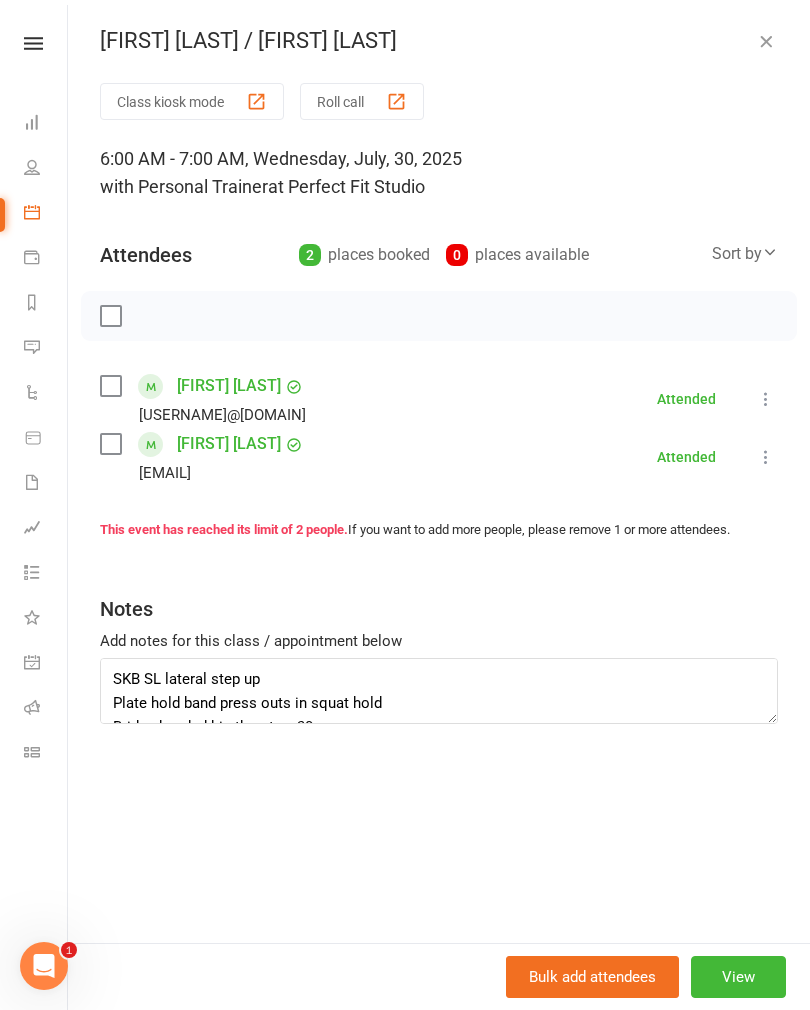 click at bounding box center [766, 41] 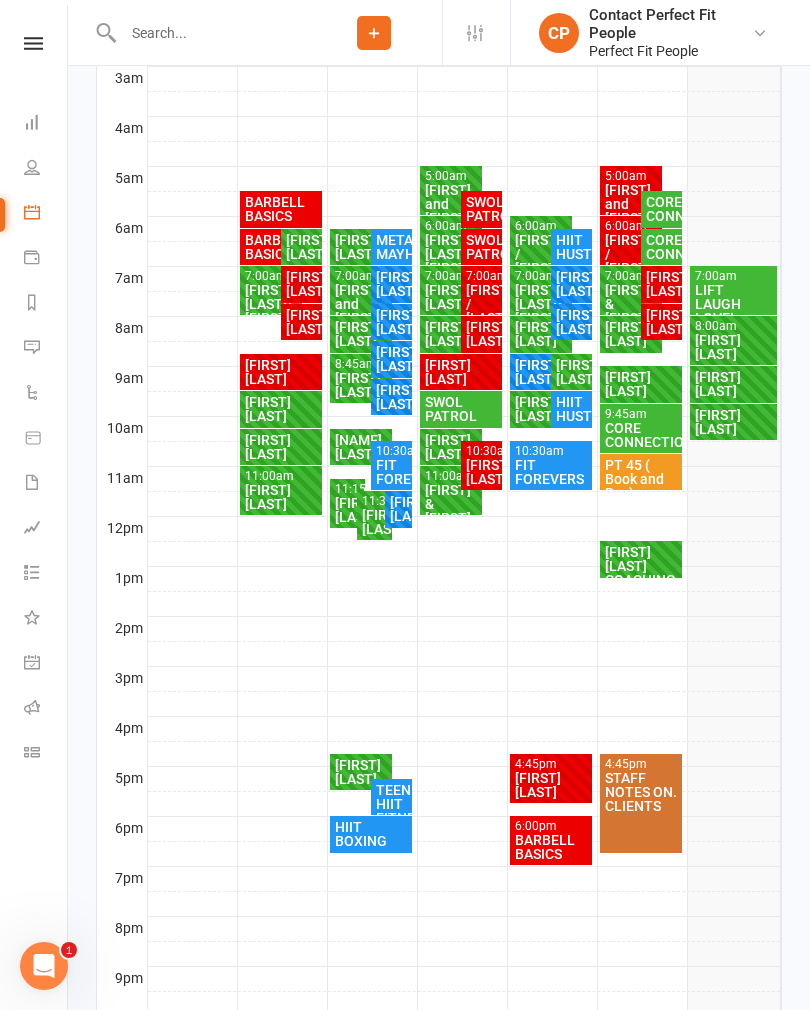 click on "SWOL PATROL" at bounding box center [481, 247] 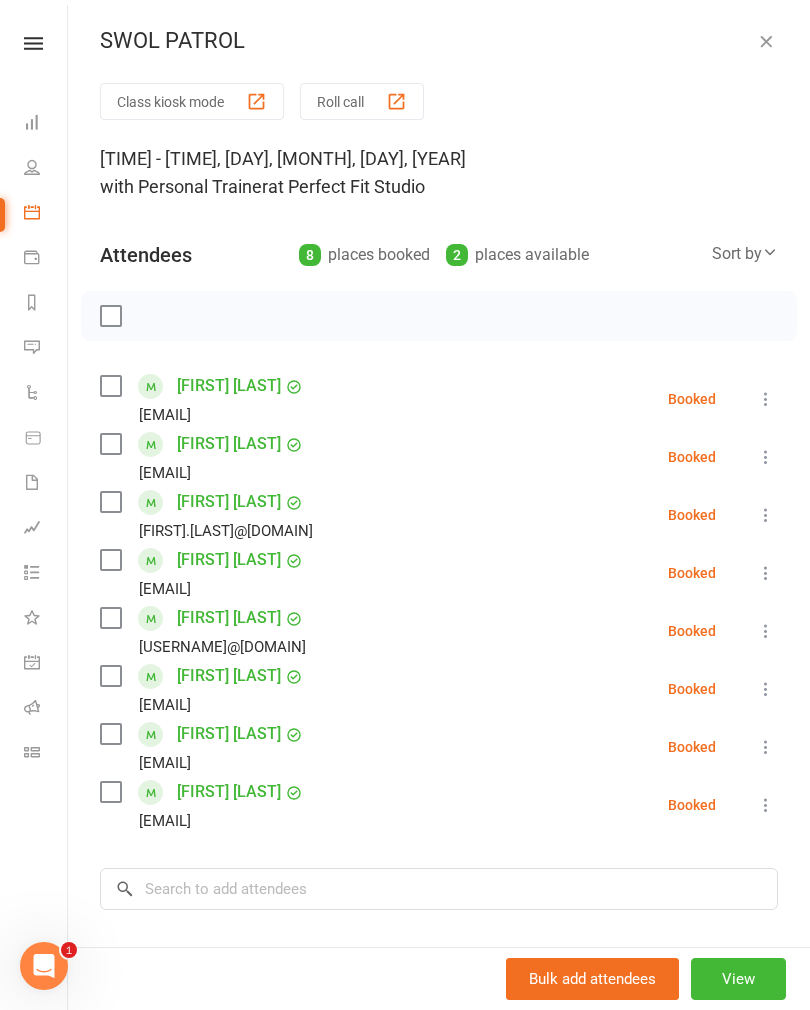 click at bounding box center [766, 41] 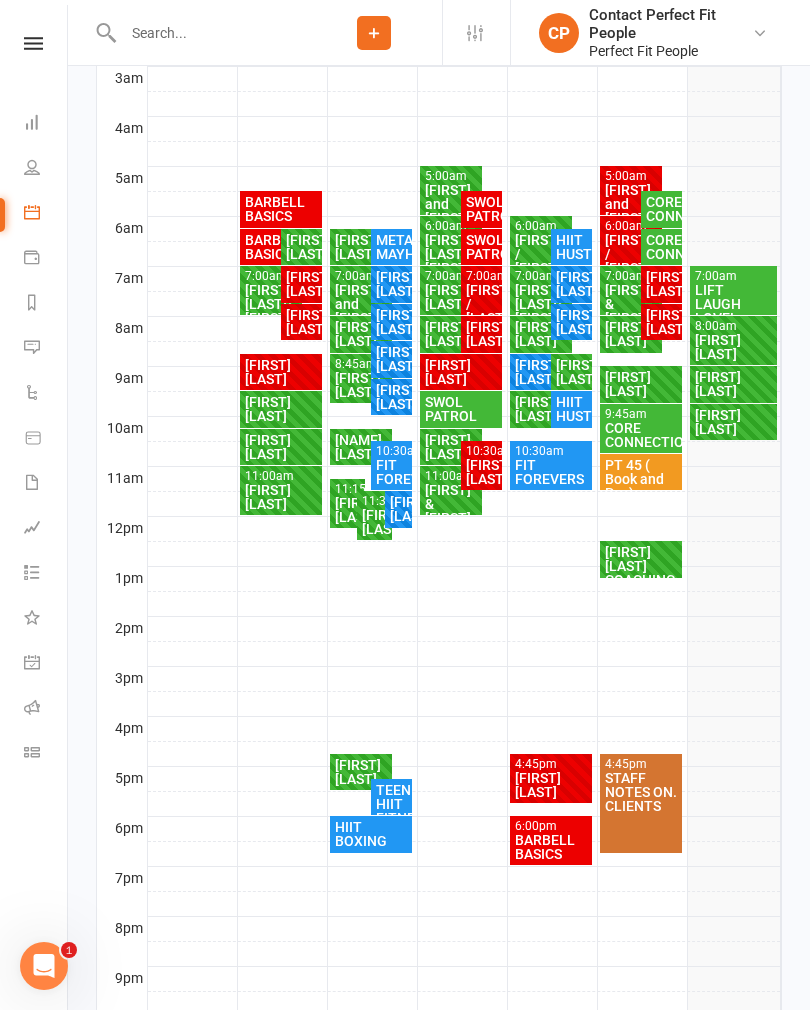click on "SWOL PATROL" at bounding box center (481, 247) 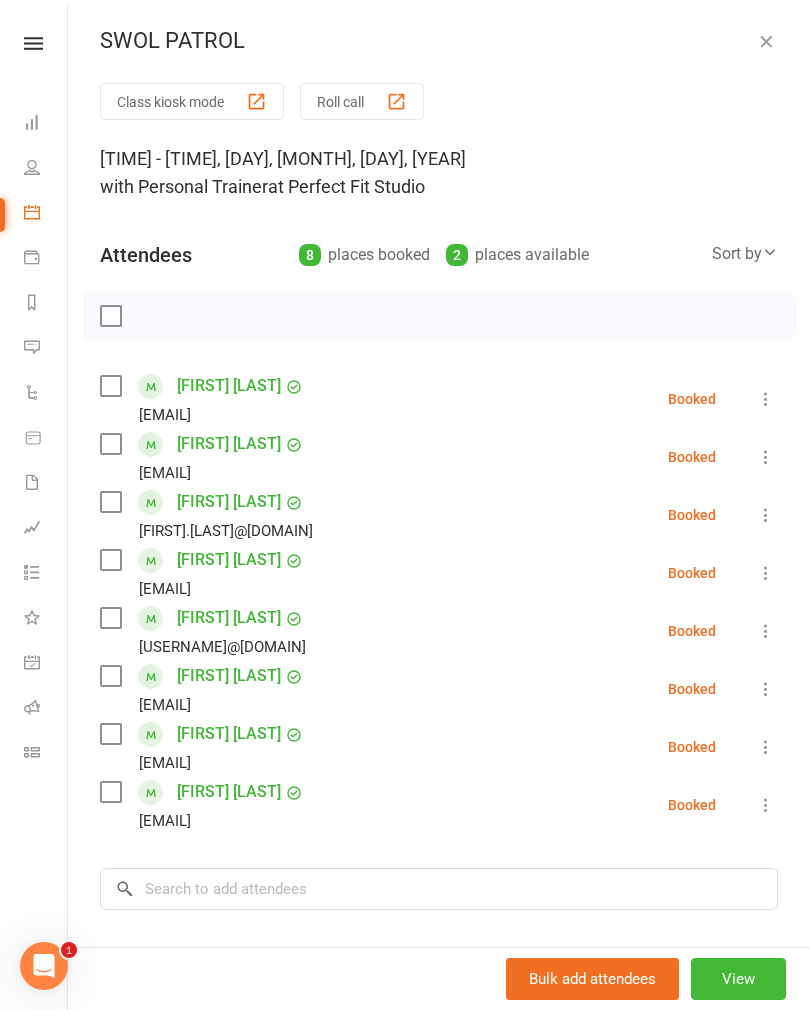 click at bounding box center (110, 316) 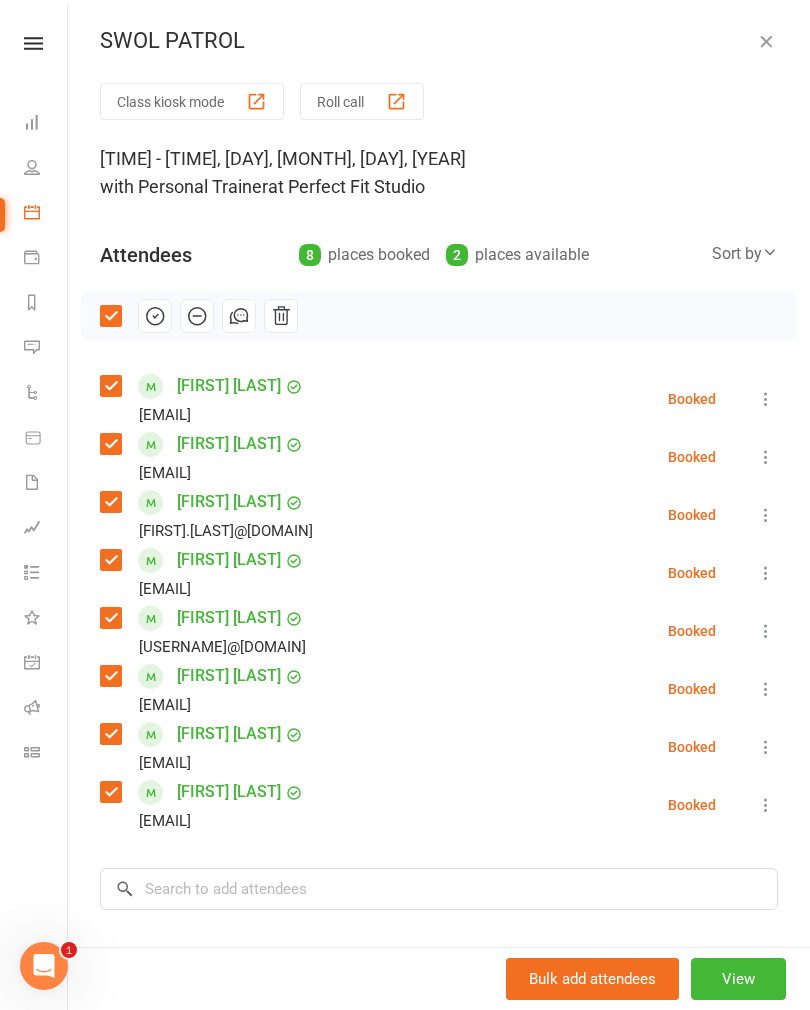 click 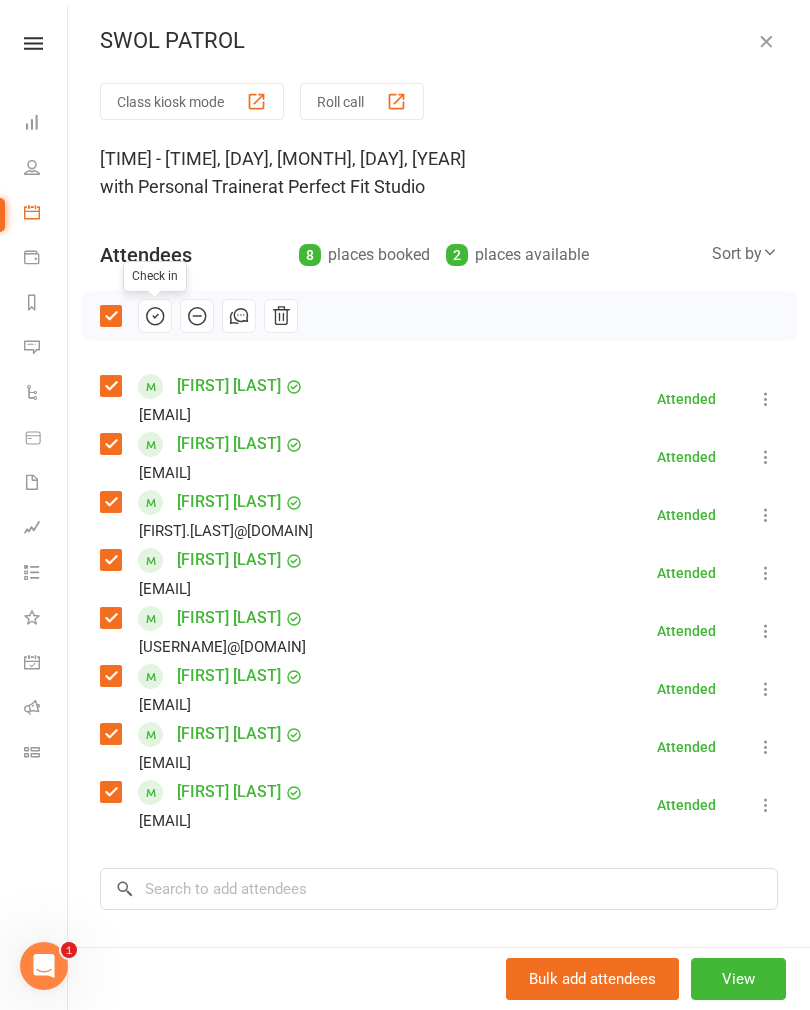 click at bounding box center (766, 41) 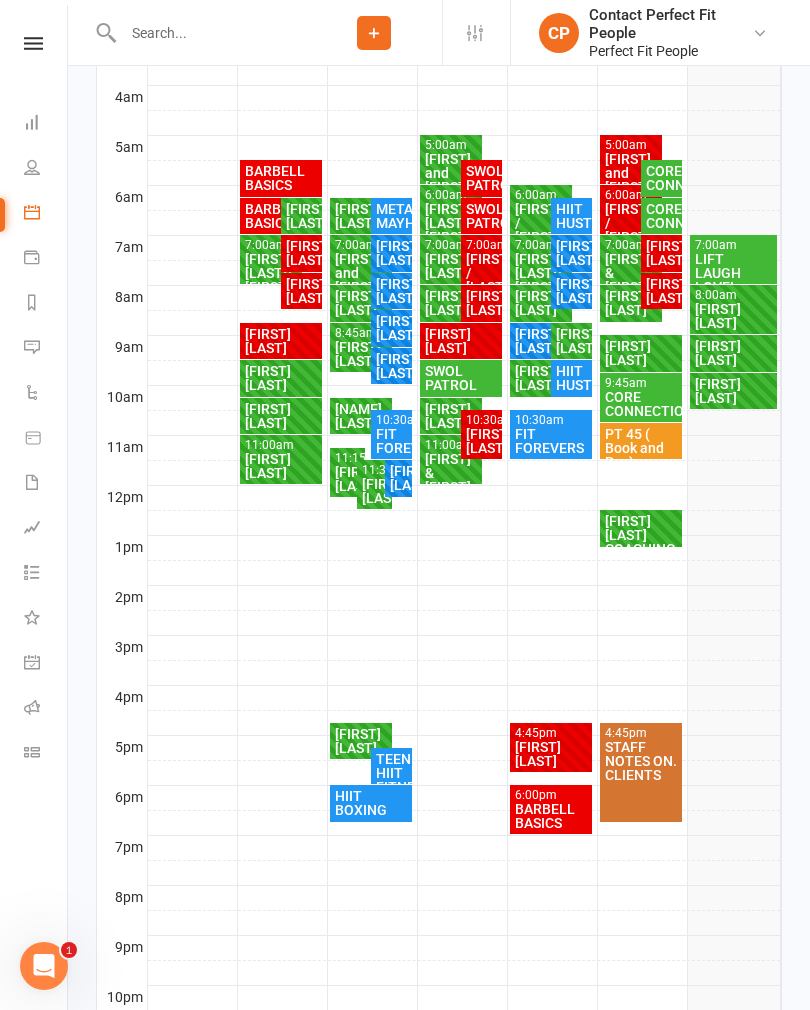 click on "SWOL PATROL" at bounding box center (481, 178) 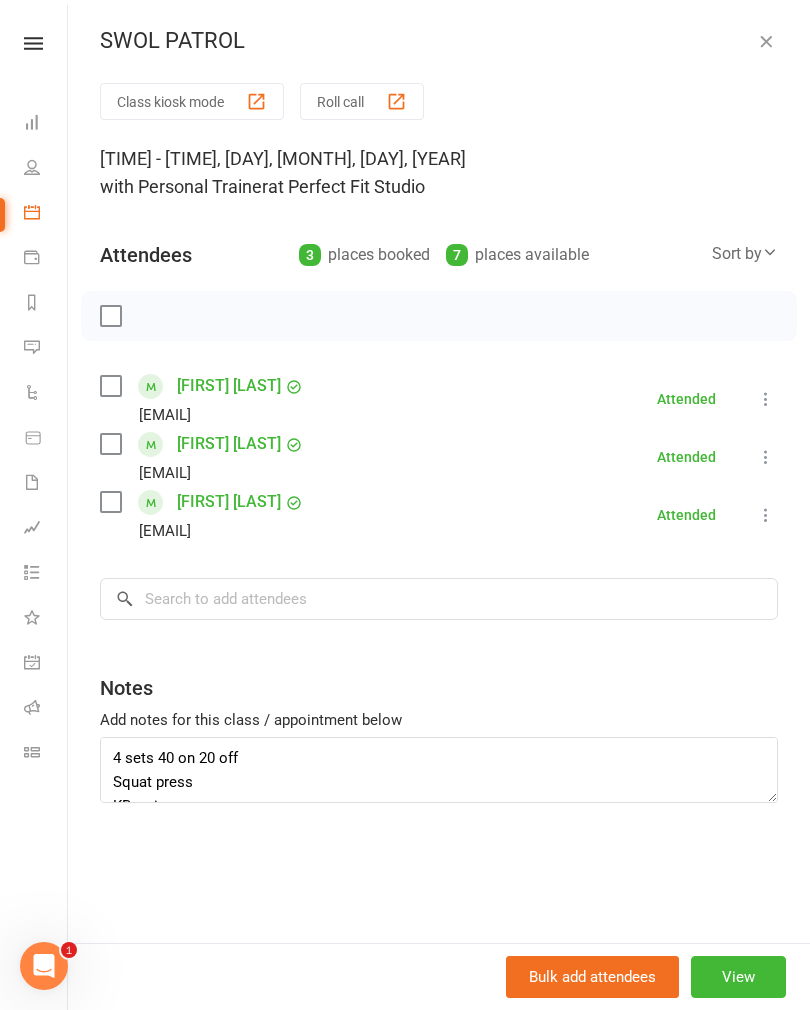 click at bounding box center (766, 41) 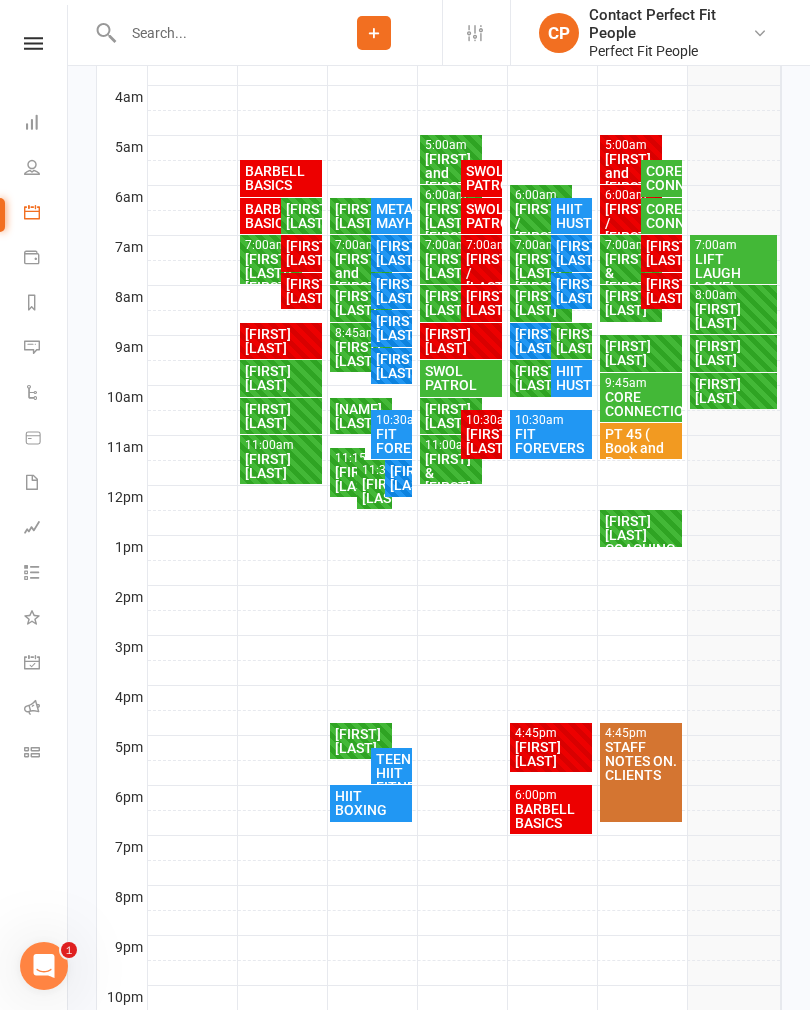 click on "[FIRST] and [FIRST] [LAST]" at bounding box center [451, 180] 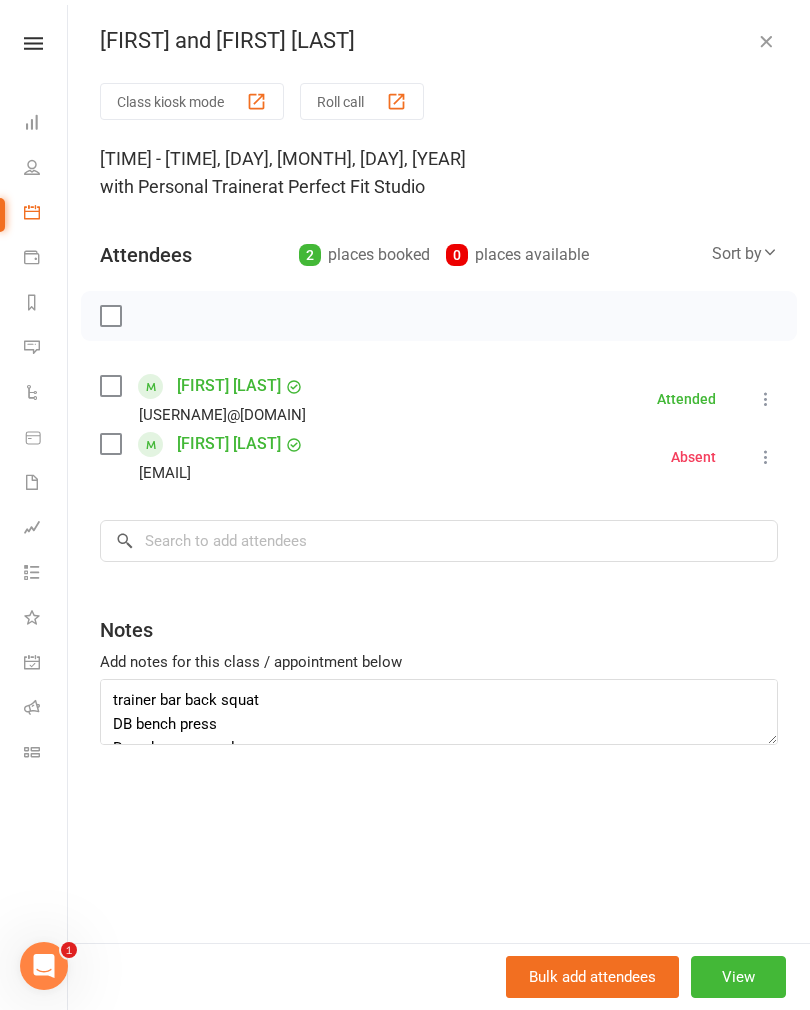 click at bounding box center [766, 41] 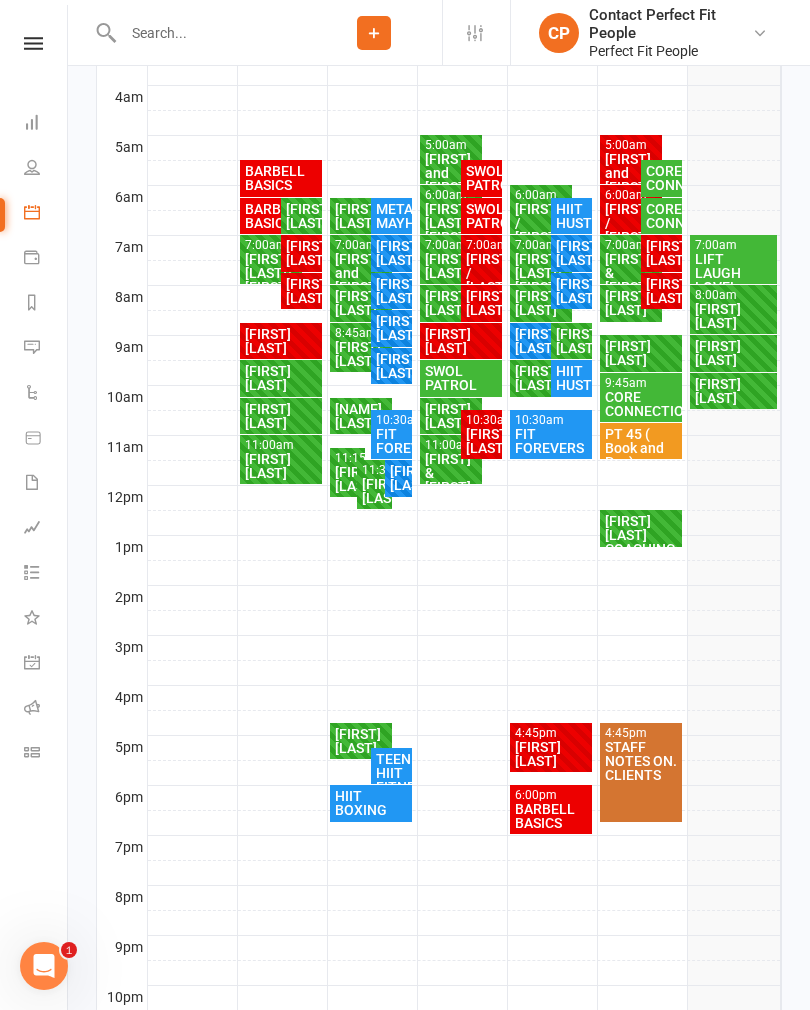 click on "[FIRST] [LAST] / [FIRST] [LAST]" at bounding box center (451, 230) 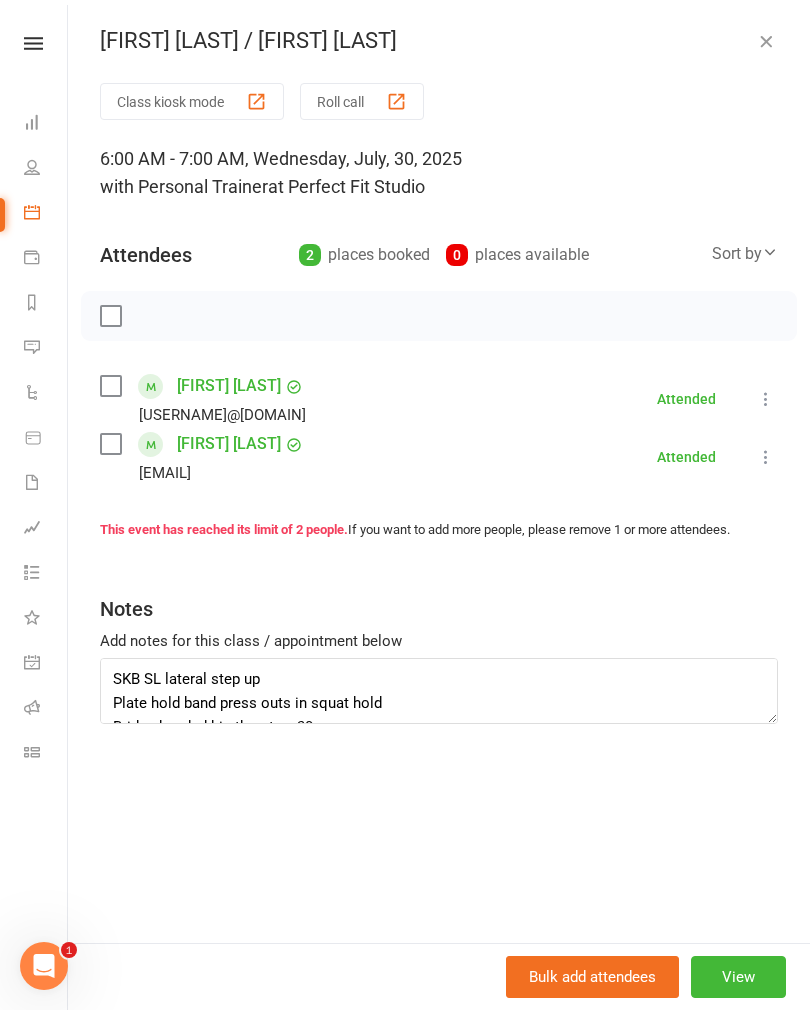 click at bounding box center [766, 41] 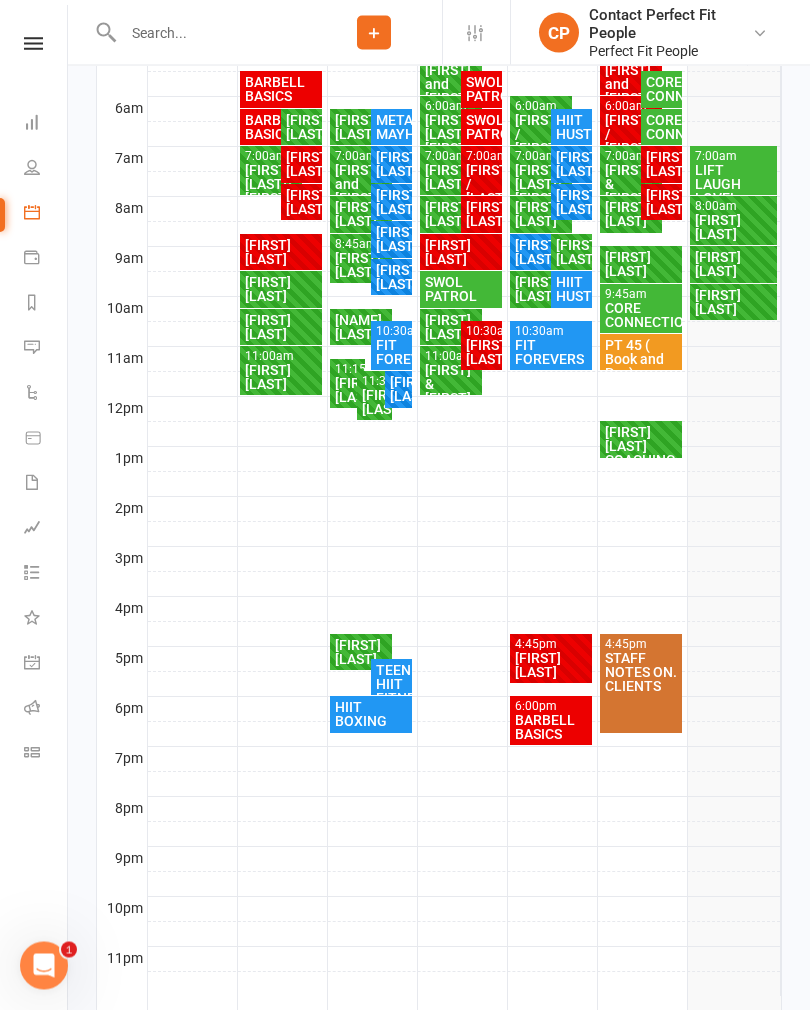 click on "HIIT BOXING" at bounding box center [371, 715] 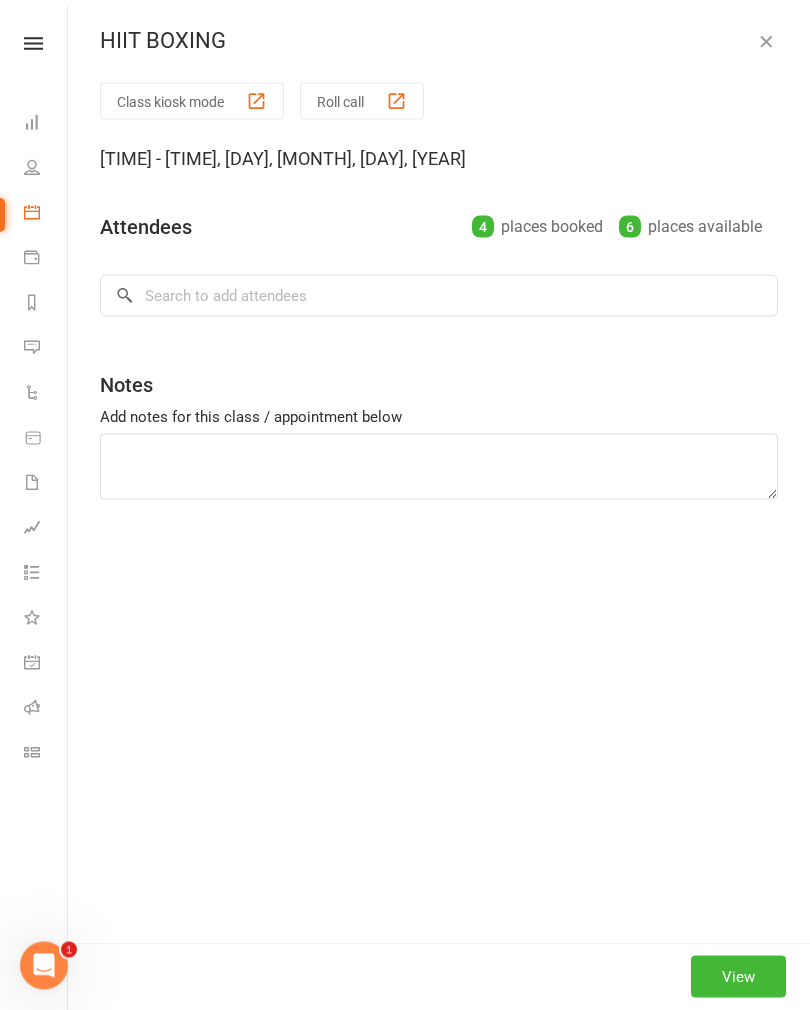 scroll, scrollTop: 627, scrollLeft: 0, axis: vertical 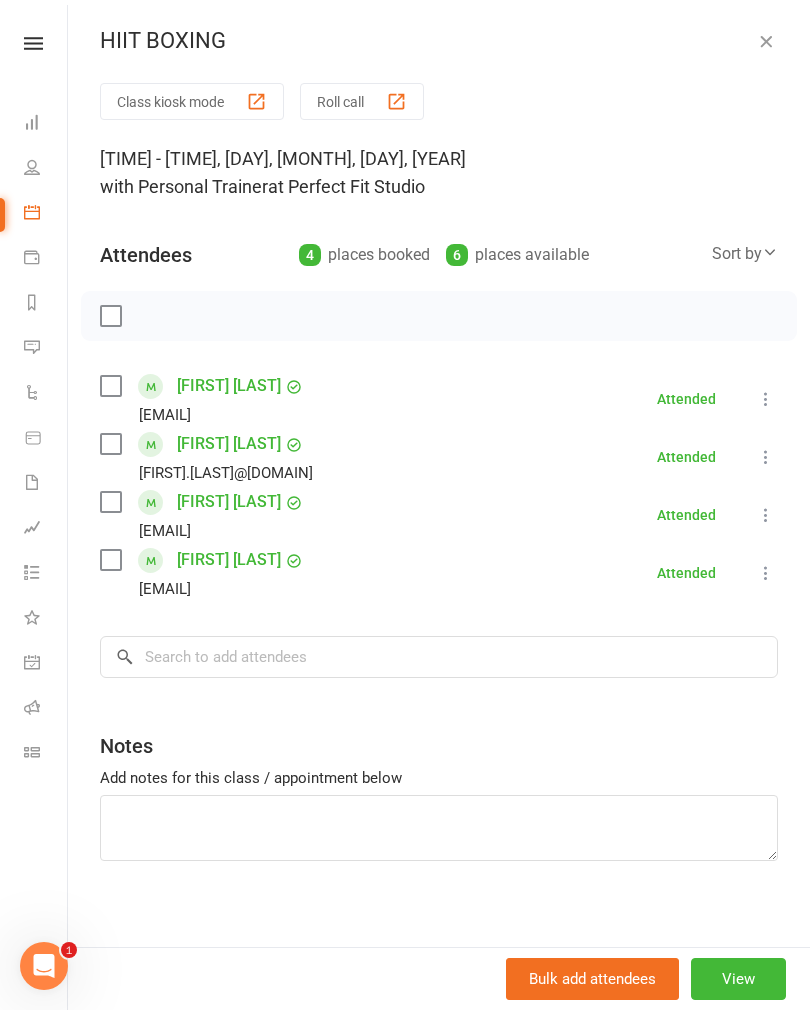 click at bounding box center [766, 41] 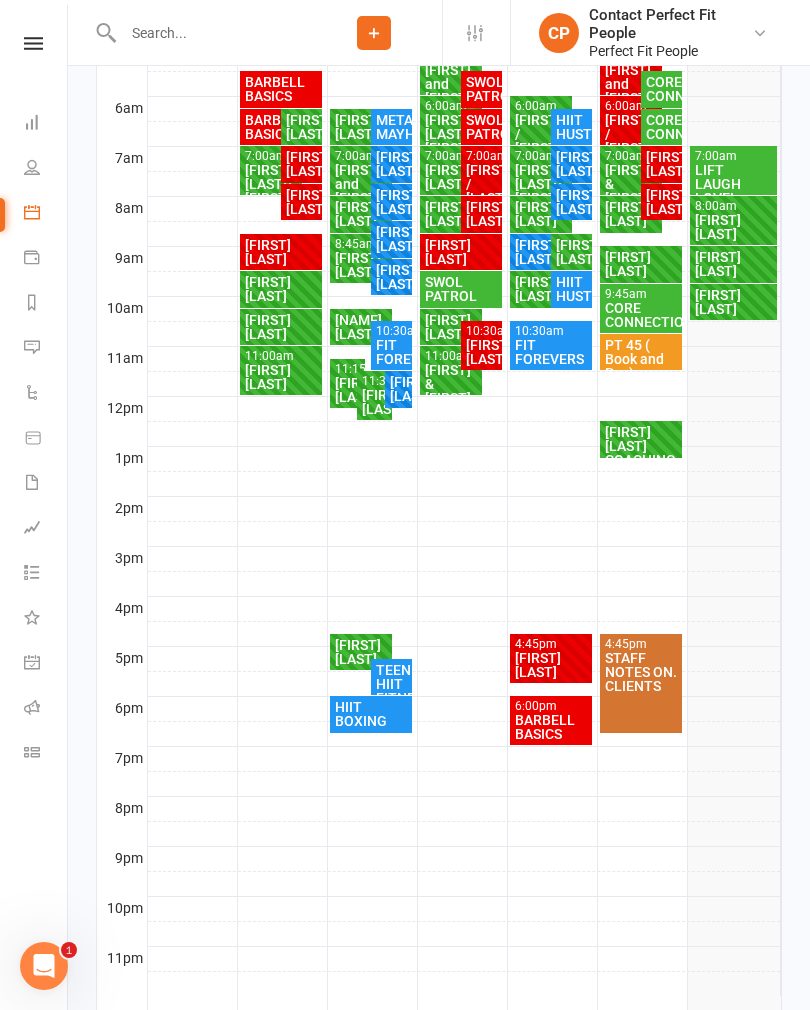 click on "TEEN HIIT FITNESS" at bounding box center (391, 684) 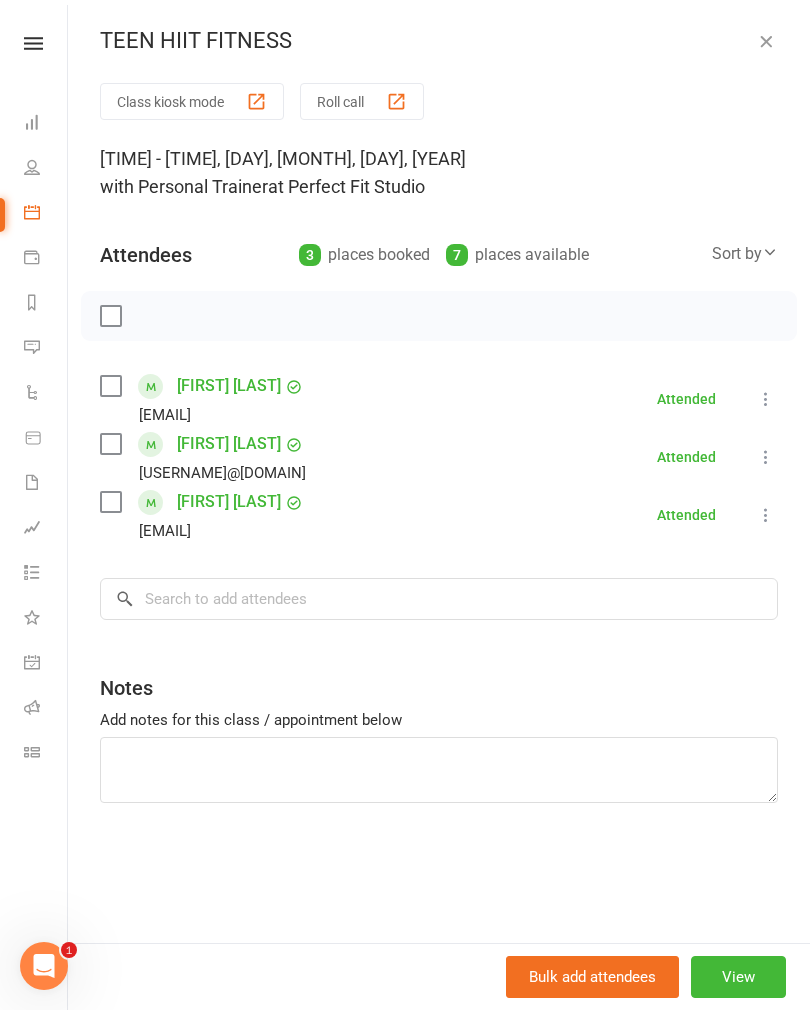 click at bounding box center (766, 41) 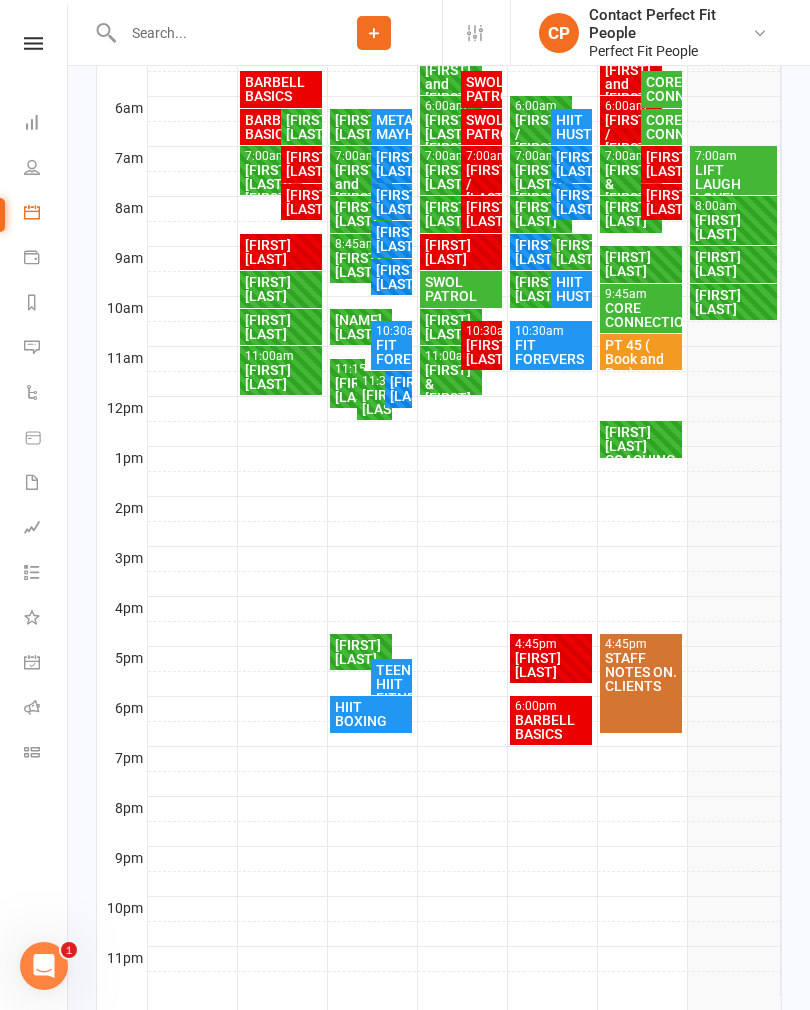 click on "[FIRST] [LAST]" at bounding box center [361, 652] 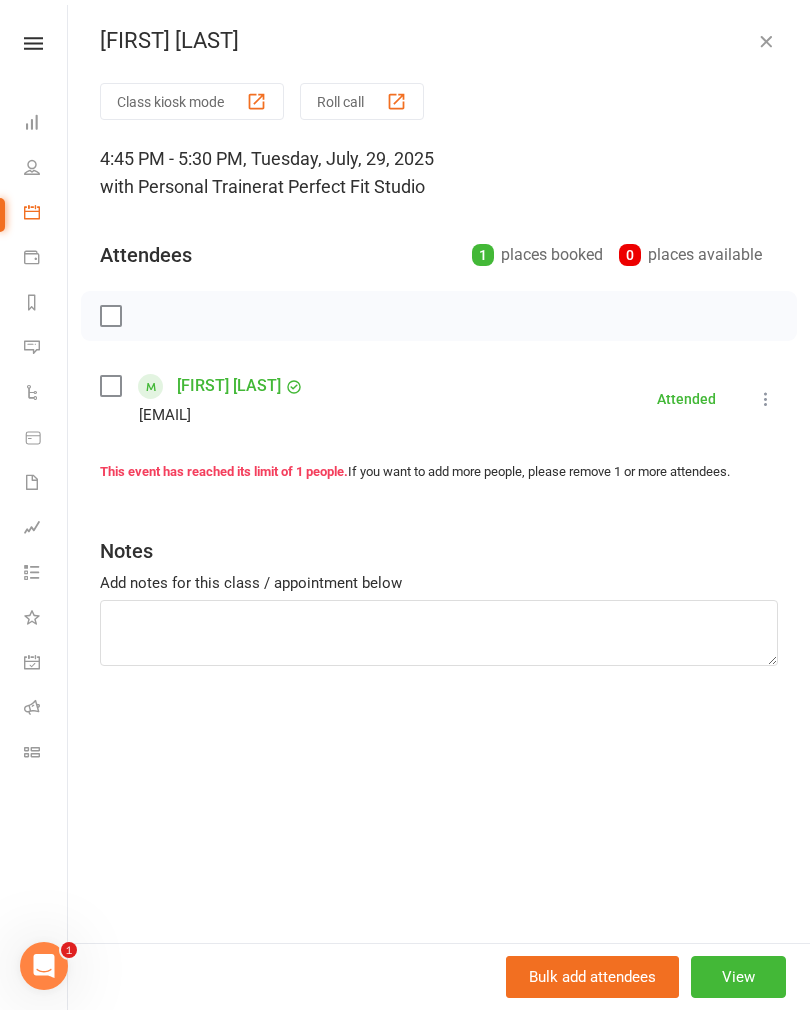 click at bounding box center (766, 41) 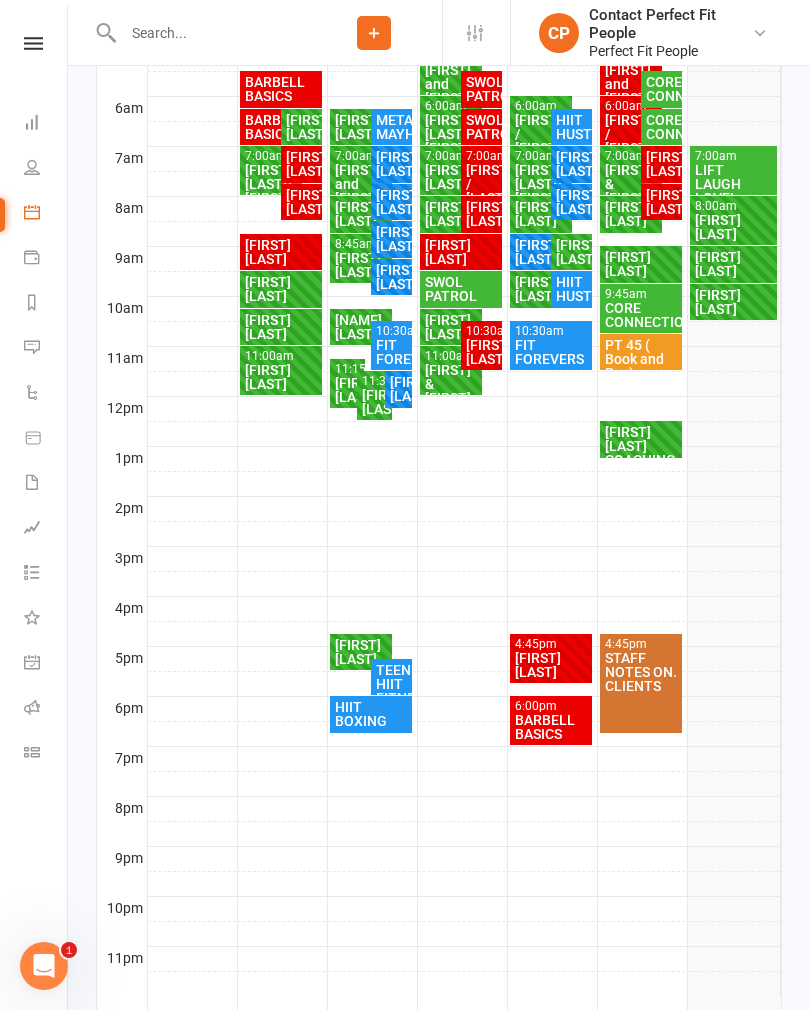 click on "[FIRST] [LAST]" at bounding box center [374, 402] 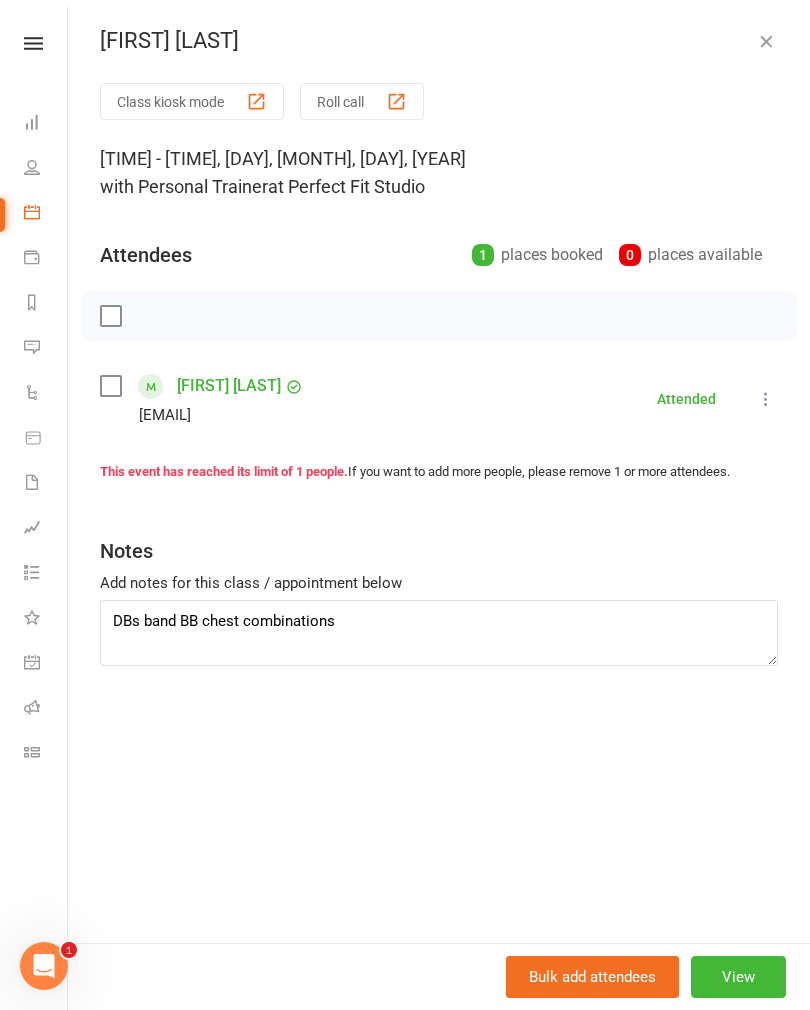 click at bounding box center [766, 41] 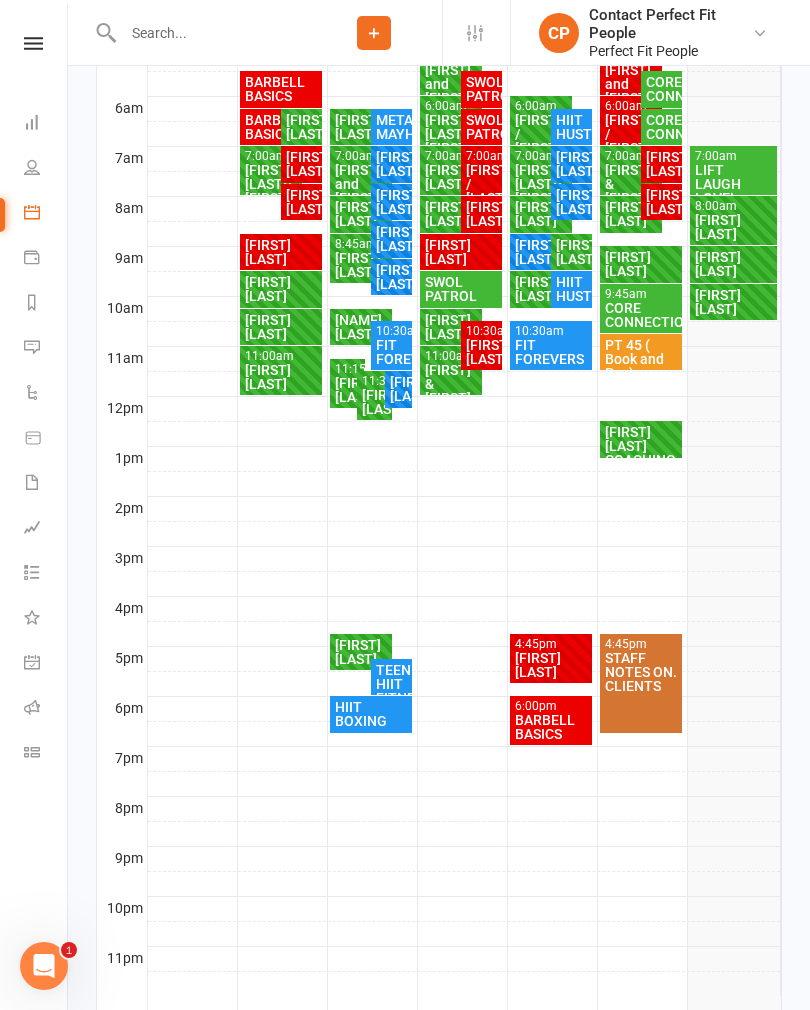 click on "[FIRST] [LAST]" at bounding box center (347, 390) 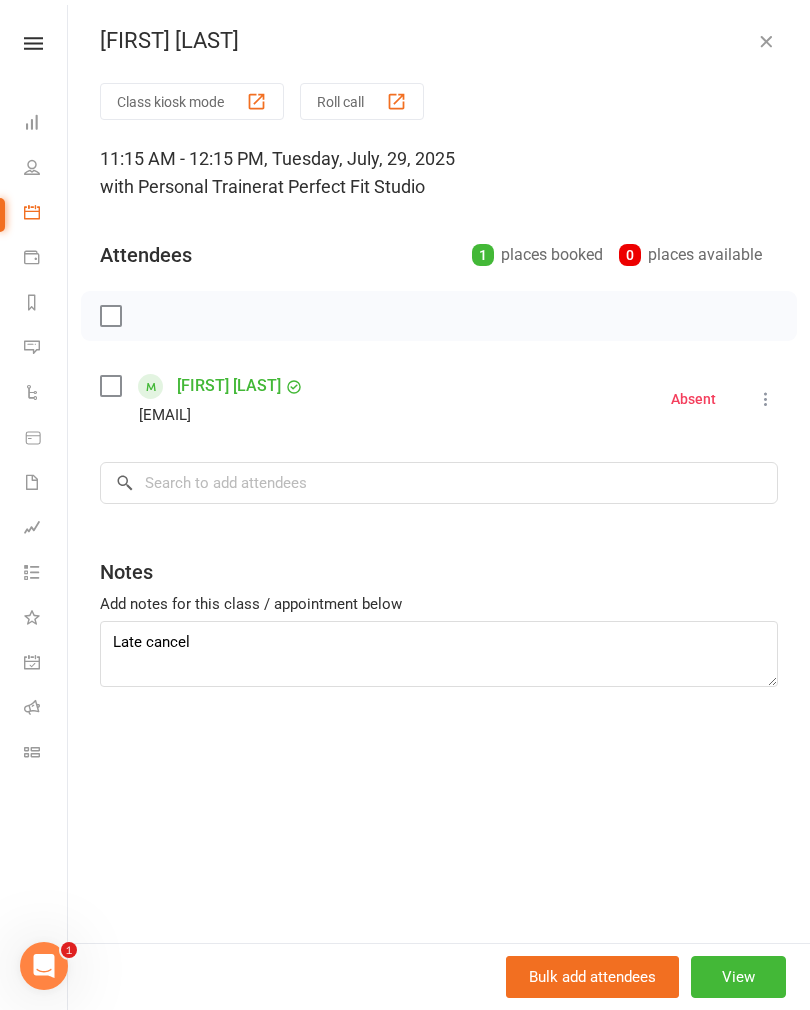 click at bounding box center (766, 41) 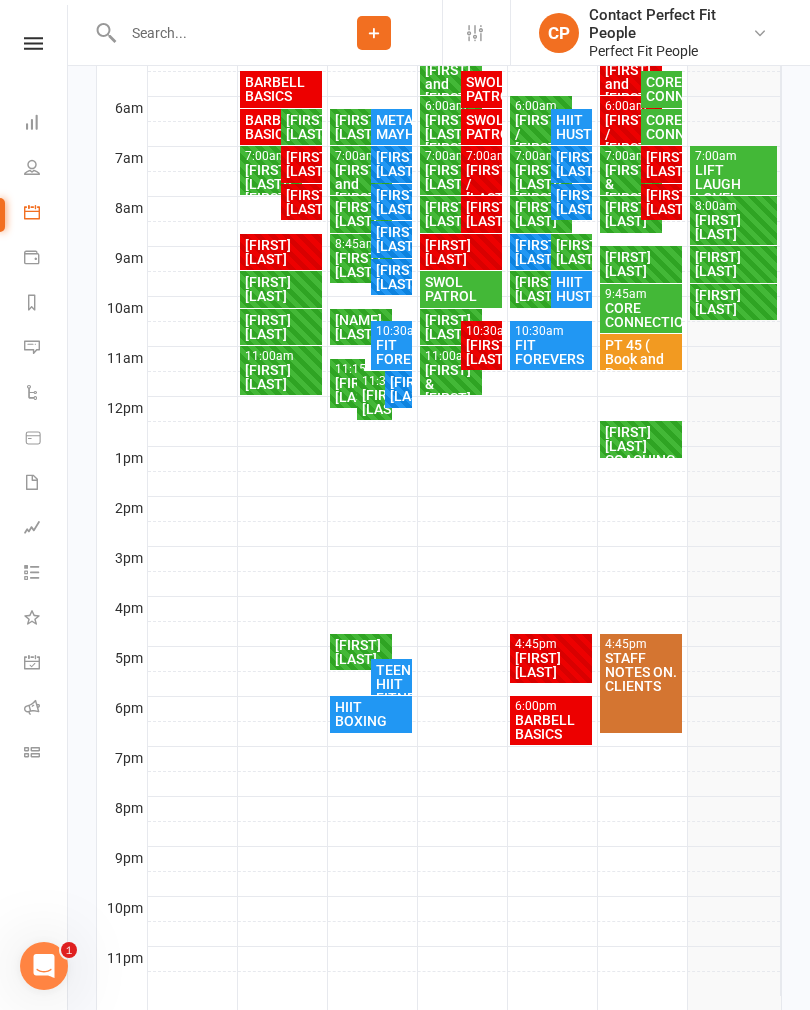 click on "[FIRST] [LAST]" at bounding box center [399, 389] 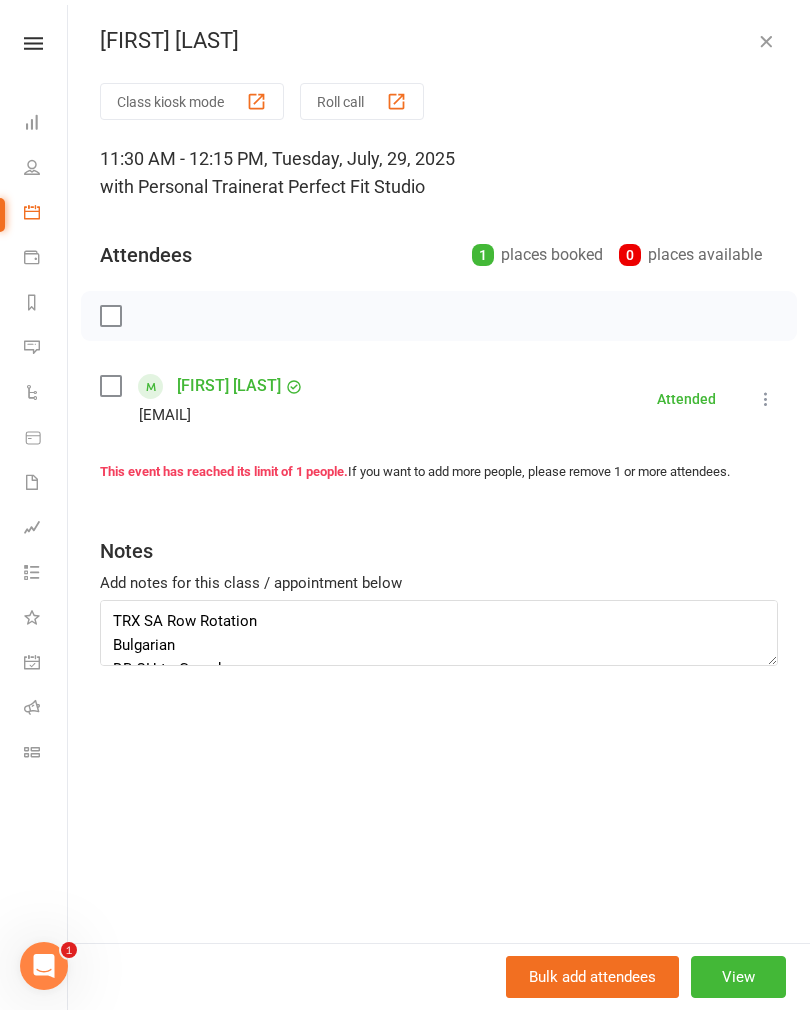 click at bounding box center [766, 41] 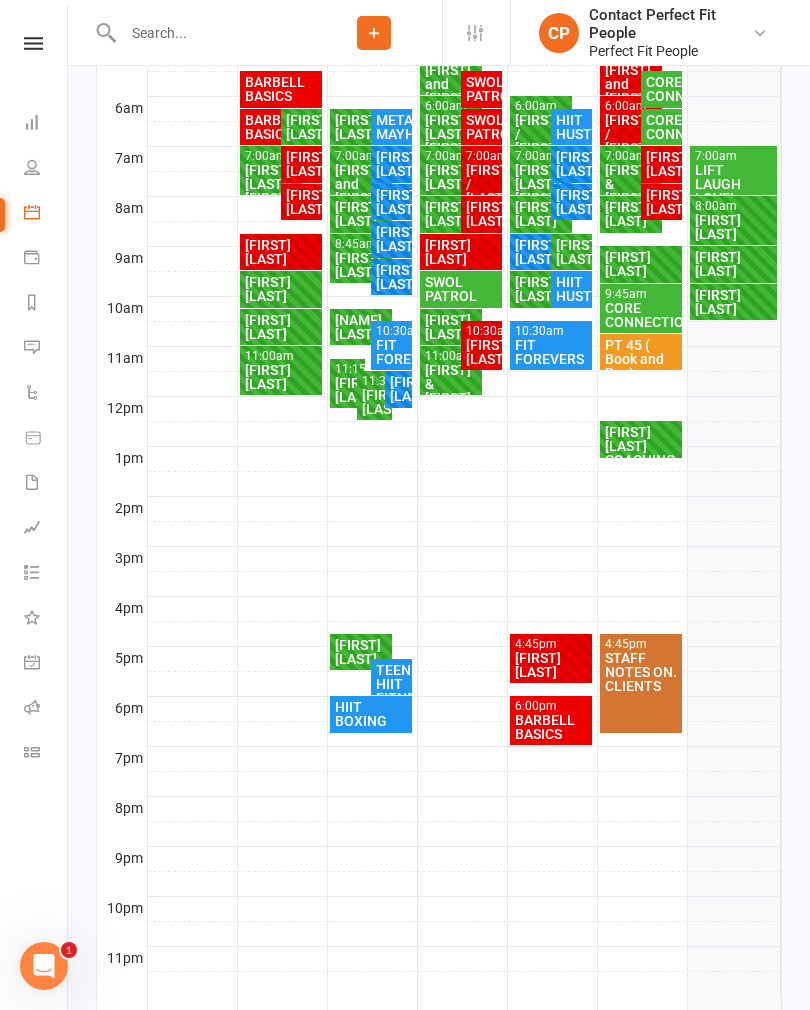 click on "FIT FOREVERS" at bounding box center (391, 352) 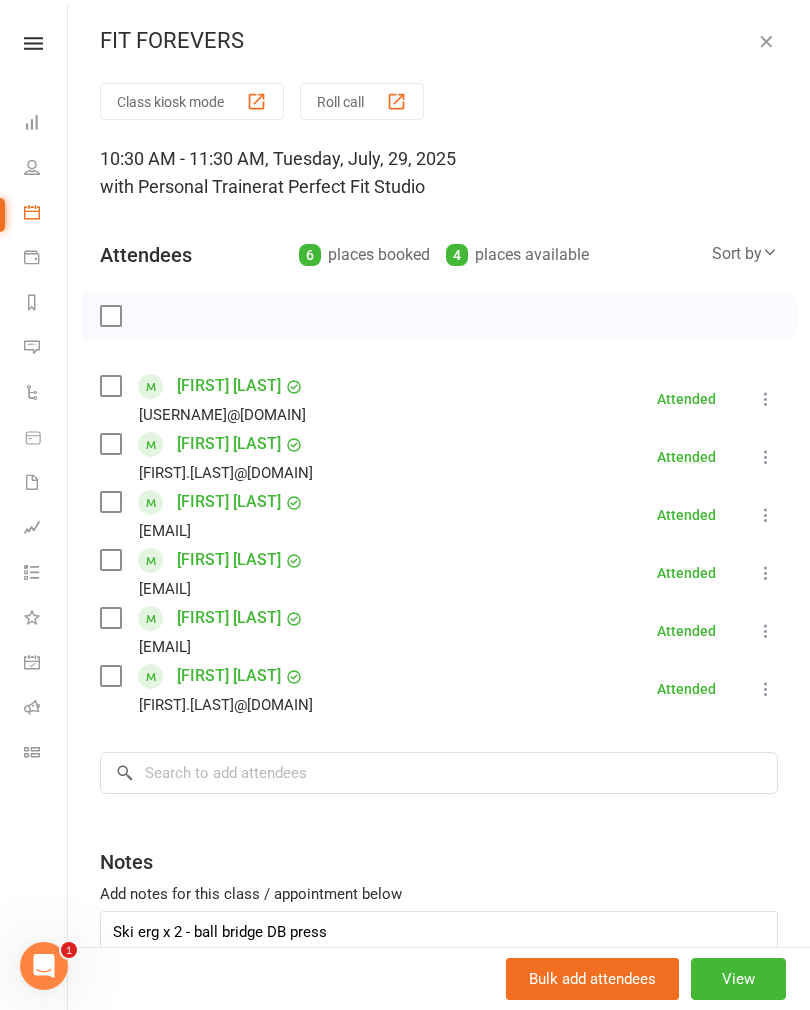 click at bounding box center (766, 41) 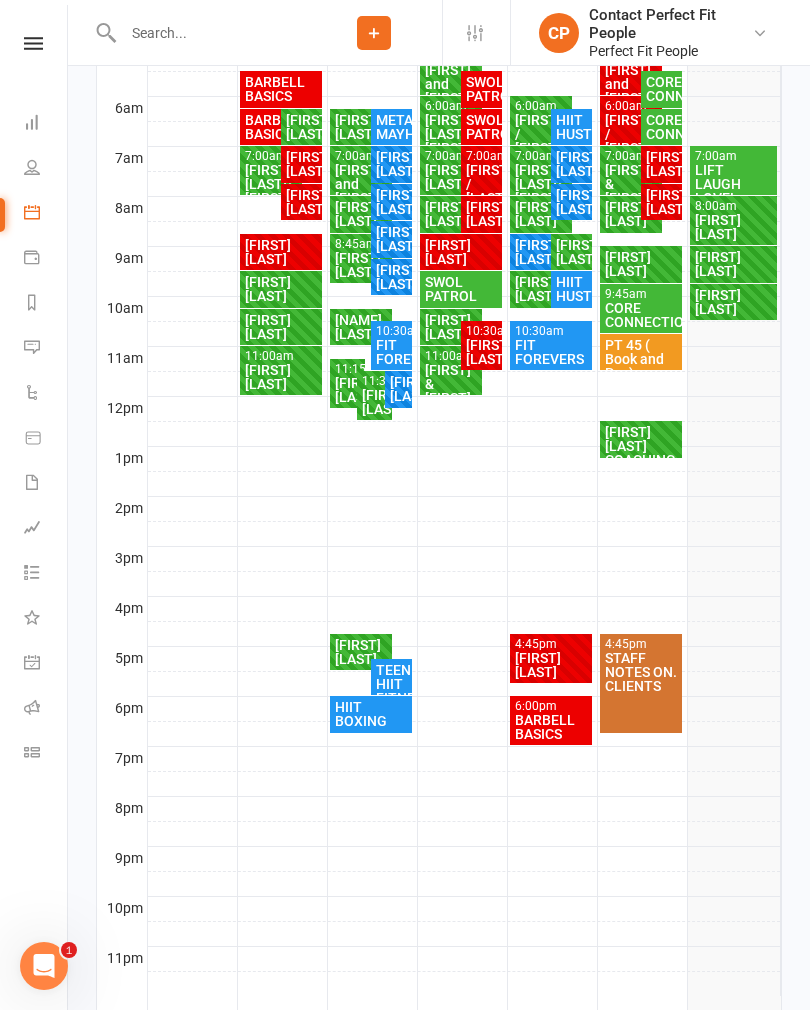 click on "[NAME] [LAST]" at bounding box center [361, 327] 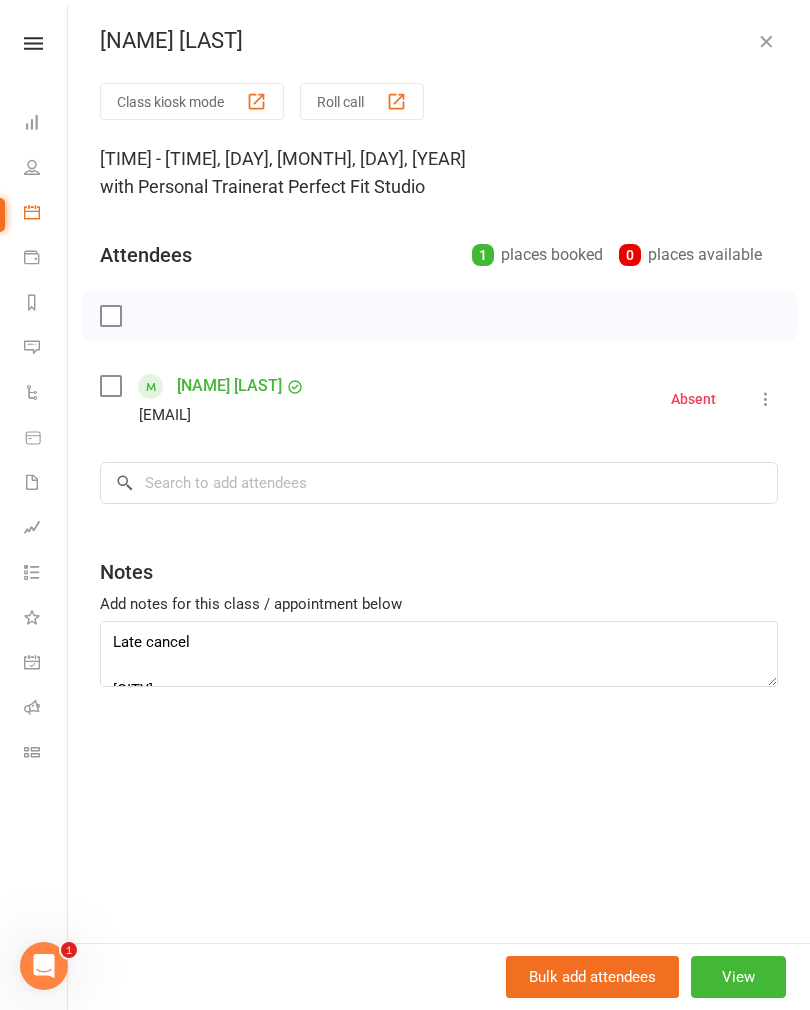click at bounding box center (766, 41) 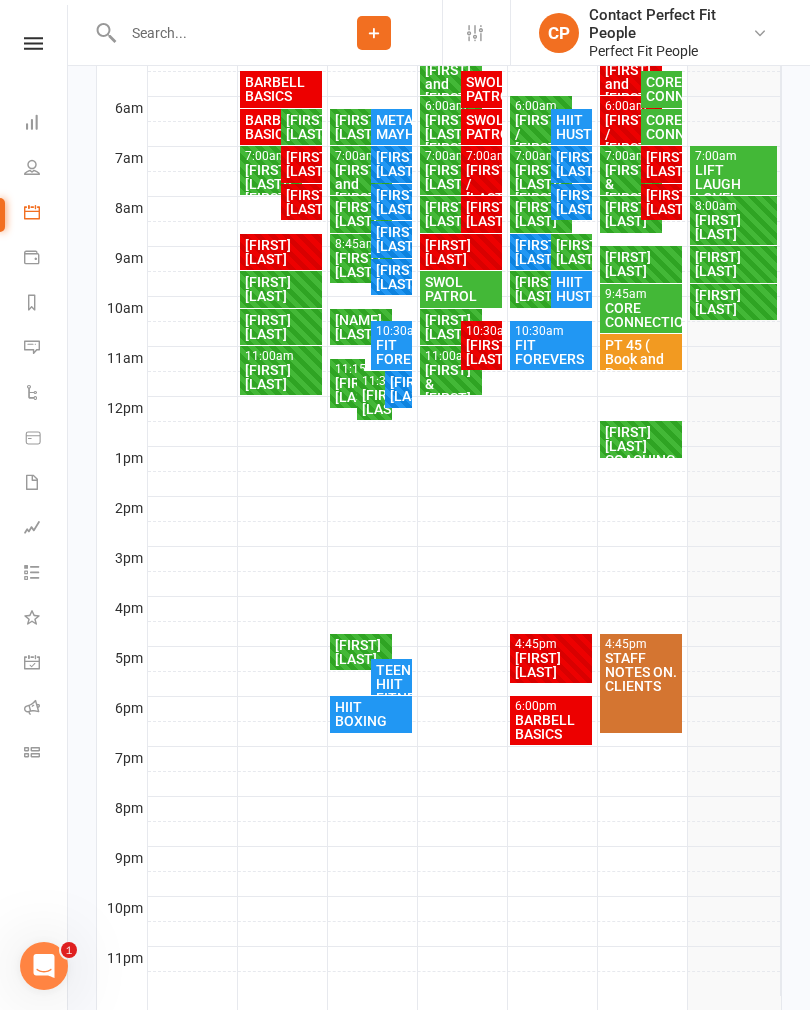 click on "[FIRST] [LAST]." at bounding box center [361, 265] 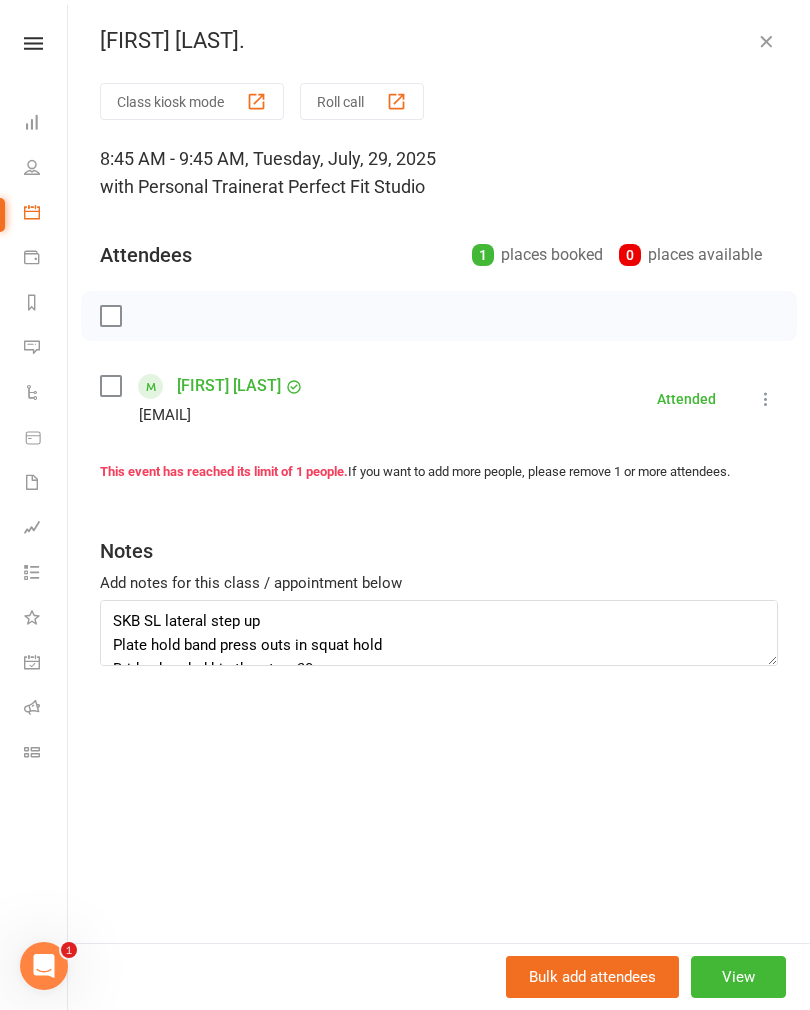 click at bounding box center (766, 41) 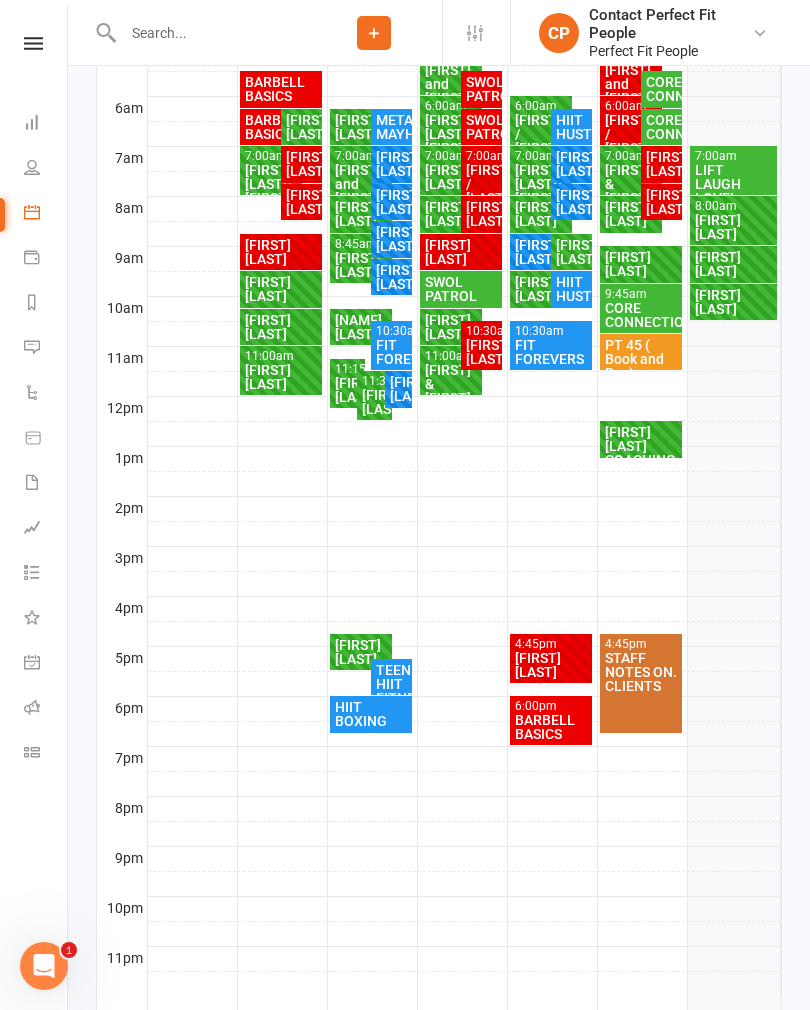 click on "[FIRST] [LAST]" at bounding box center [391, 277] 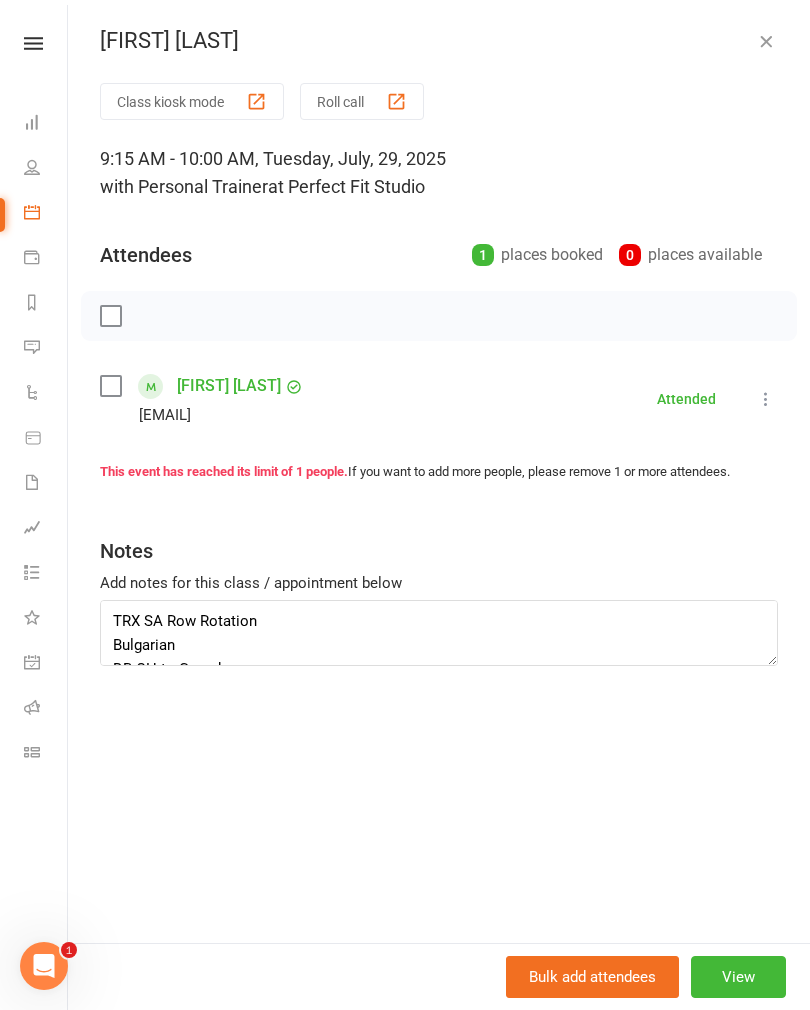 click at bounding box center [766, 41] 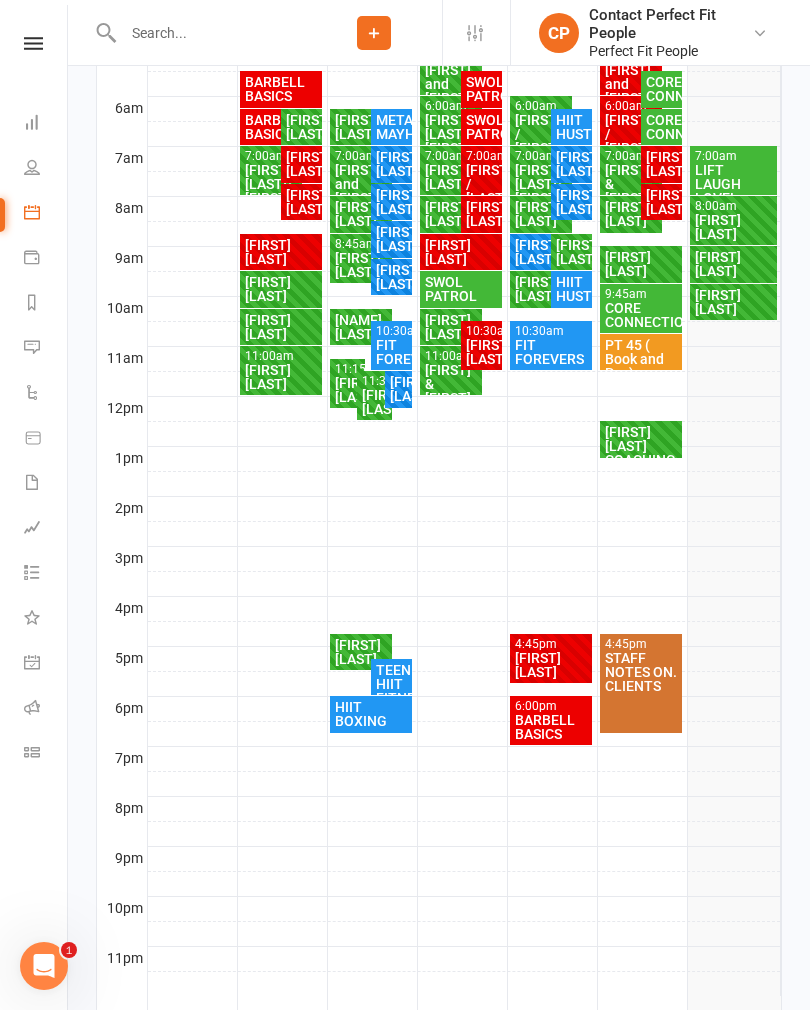 click on "[FIRST] [LAST]" at bounding box center (391, 239) 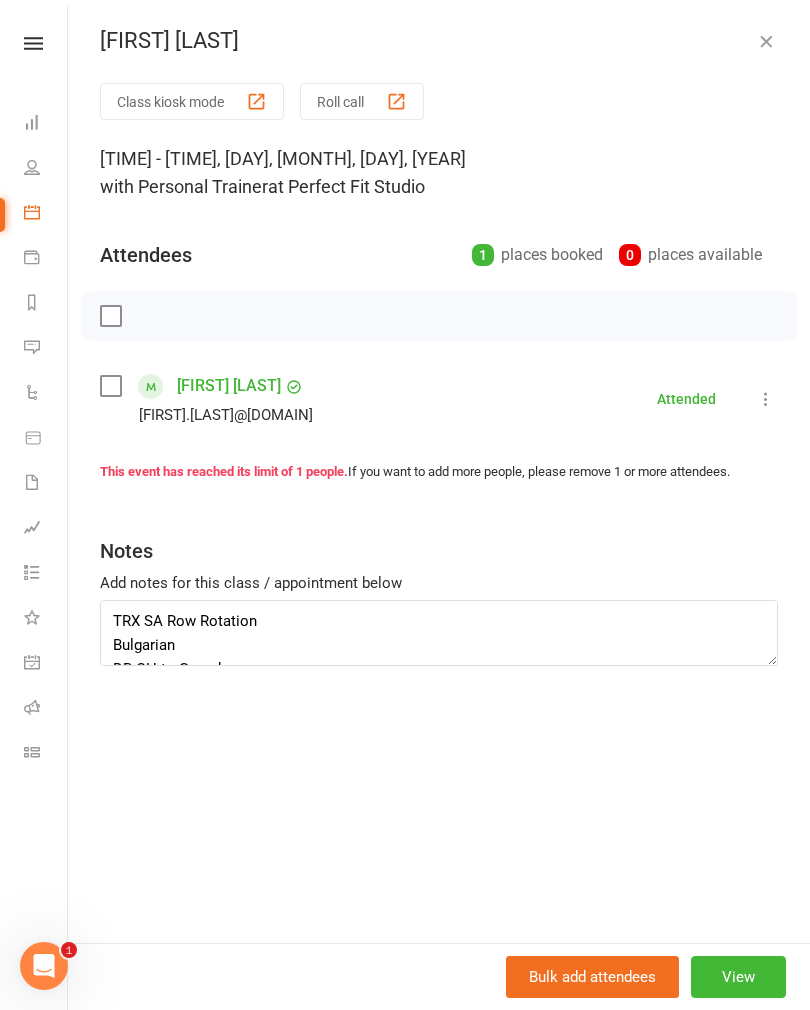 click at bounding box center (766, 41) 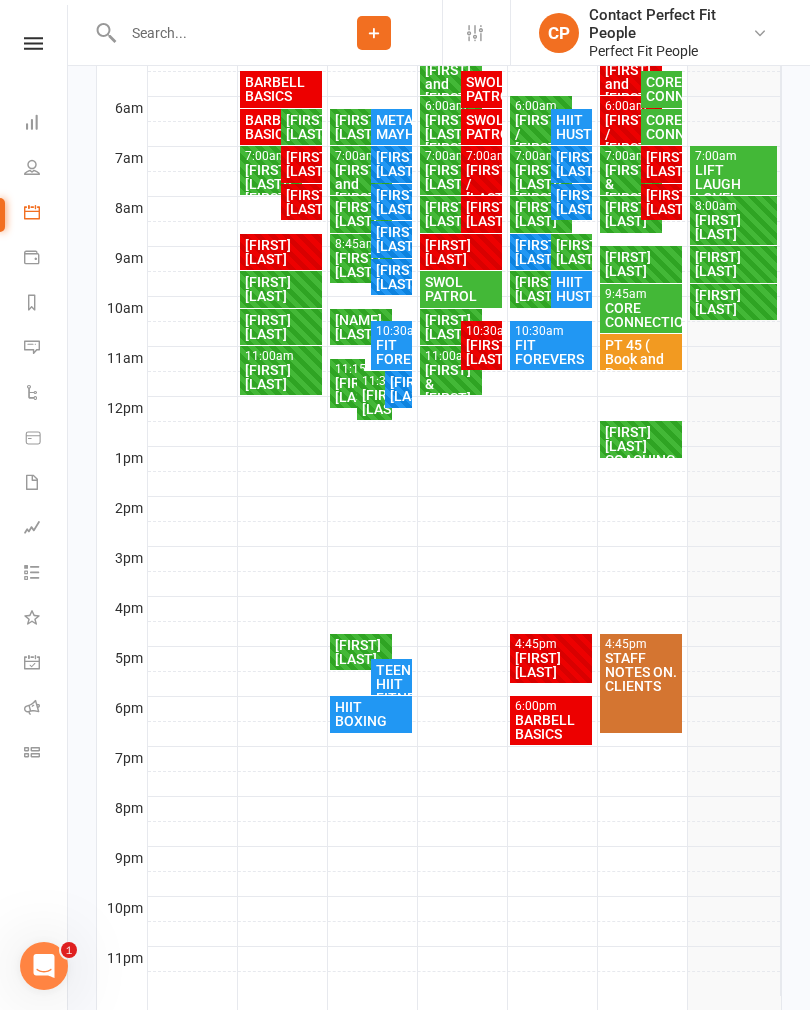 click on "[FIRST] [LAST]" at bounding box center (391, 202) 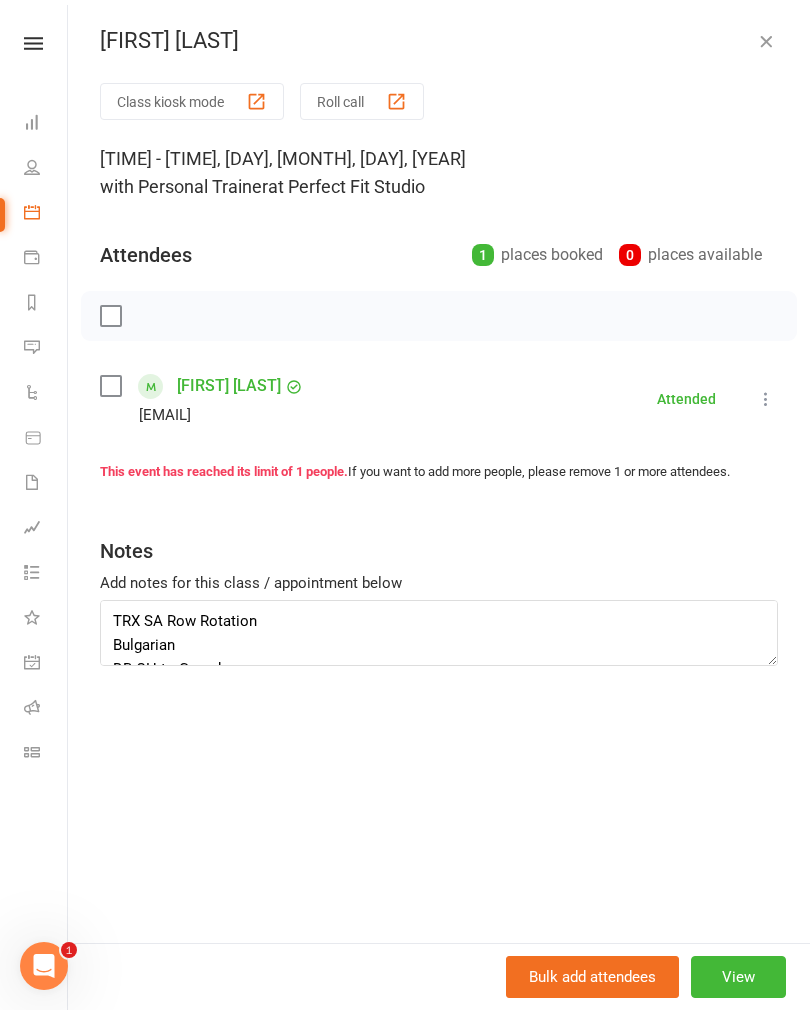 click at bounding box center (766, 41) 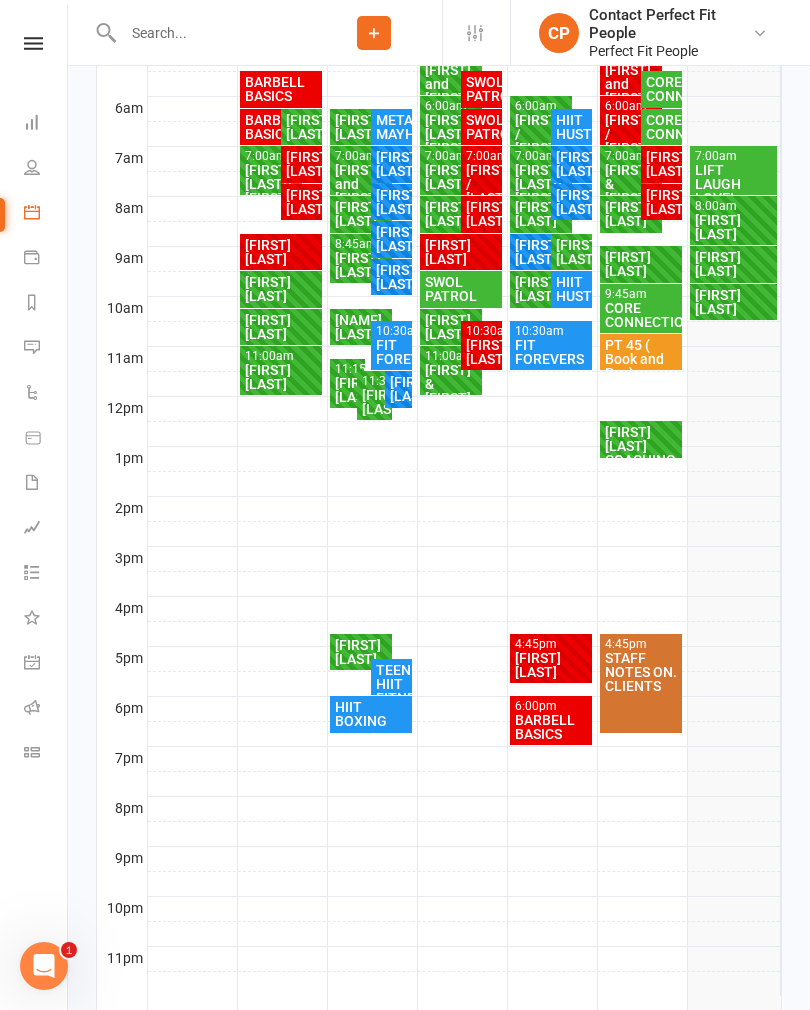 click on "[FIRST] [LAST]" at bounding box center (391, 202) 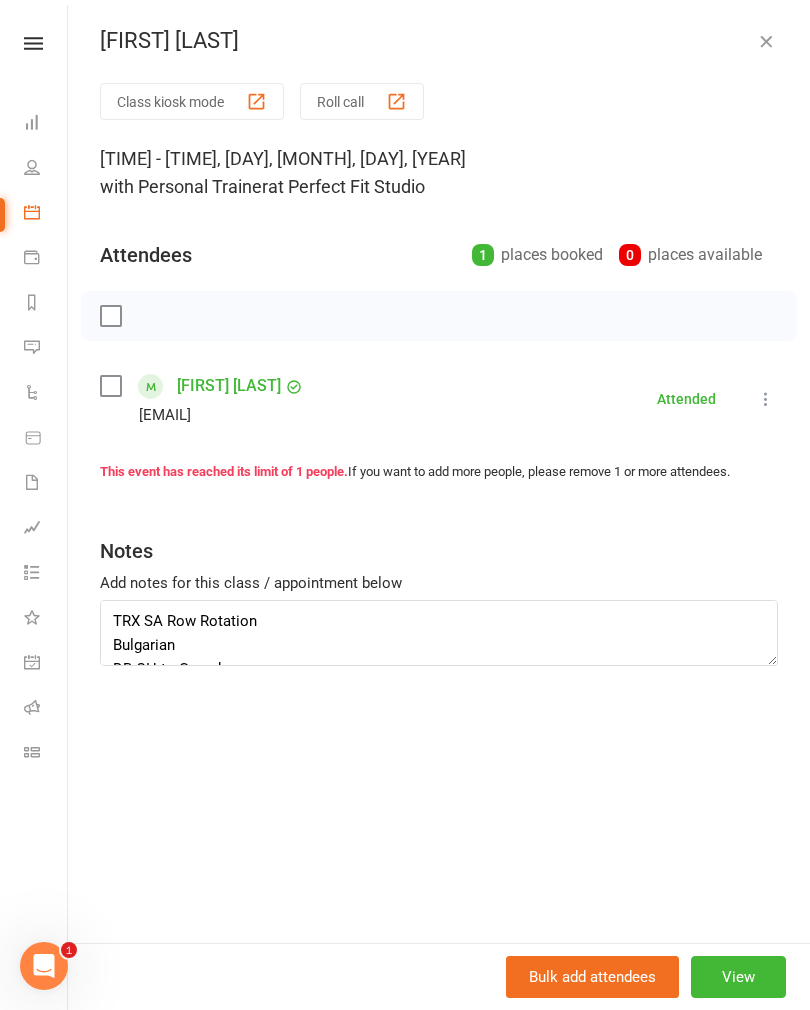 click at bounding box center (766, 41) 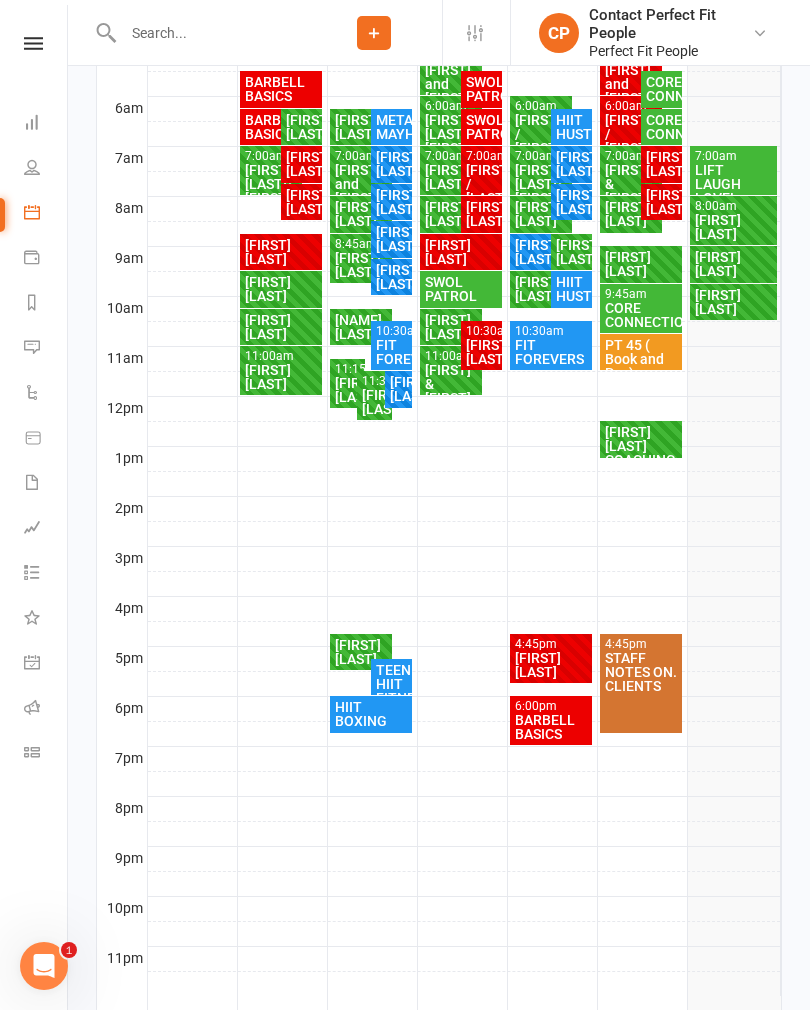 click on "[FIRST] [LAST]" at bounding box center (391, 164) 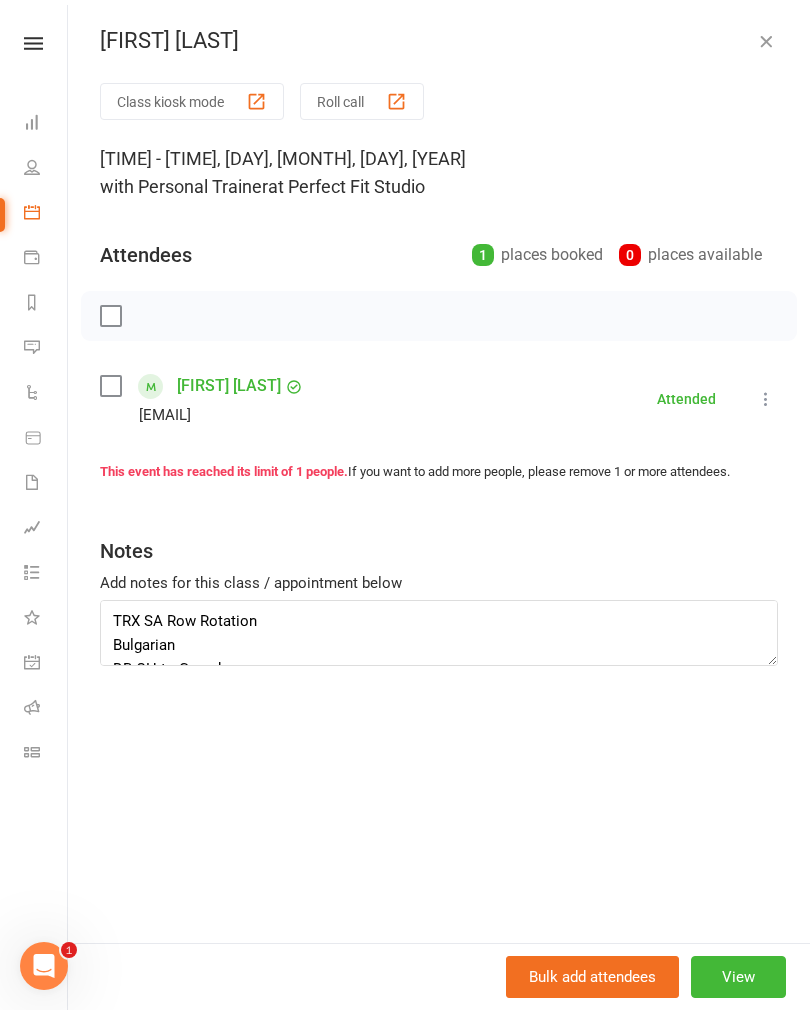 click at bounding box center [766, 41] 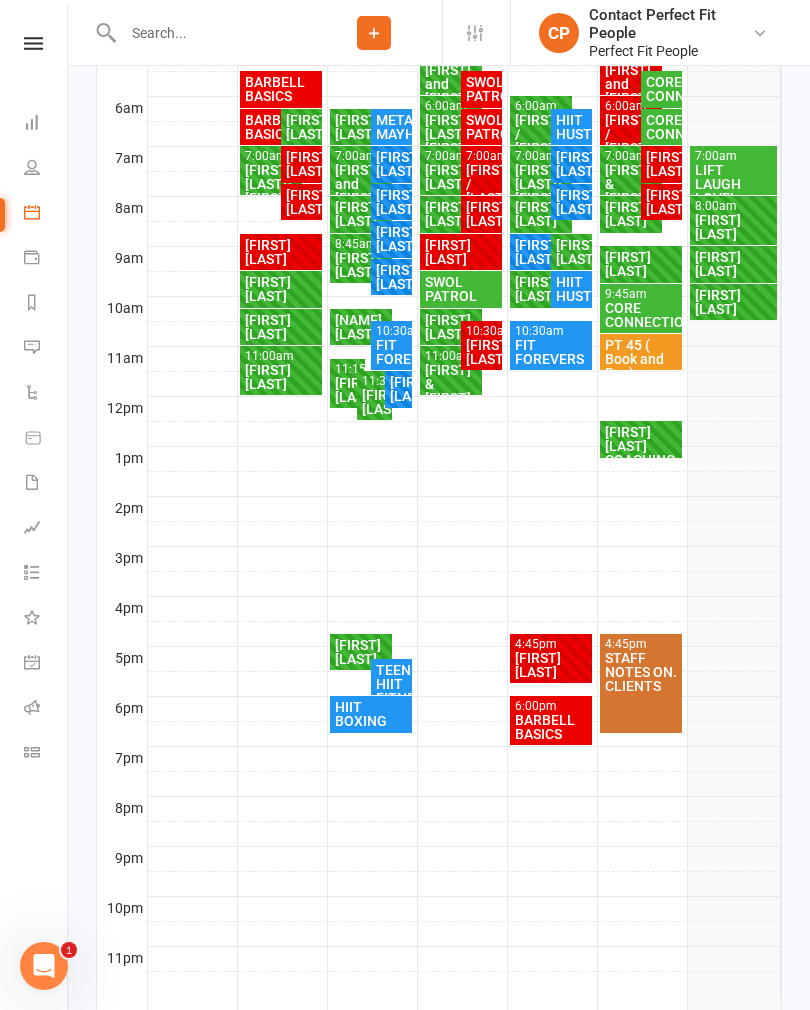 click on "METABOLIC MAYHEM" at bounding box center [391, 127] 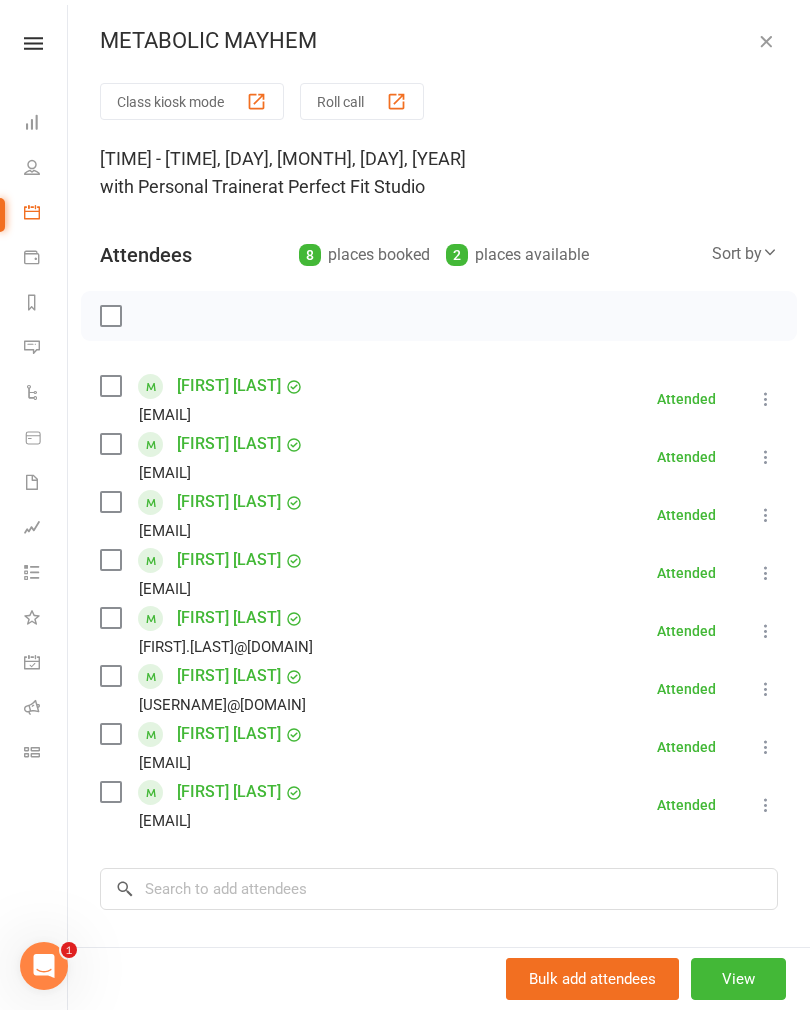 click at bounding box center (766, 41) 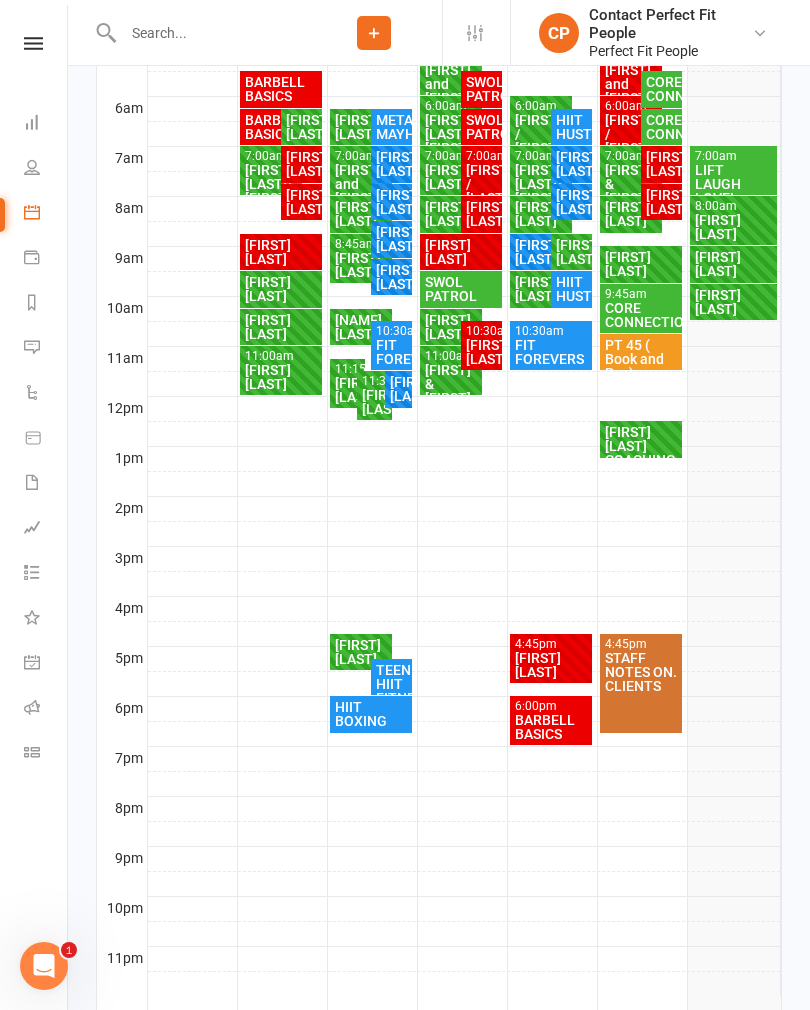 click on "[FIRST] [LAST]" at bounding box center [361, 127] 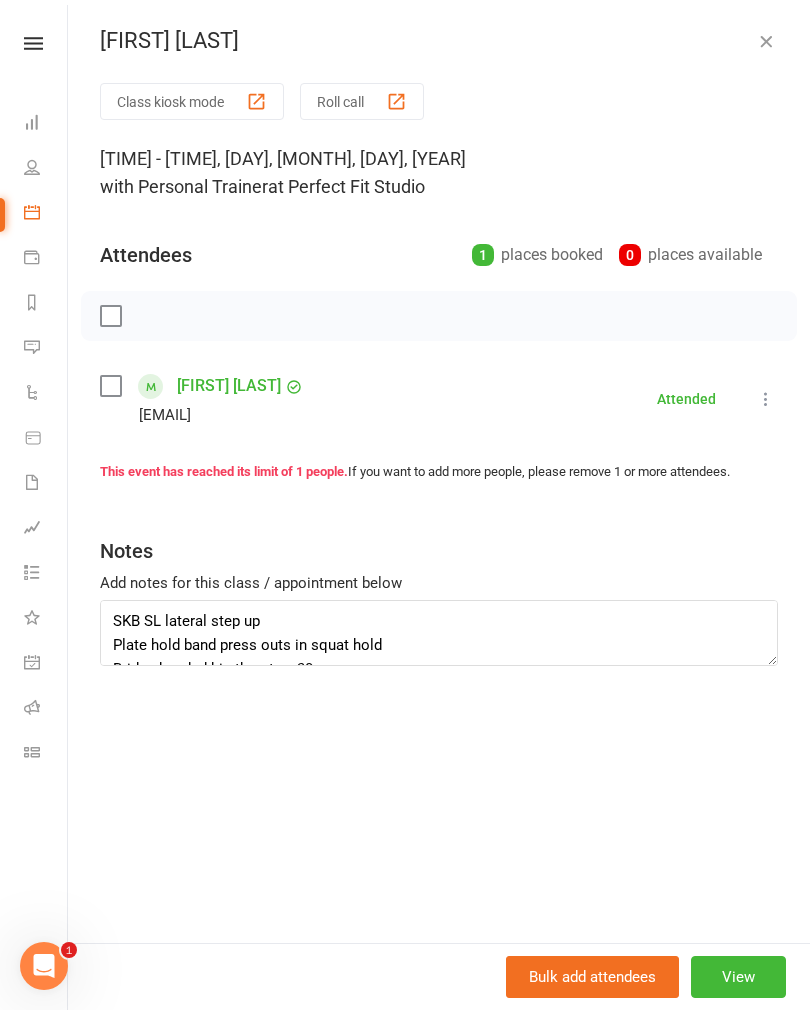 click at bounding box center [766, 41] 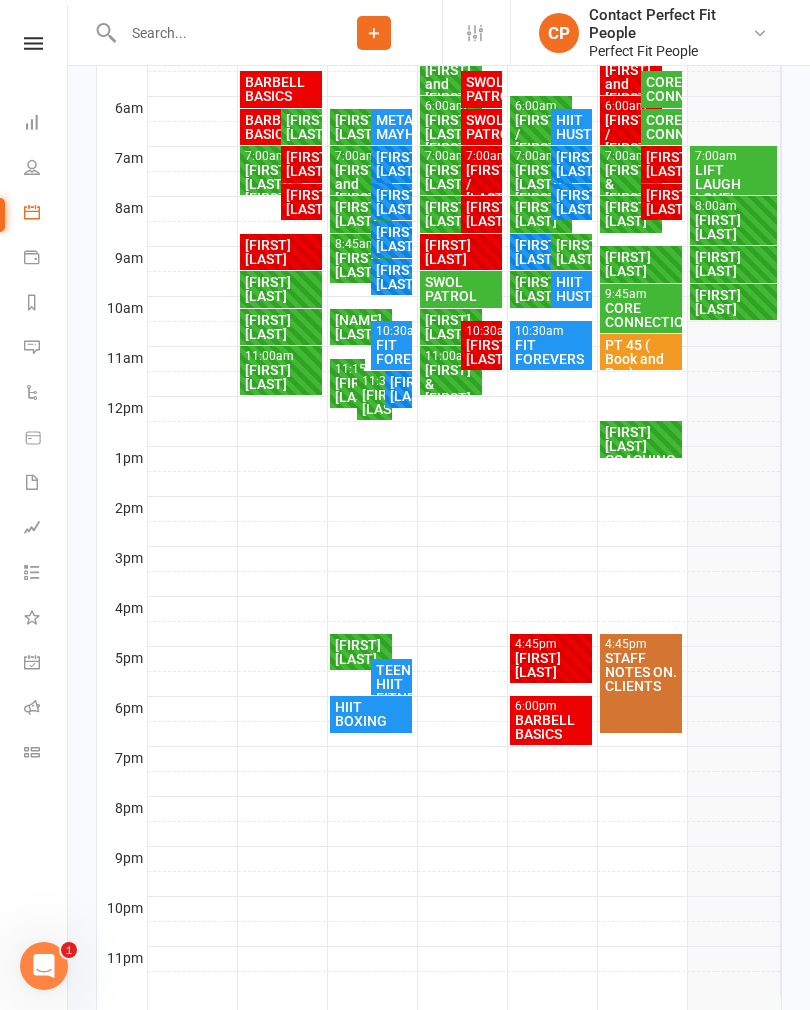 click on "[FIRST] and [FIRST]" at bounding box center (361, 184) 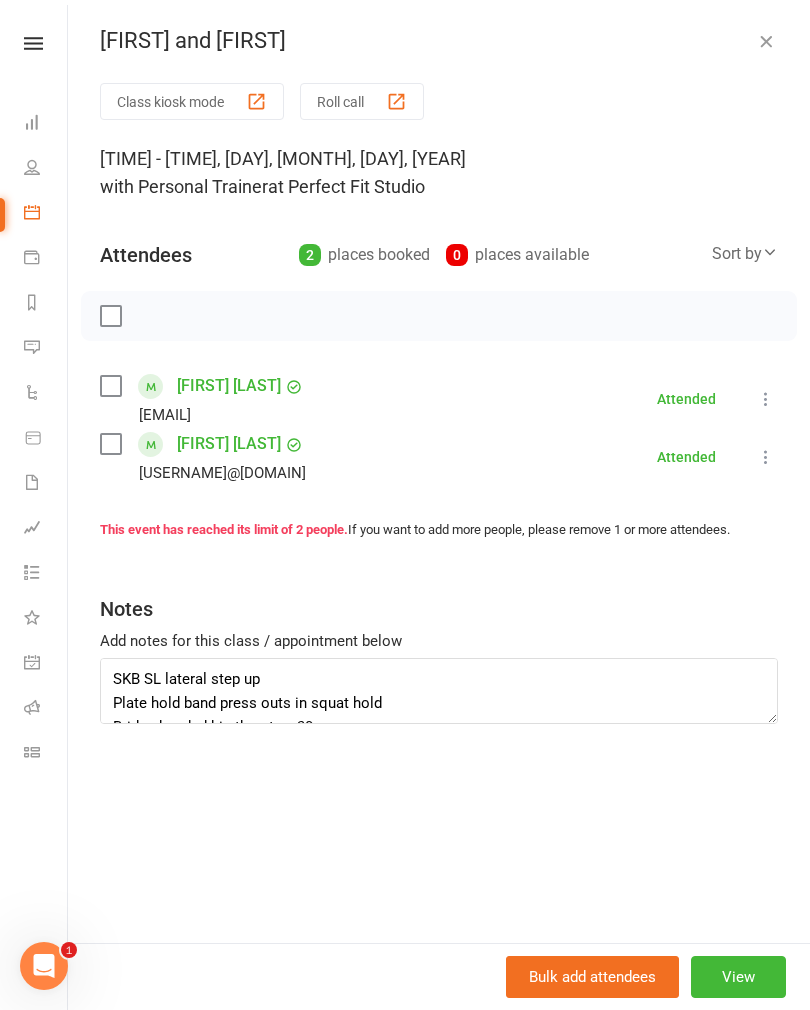 click at bounding box center (766, 41) 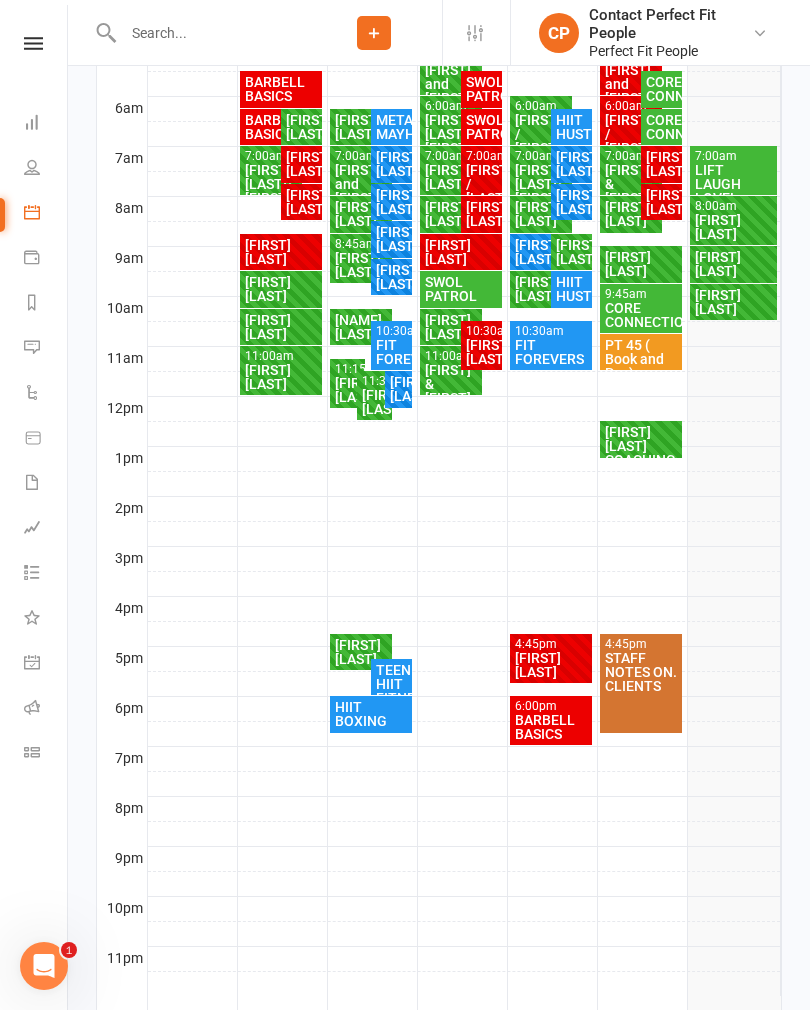 click on "[FIRST] [LAST]" at bounding box center [361, 214] 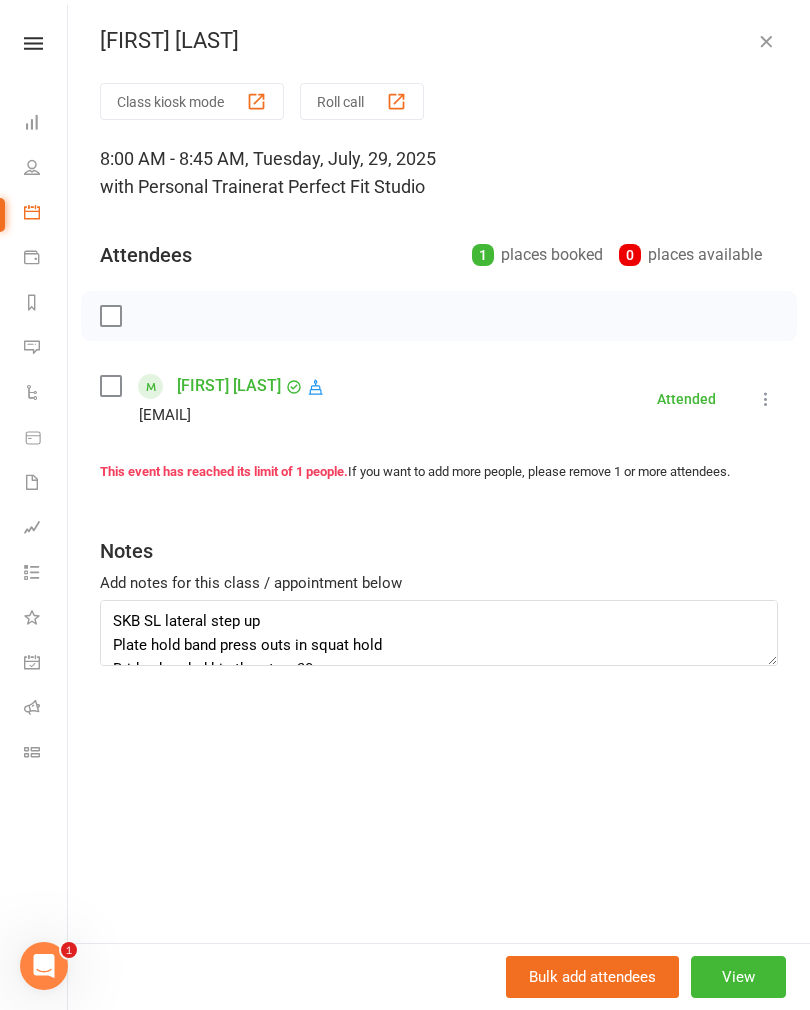 click at bounding box center (766, 41) 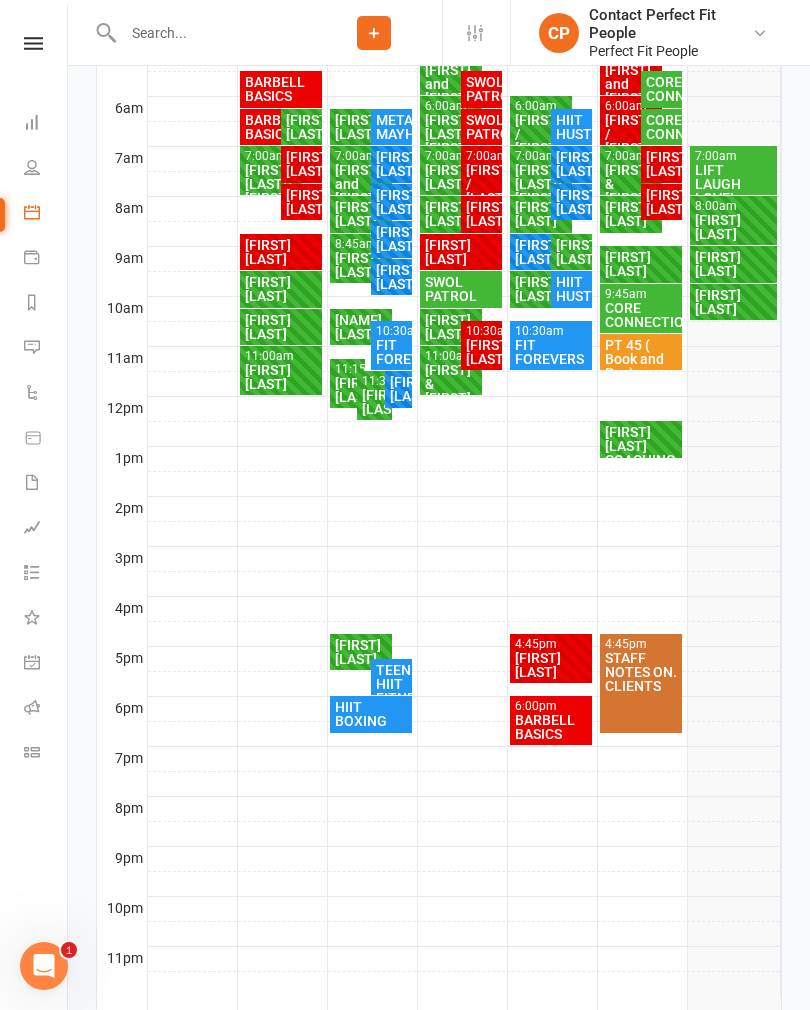 click on "[TIME]  - [TIME] [FIRST] FULL" at bounding box center (281, 370) 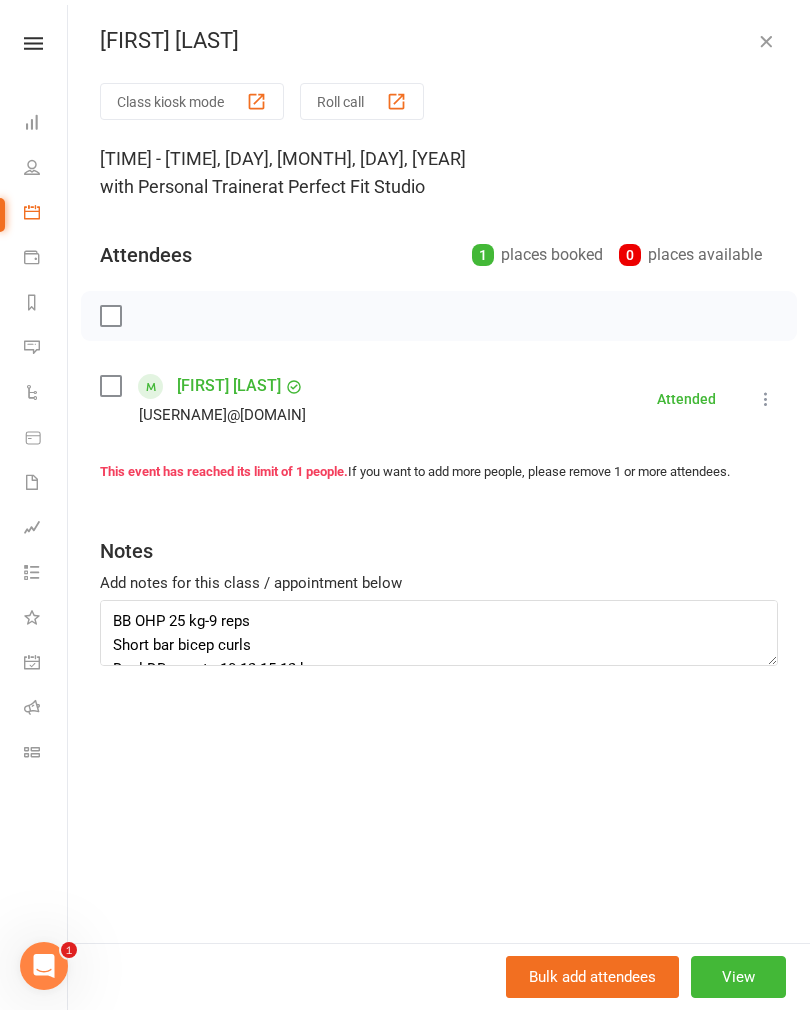 click at bounding box center [766, 41] 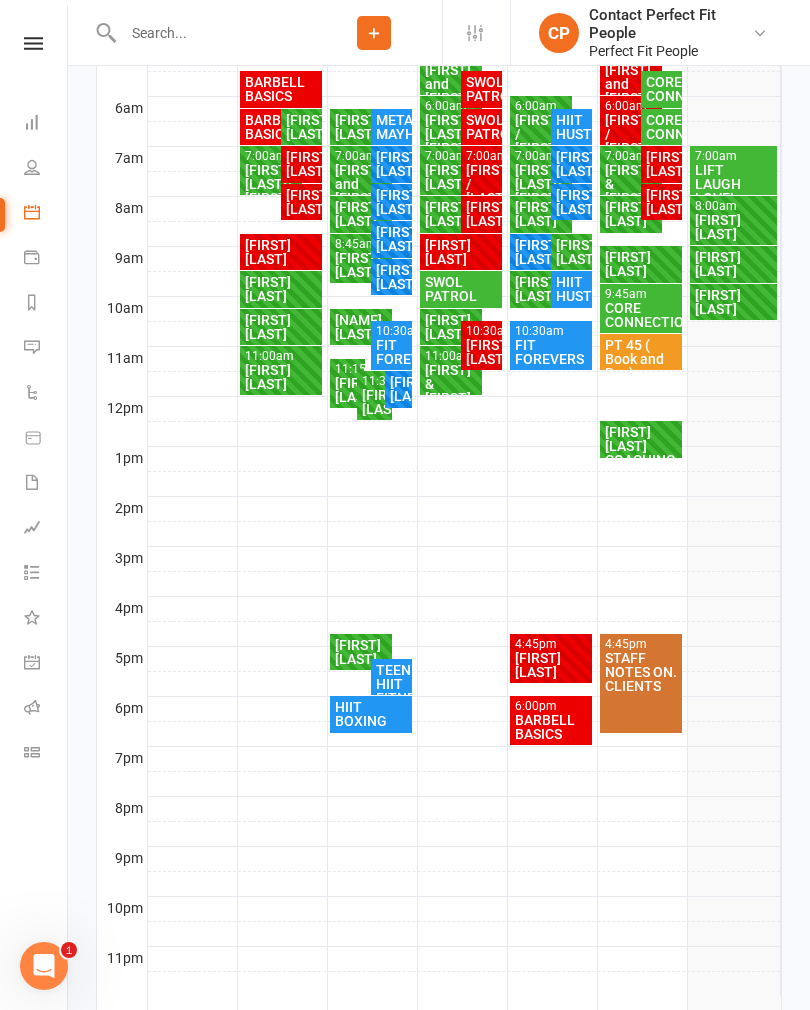 click on "[FIRST] [LAST]" at bounding box center [281, 327] 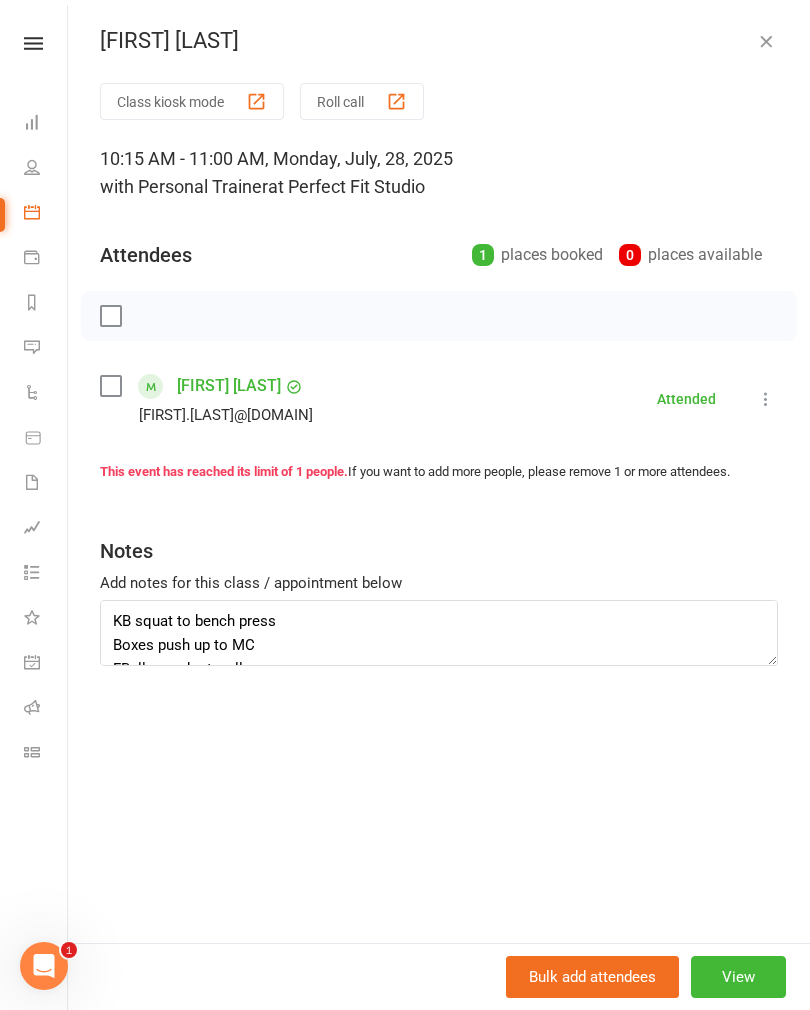 click at bounding box center (766, 41) 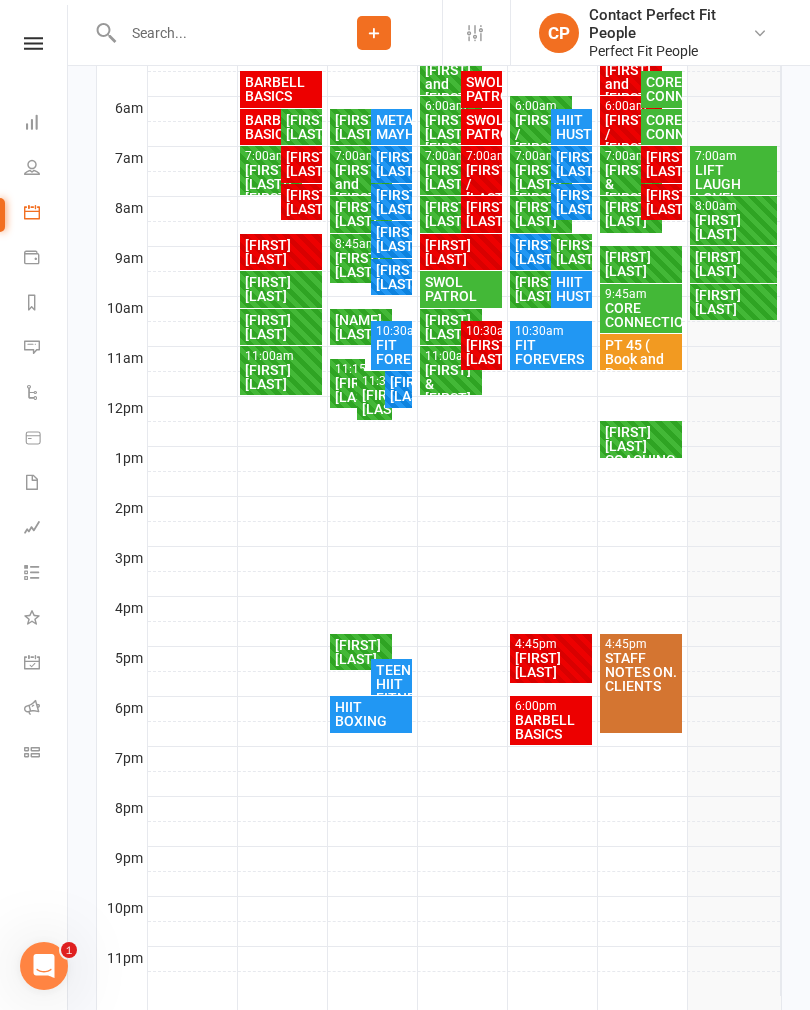click on "[FIRST] [LAST] FULL" at bounding box center (281, 289) 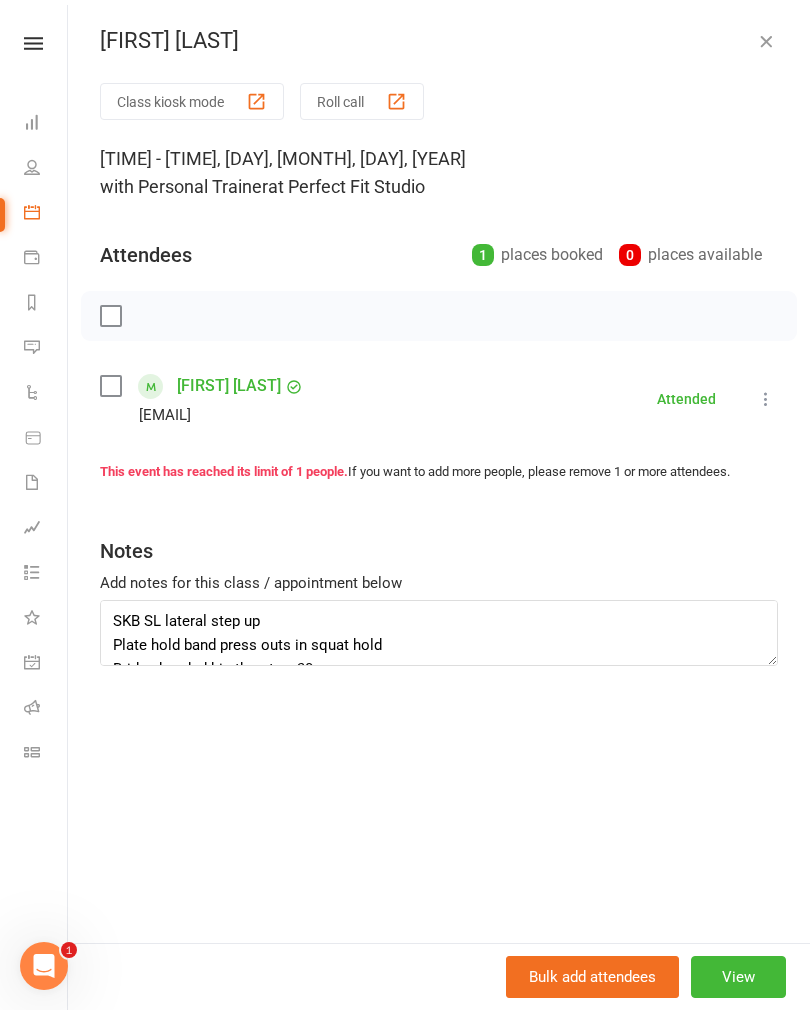 click at bounding box center (766, 41) 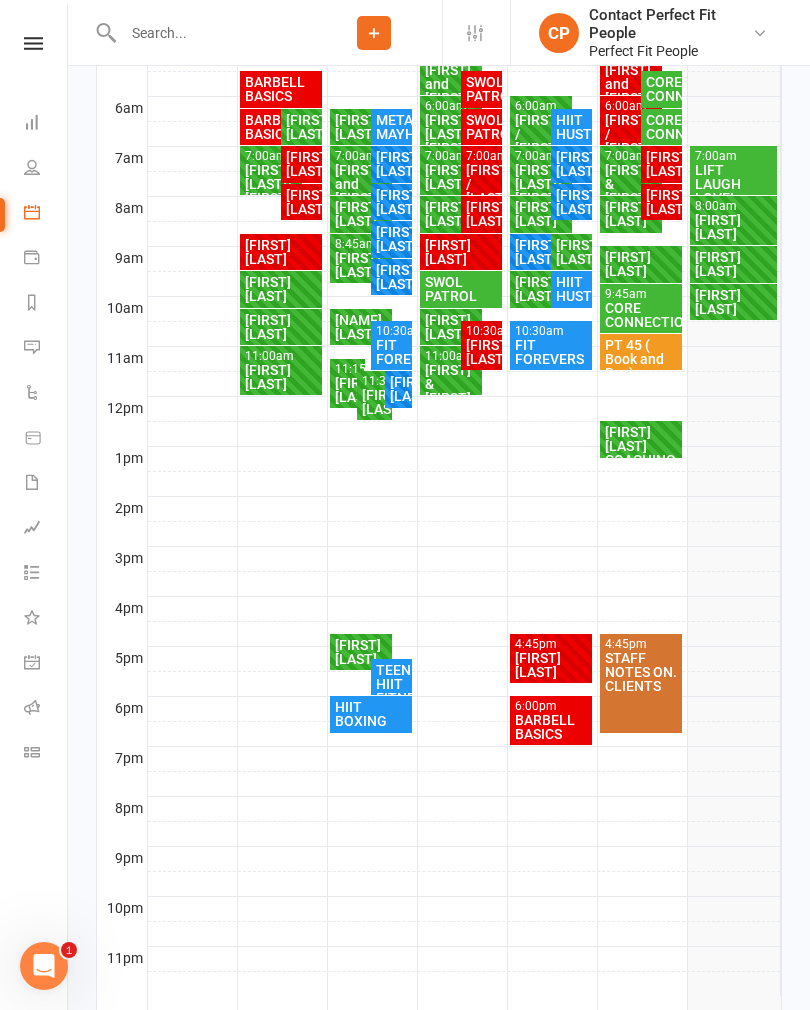 click on "[FIRST] [LAST] FULL" at bounding box center [281, 252] 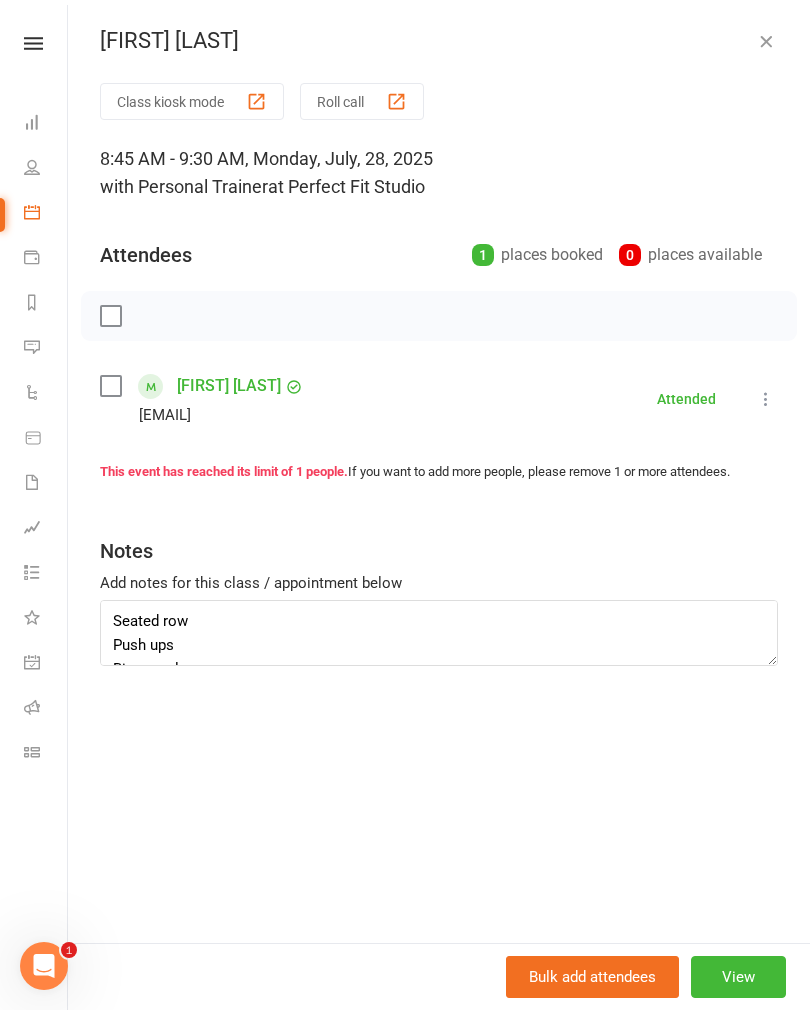 click at bounding box center [766, 41] 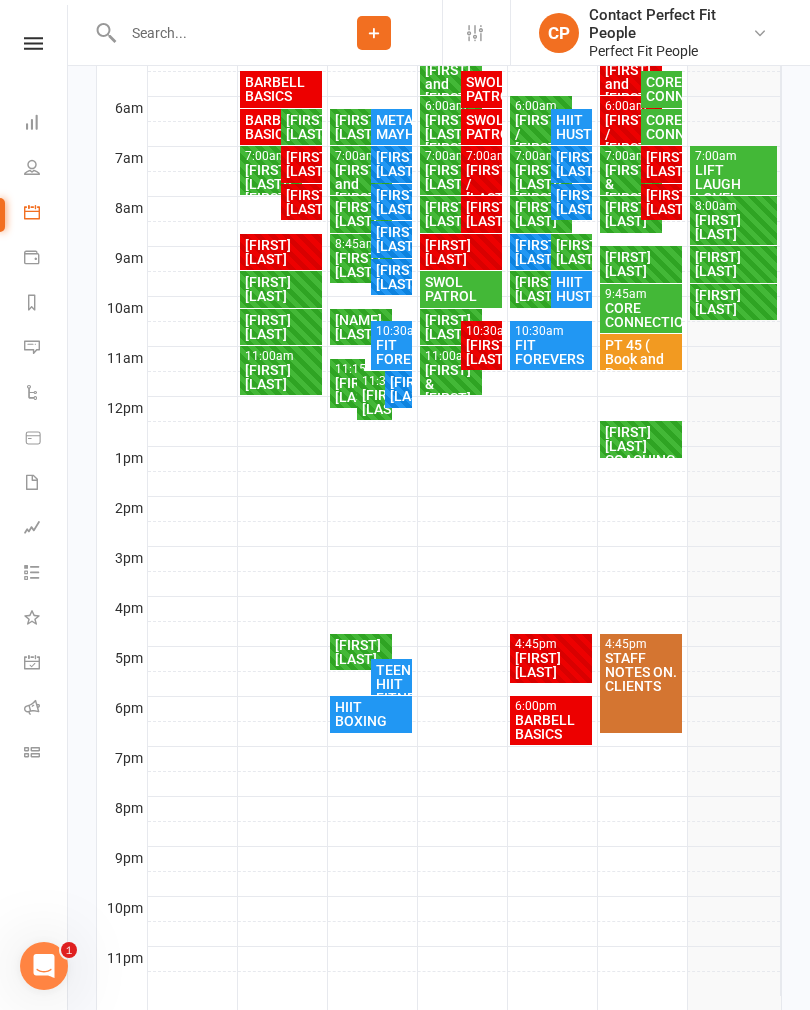 click on "[FIRST] [LAST]" at bounding box center [301, 202] 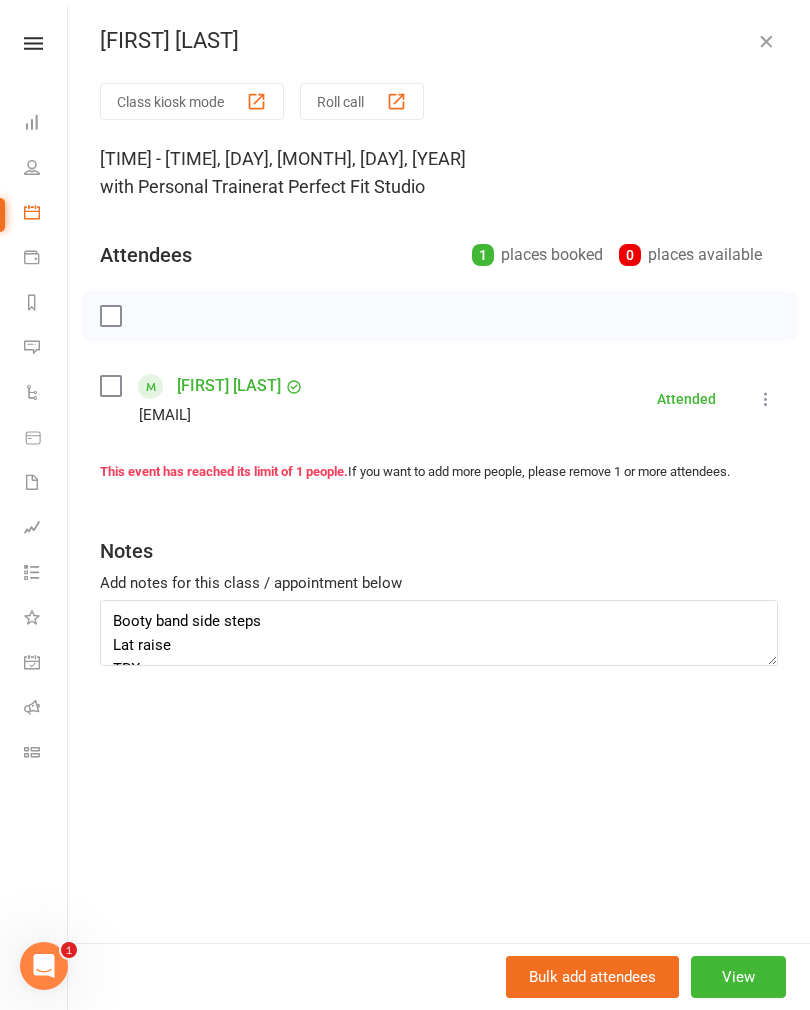 click on "[FIRST] [LAST]" at bounding box center (439, 41) 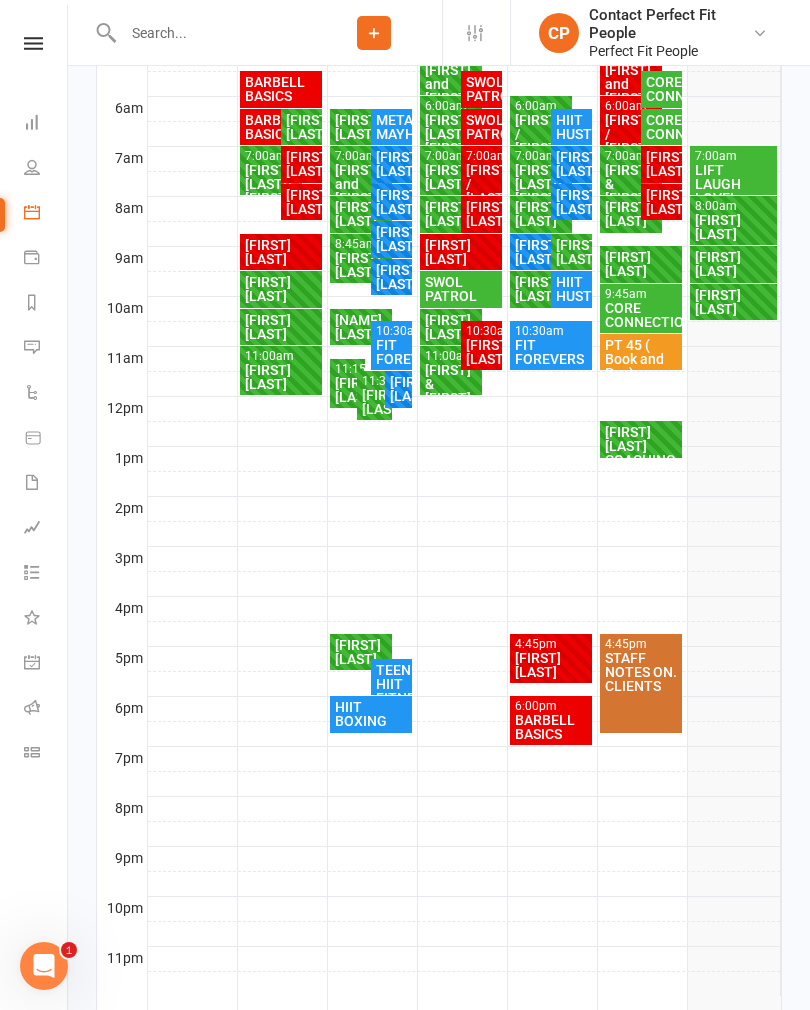 click on "[FIRST] [LAST]/ [FIRST] [LAST]" at bounding box center [271, 191] 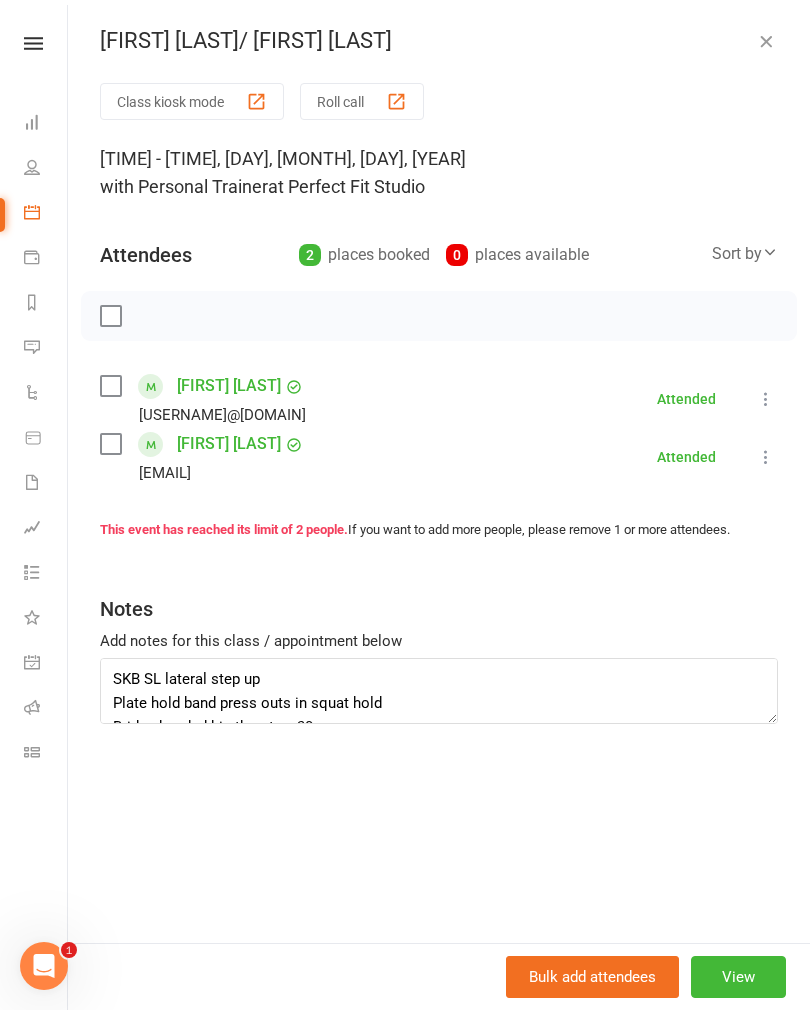 click at bounding box center (766, 41) 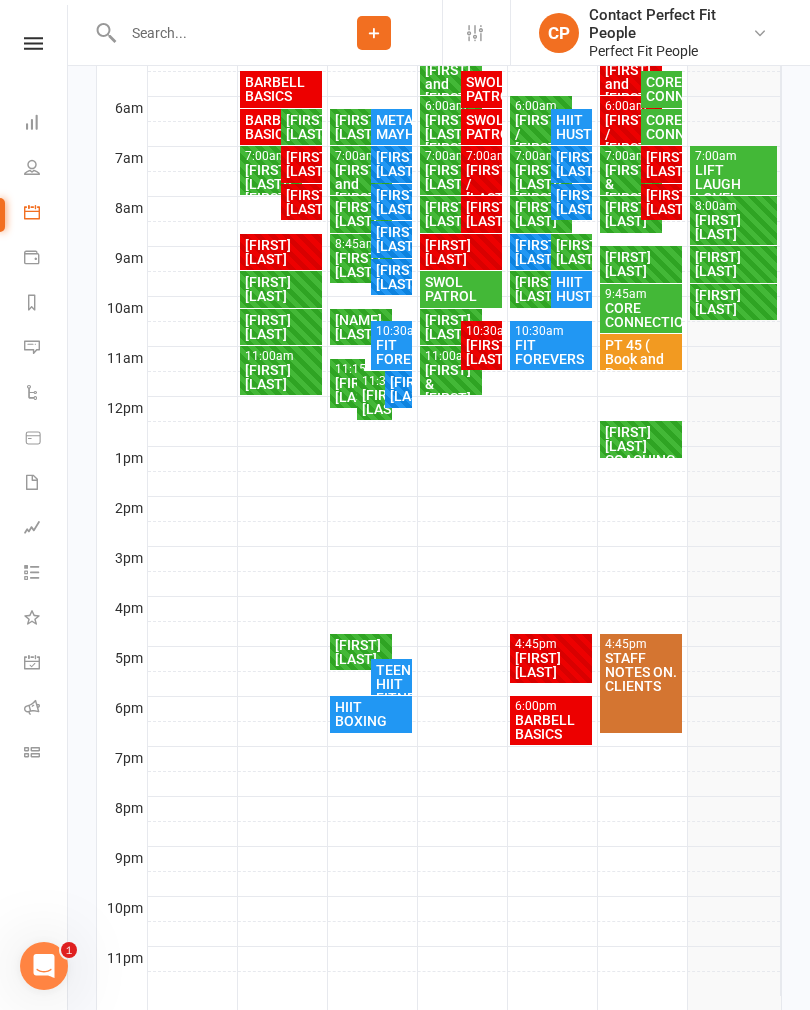 click on "[FIRST] [LAST]" at bounding box center (301, 164) 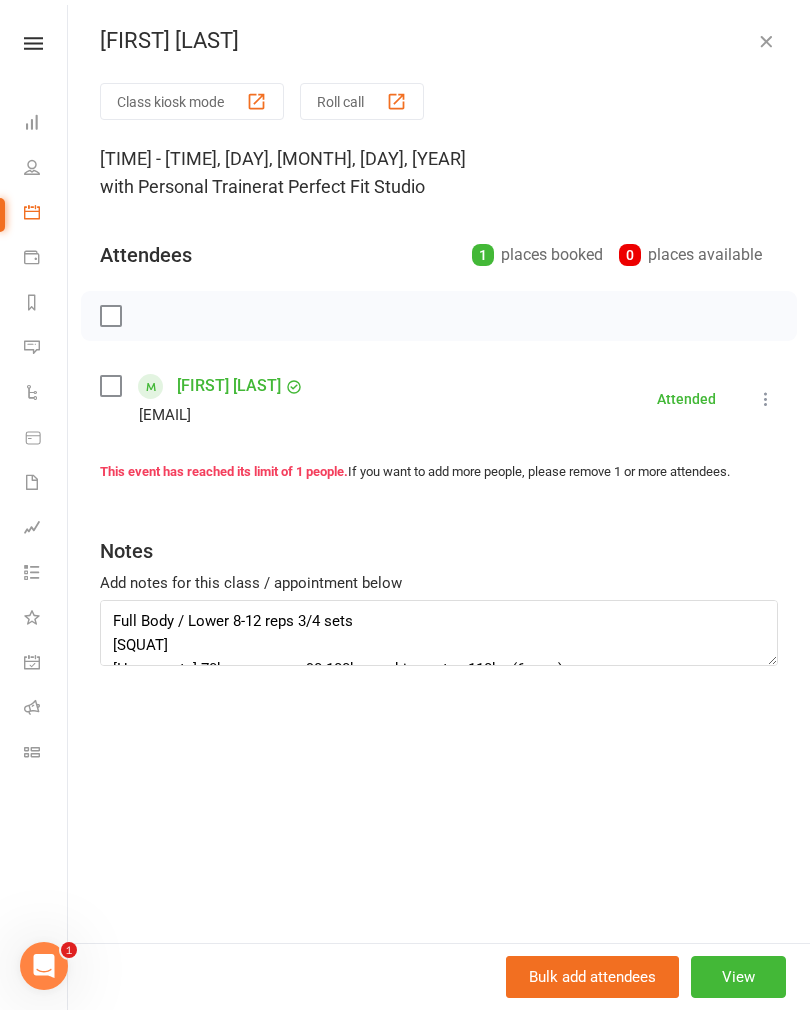 click at bounding box center [766, 41] 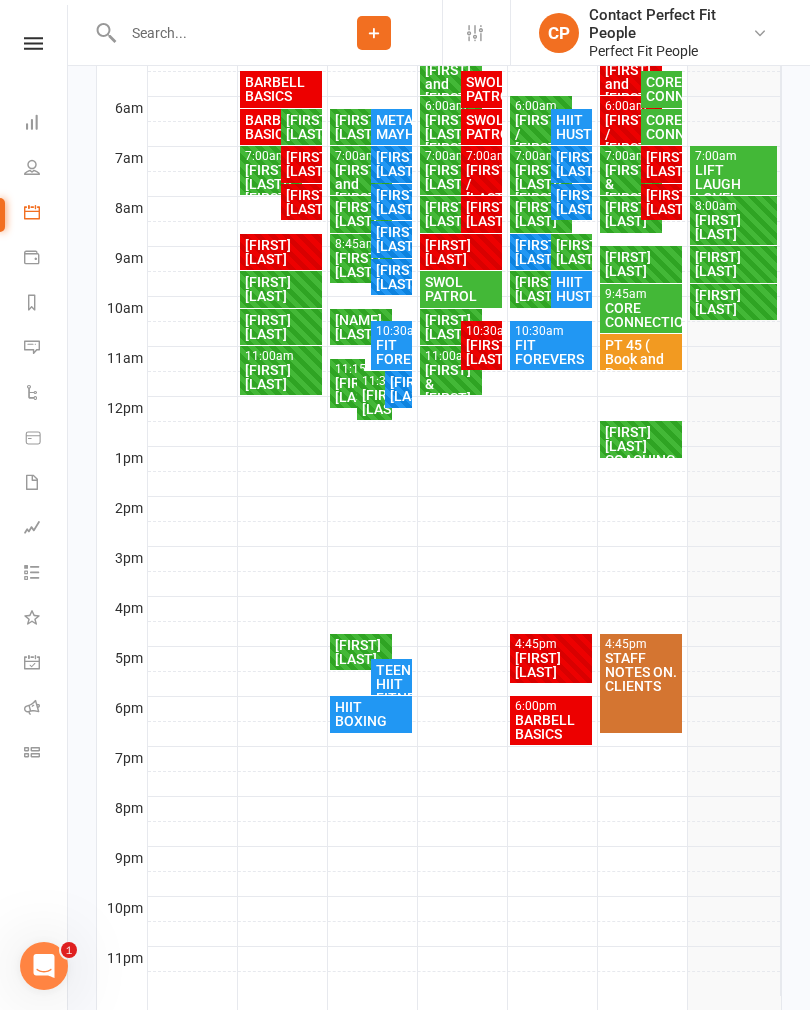 click on "[FIRST] [LAST]" at bounding box center (301, 127) 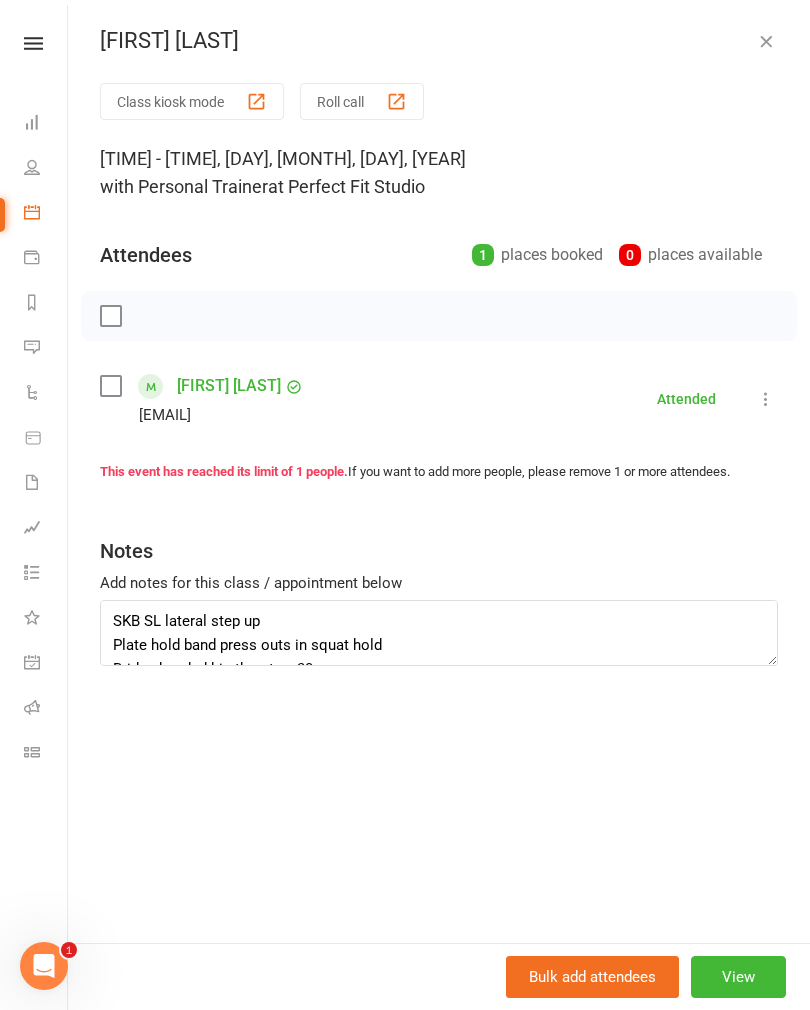 click at bounding box center (766, 41) 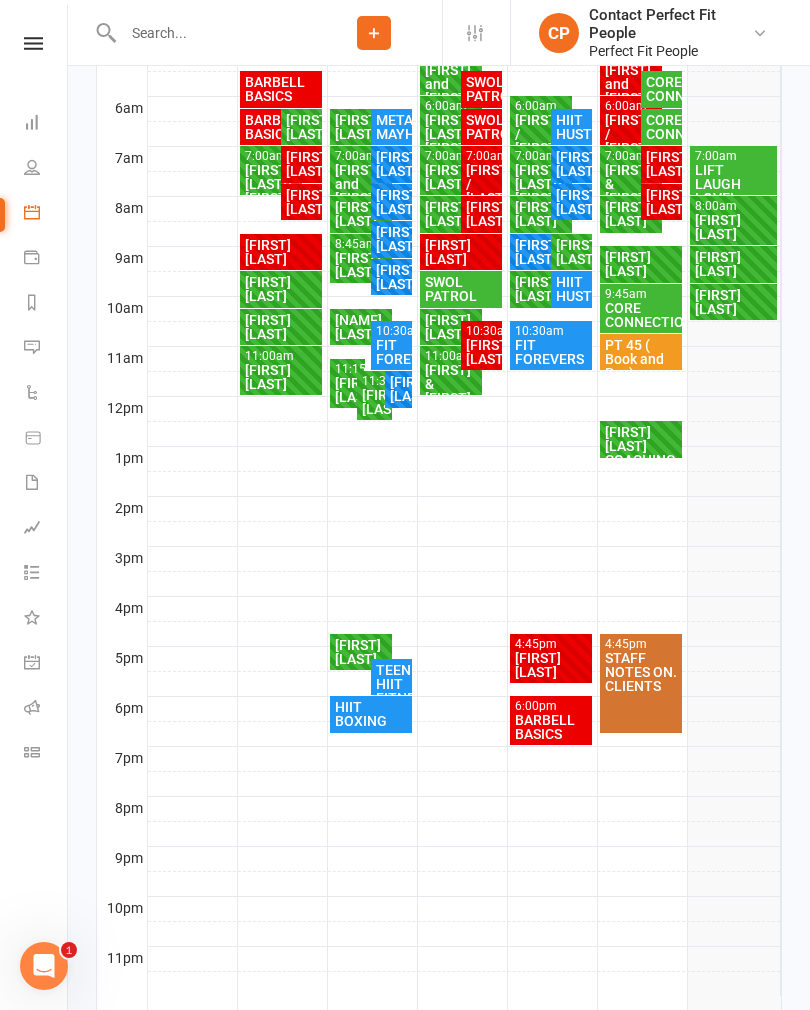 click on "BARBELL BASICS" at bounding box center (271, 127) 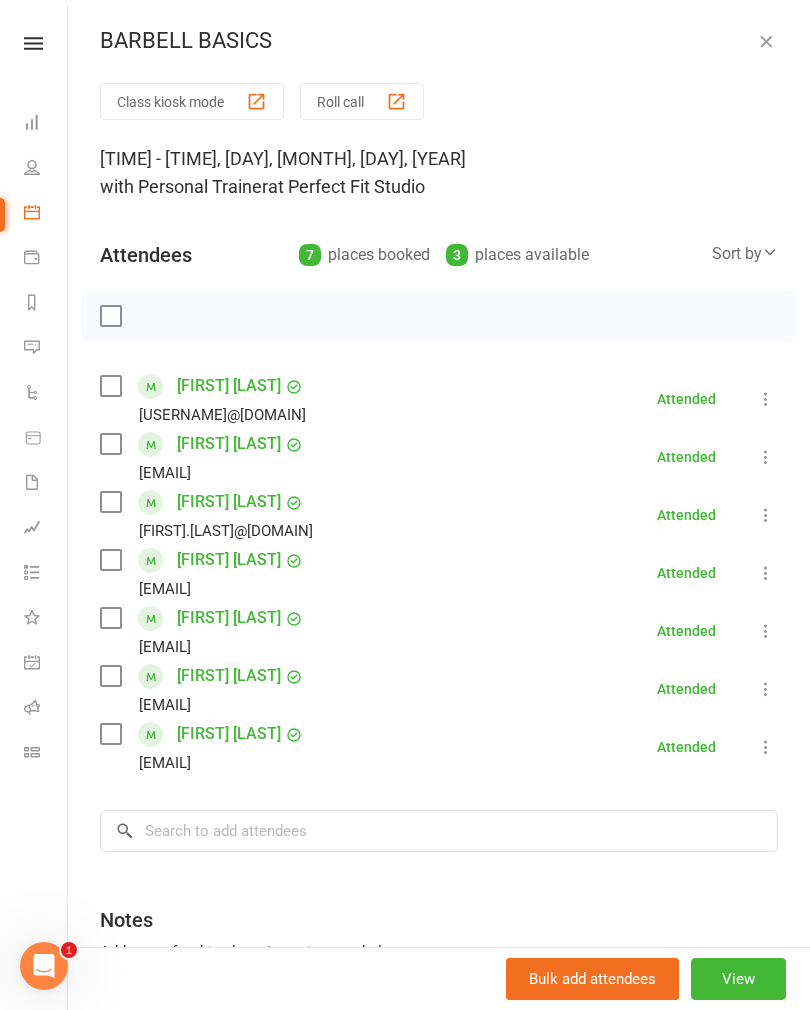 click at bounding box center [766, 41] 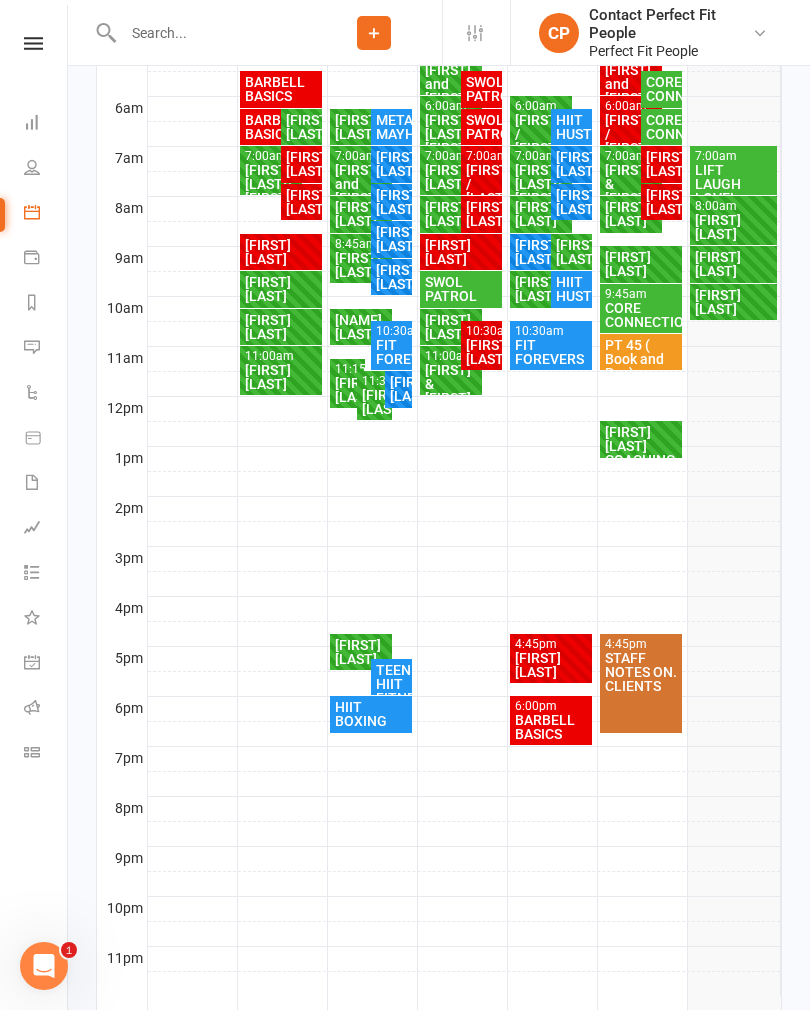 click on "BARBELL BASICS" at bounding box center [281, 89] 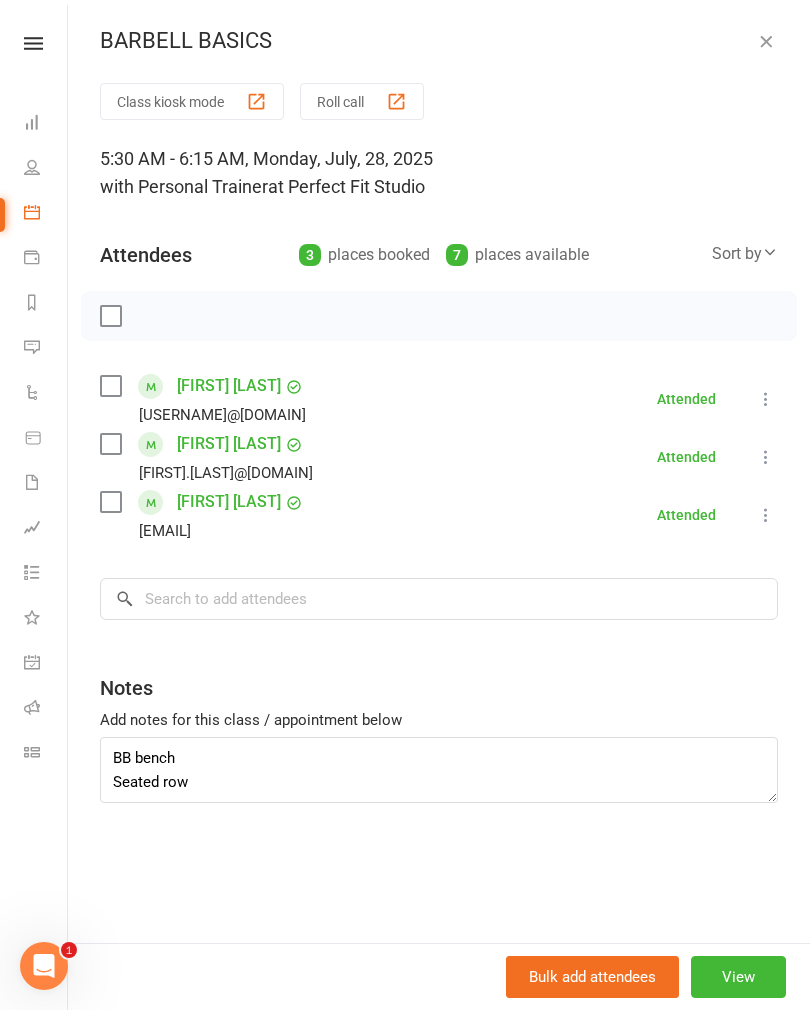 click at bounding box center (766, 41) 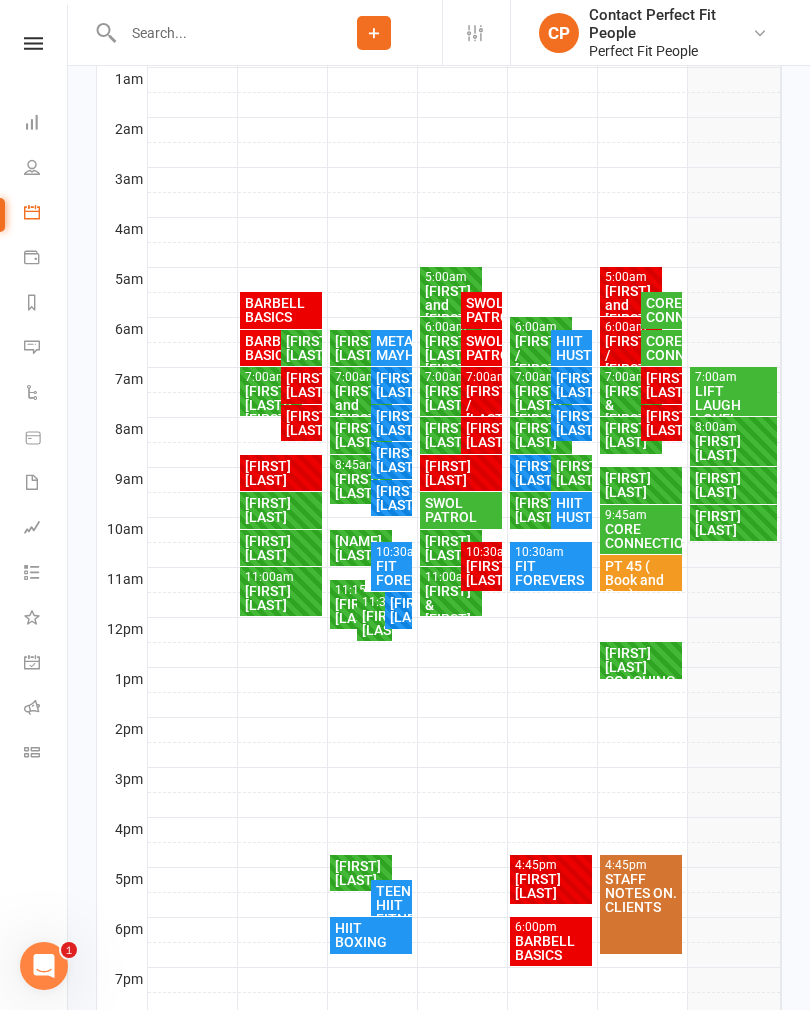 scroll, scrollTop: 410, scrollLeft: 0, axis: vertical 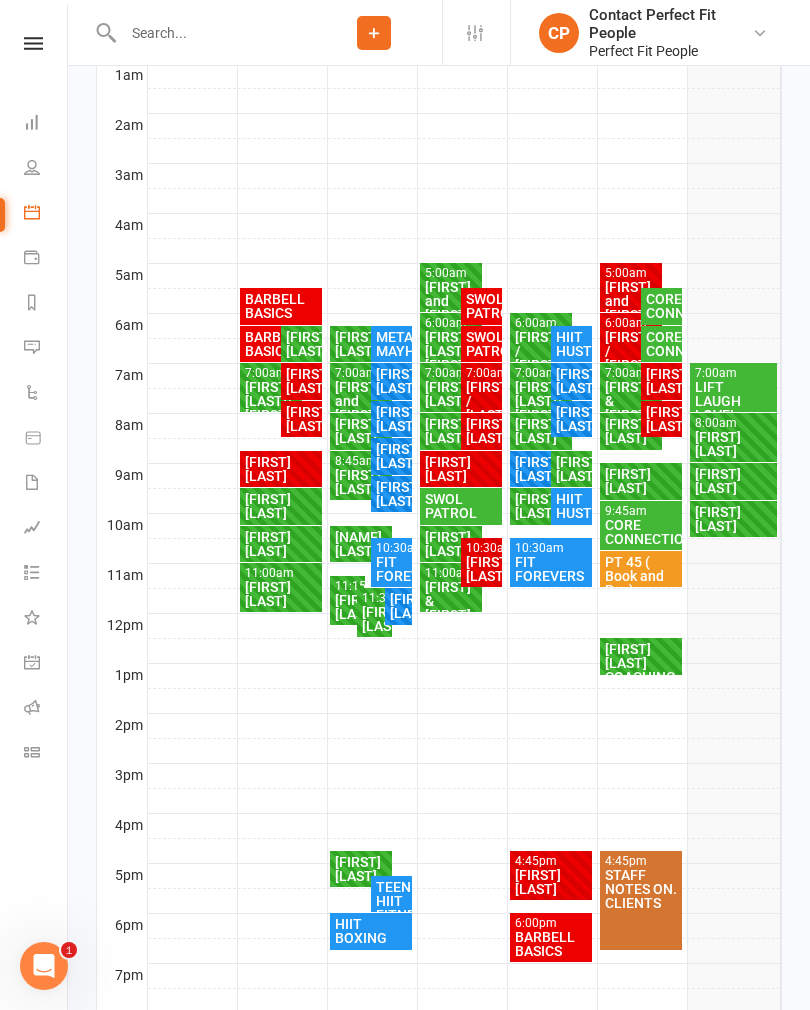 click on "[TIME] - [TIME]" at bounding box center [733, 373] 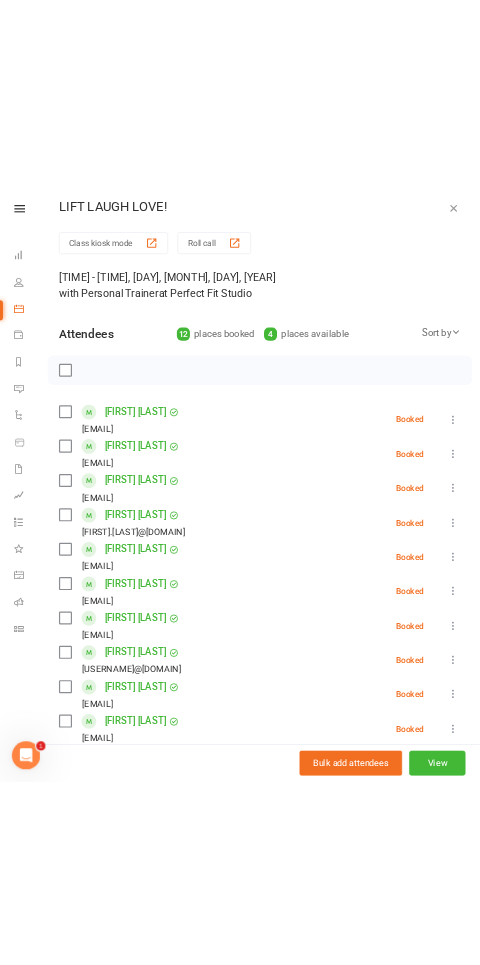 scroll, scrollTop: 753, scrollLeft: 0, axis: vertical 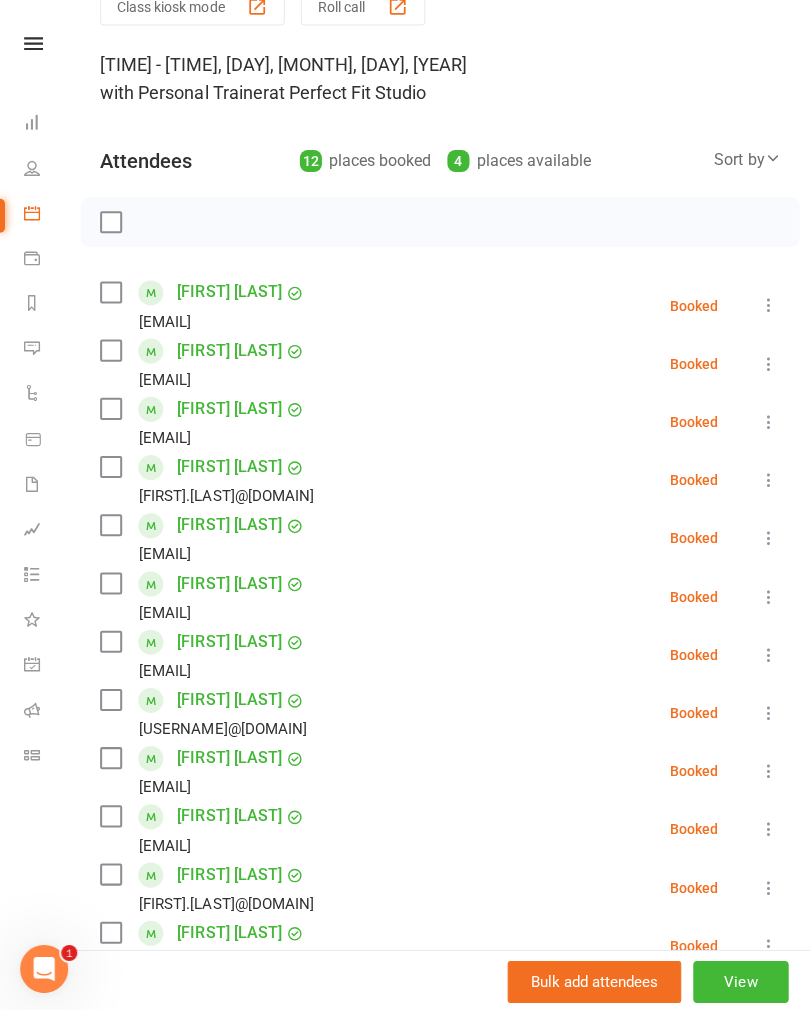 click at bounding box center [110, 222] 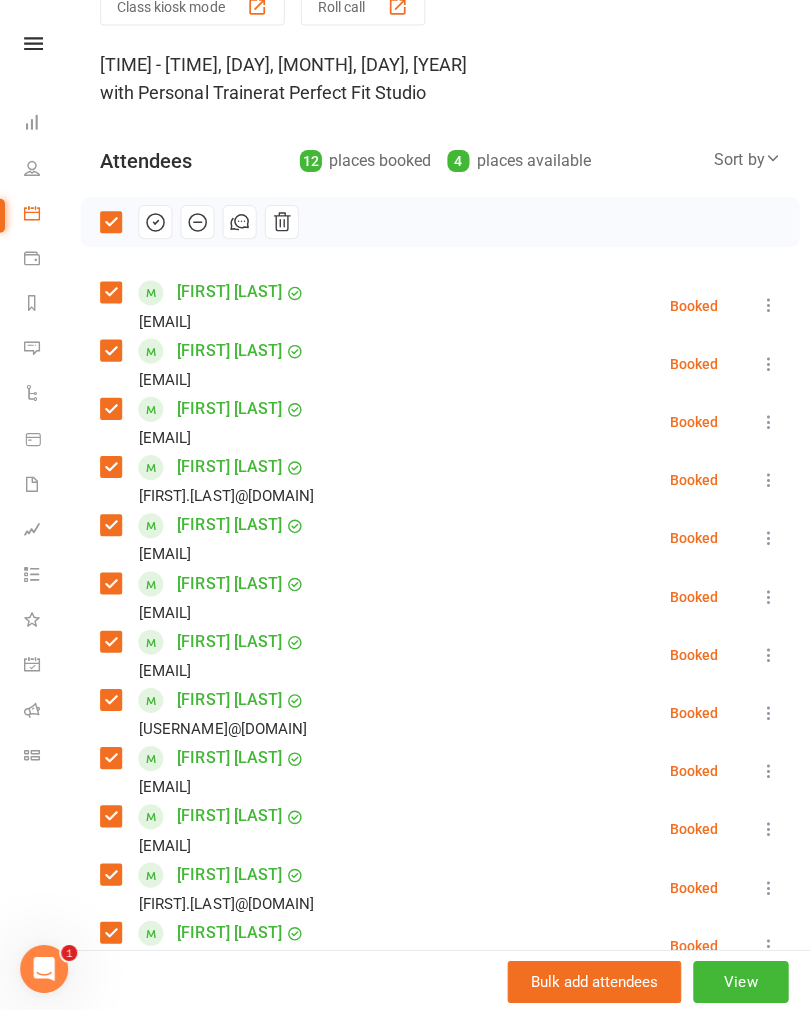click 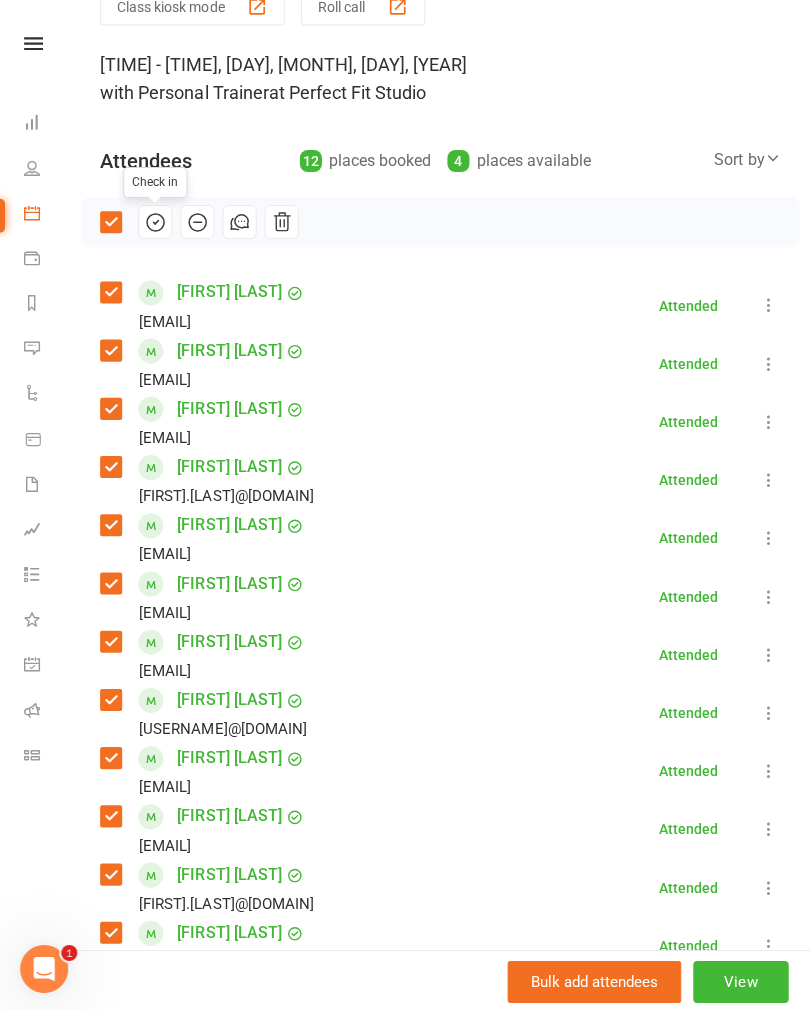 click 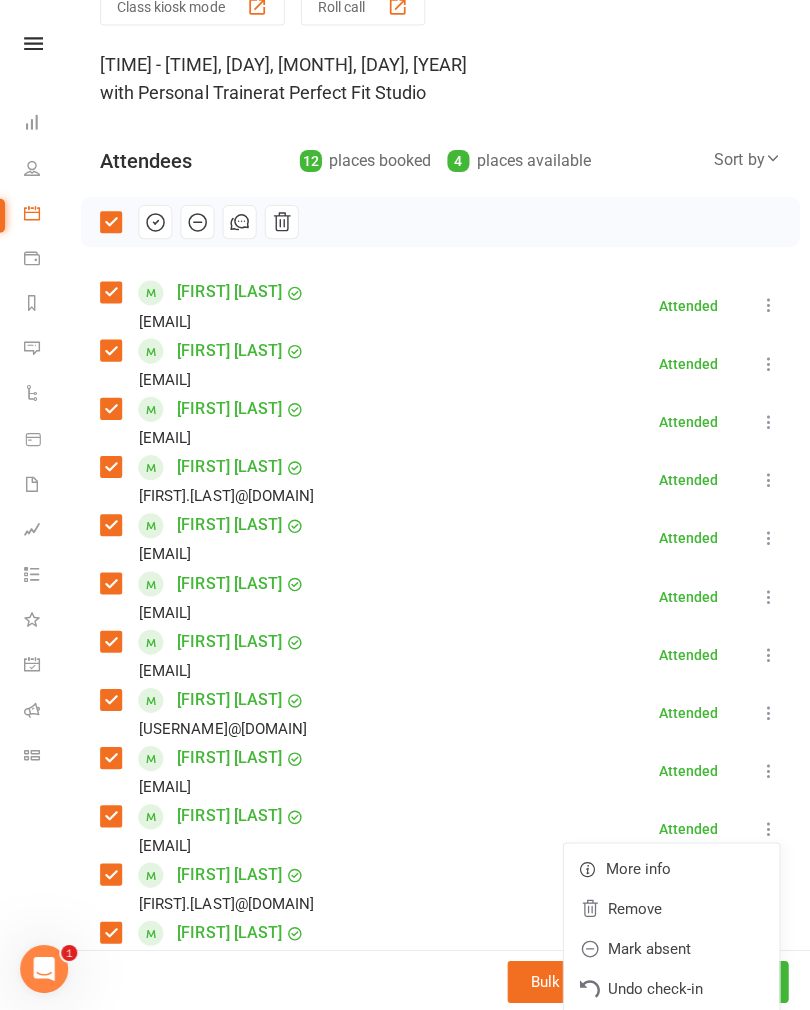 click on "Mark absent" at bounding box center [669, 946] 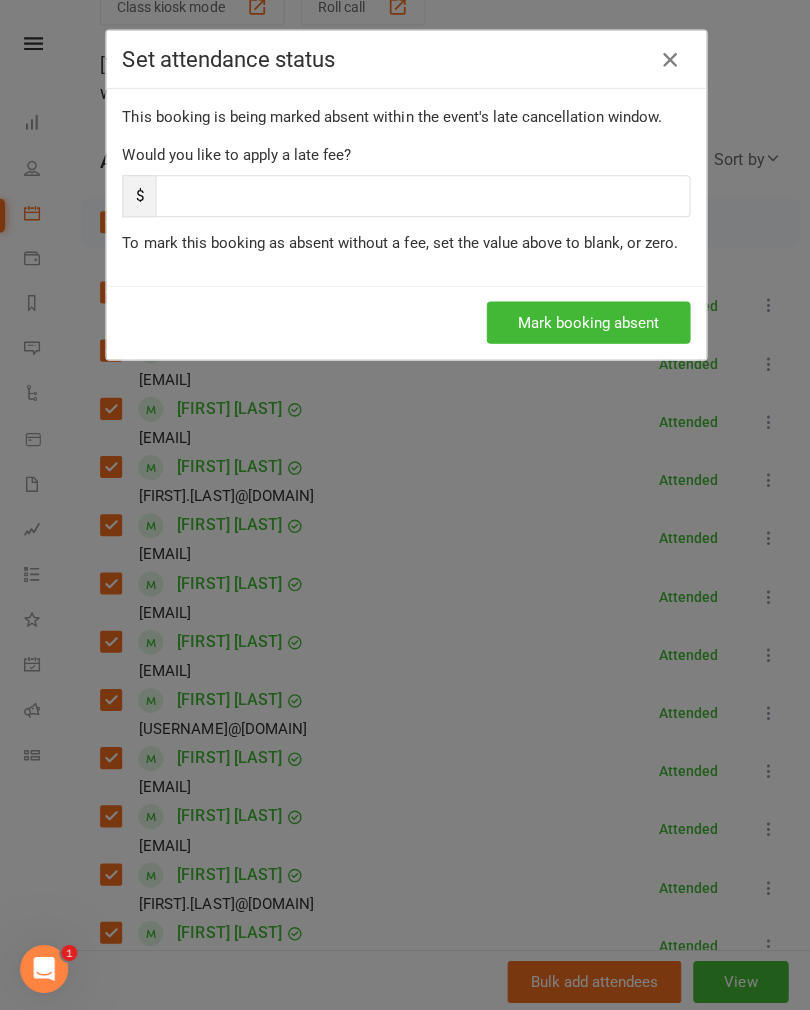 click on "Mark booking absent" at bounding box center [586, 322] 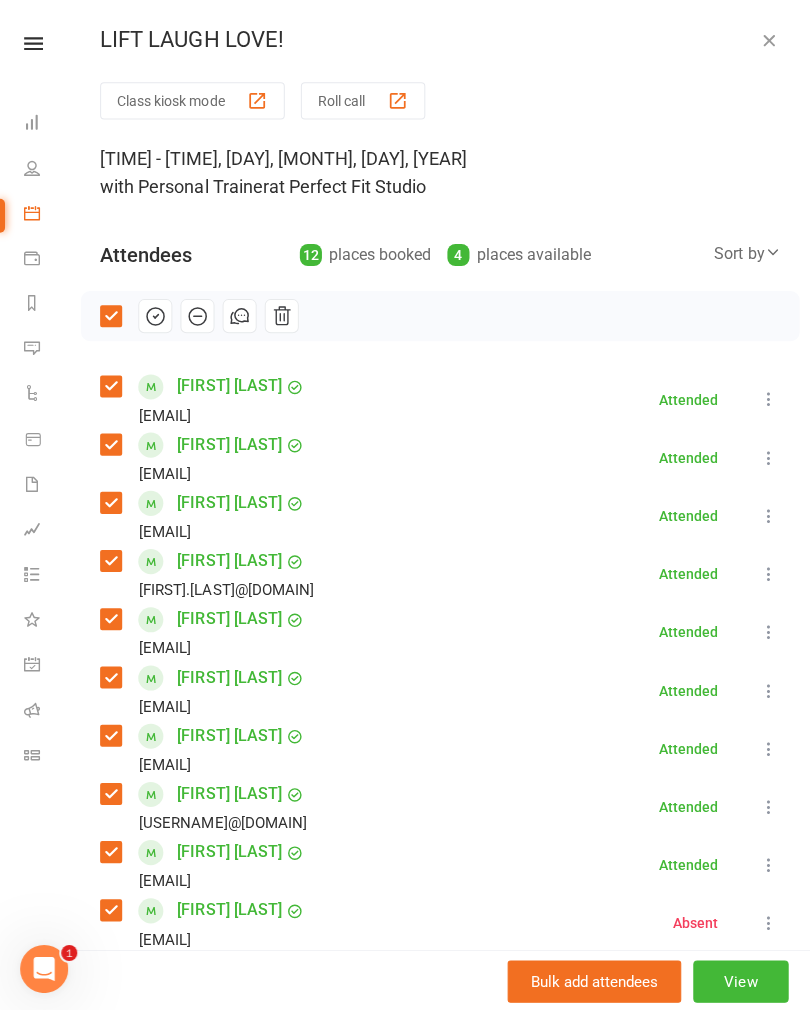 scroll, scrollTop: 0, scrollLeft: 0, axis: both 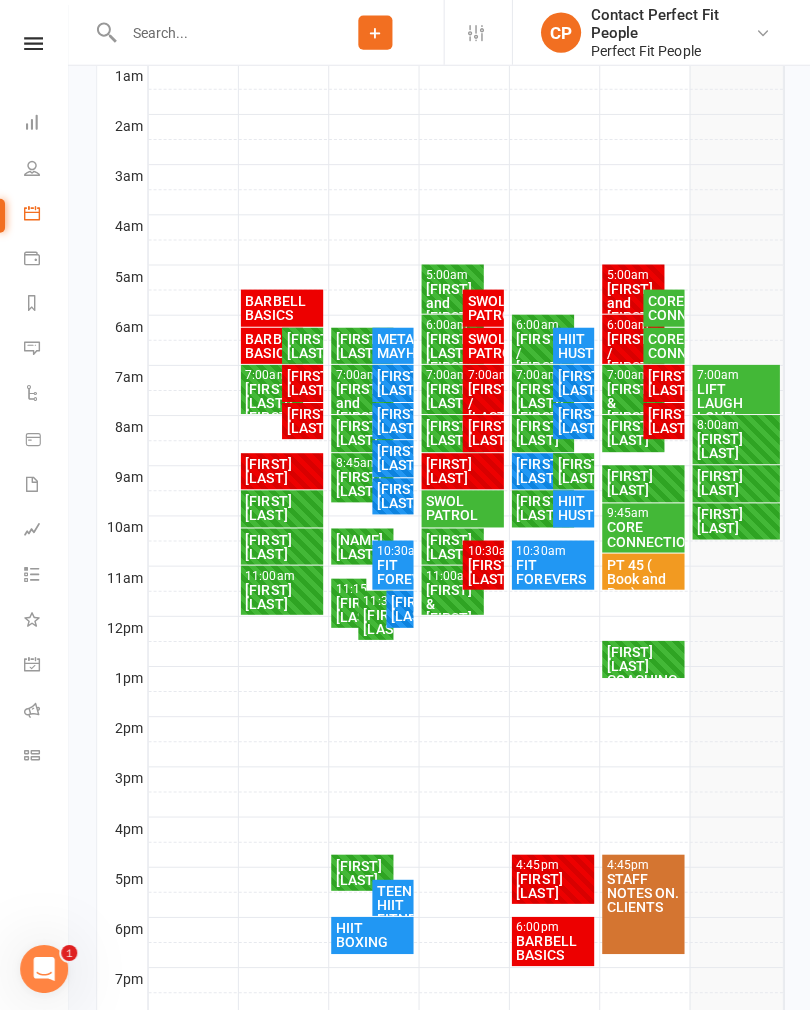 click on "[FIRST] [LAST]" at bounding box center [733, 445] 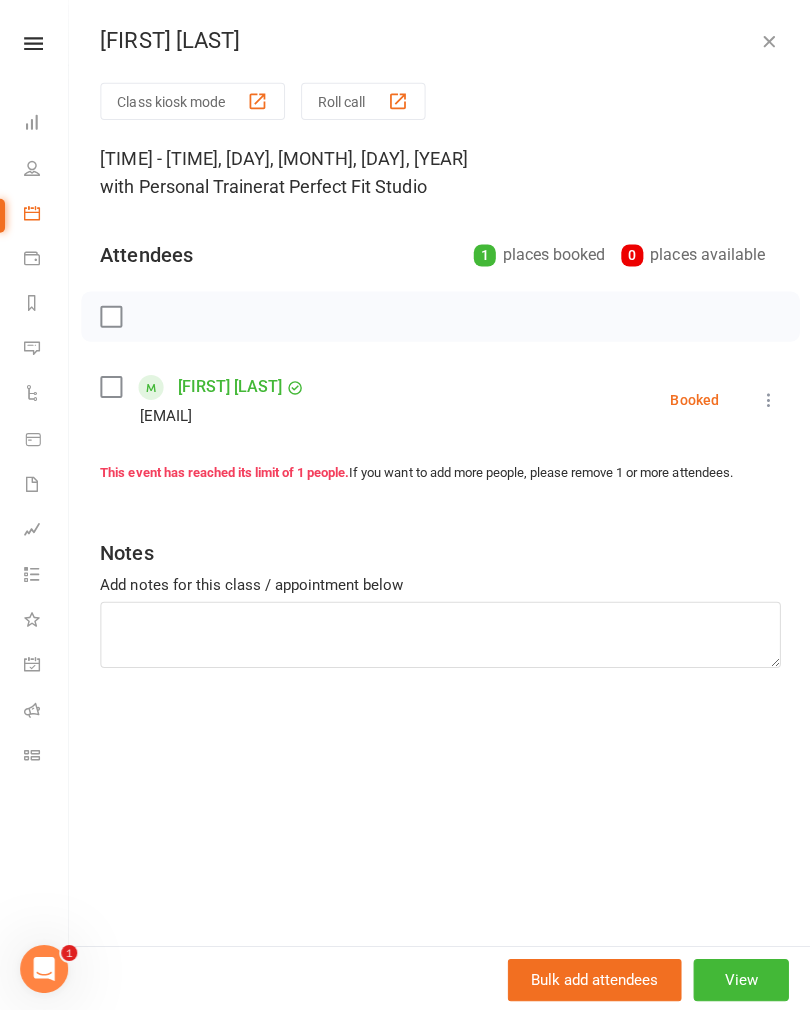 click at bounding box center (766, 41) 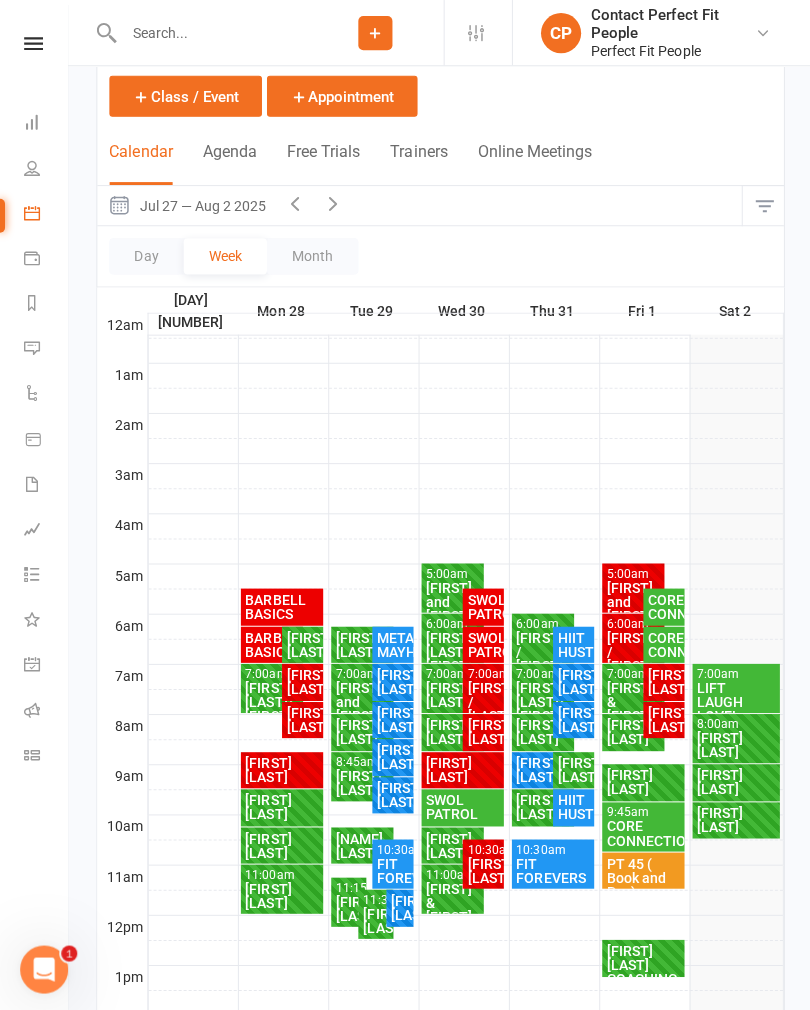 scroll, scrollTop: 110, scrollLeft: 0, axis: vertical 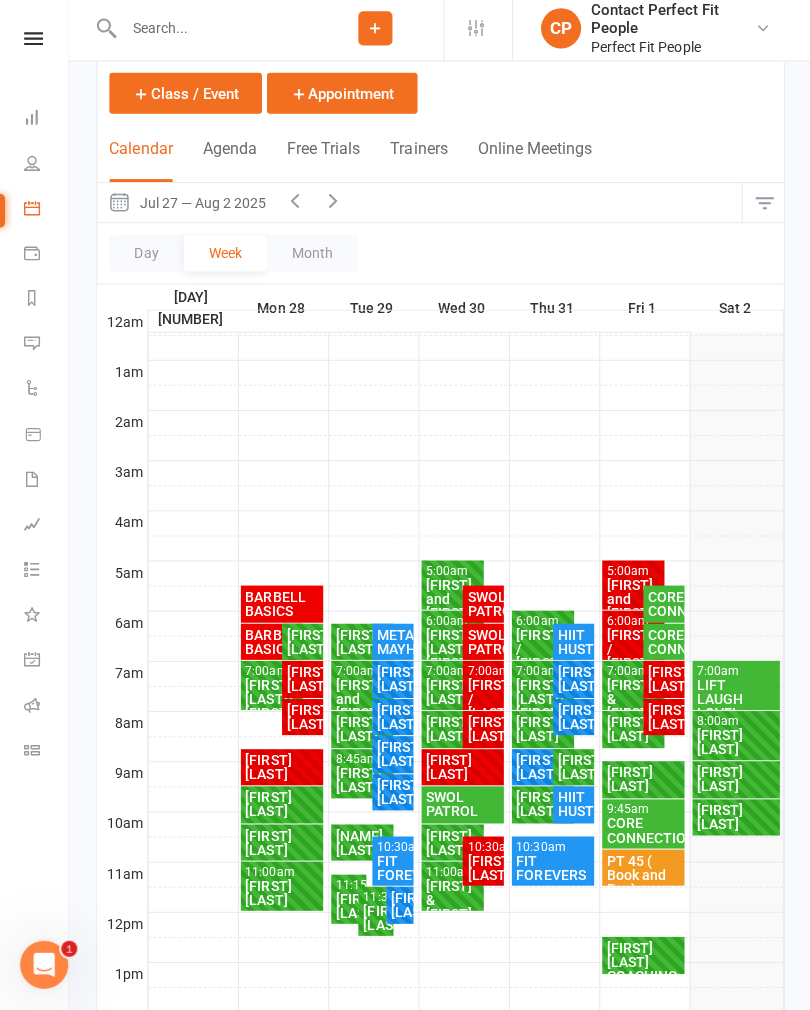 click at bounding box center [211, 33] 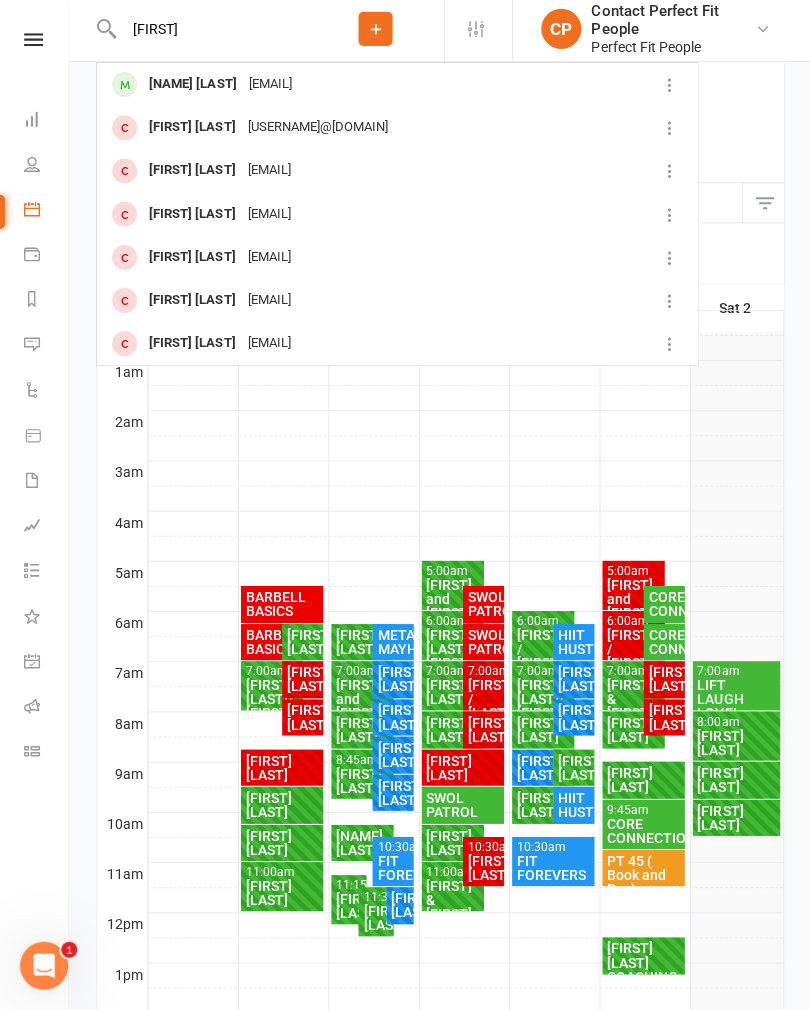 type on "[FIRST]" 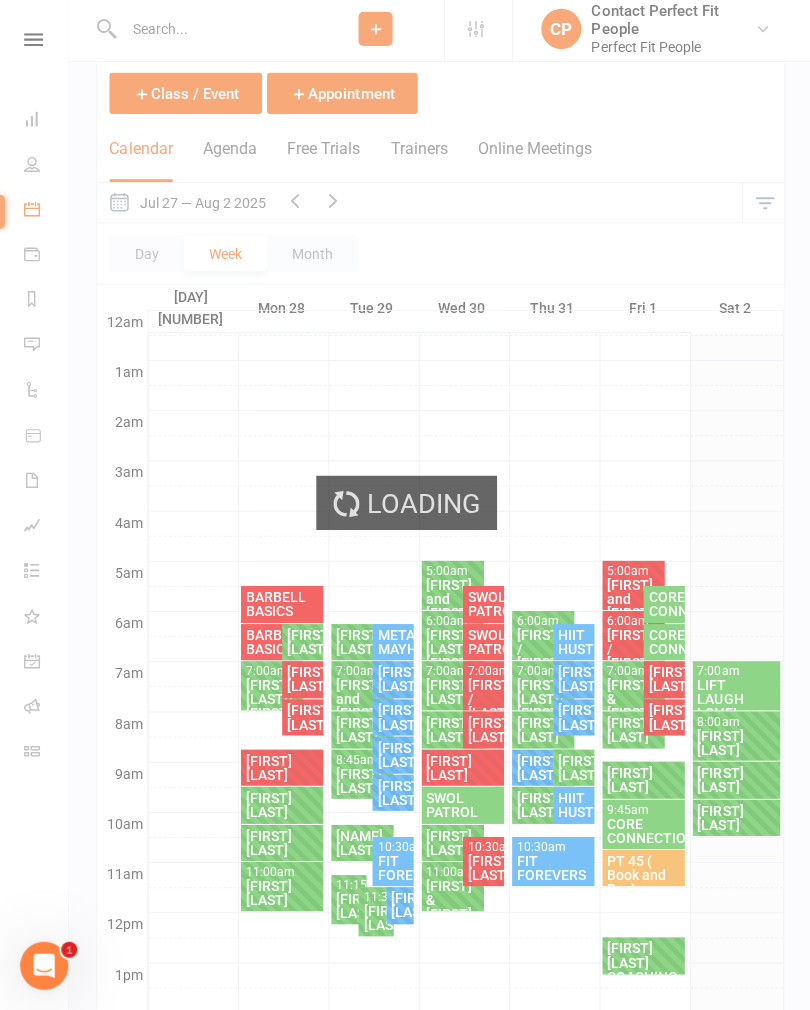 scroll, scrollTop: 111, scrollLeft: 0, axis: vertical 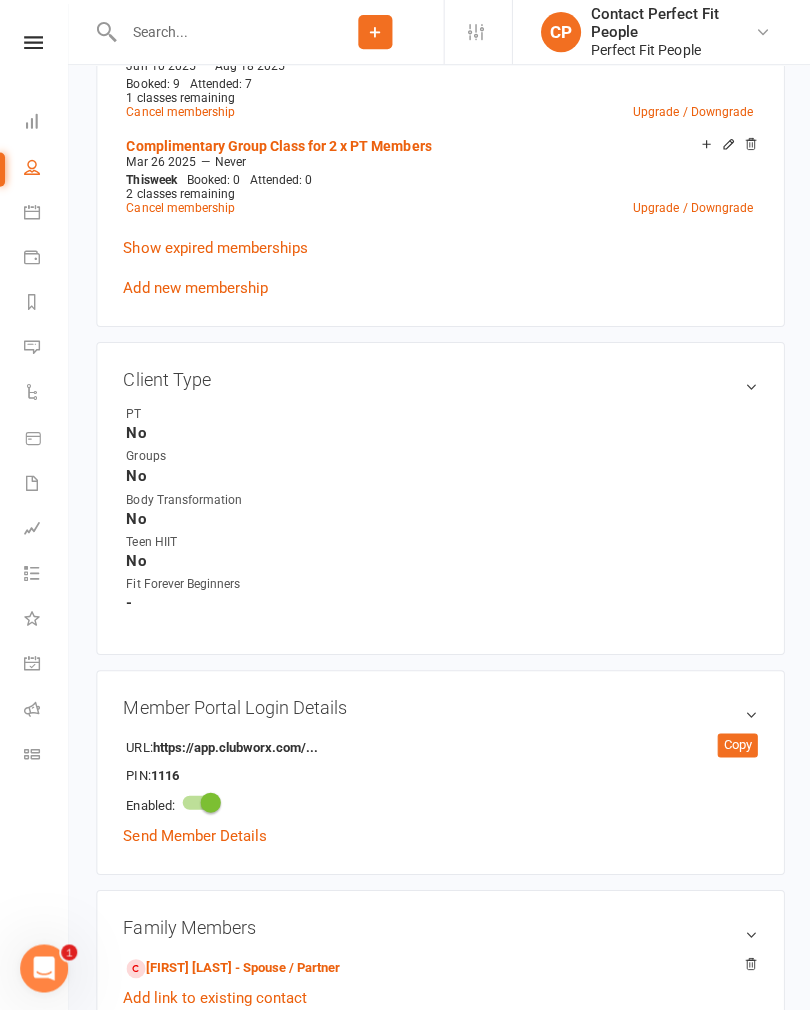 click at bounding box center [33, 43] 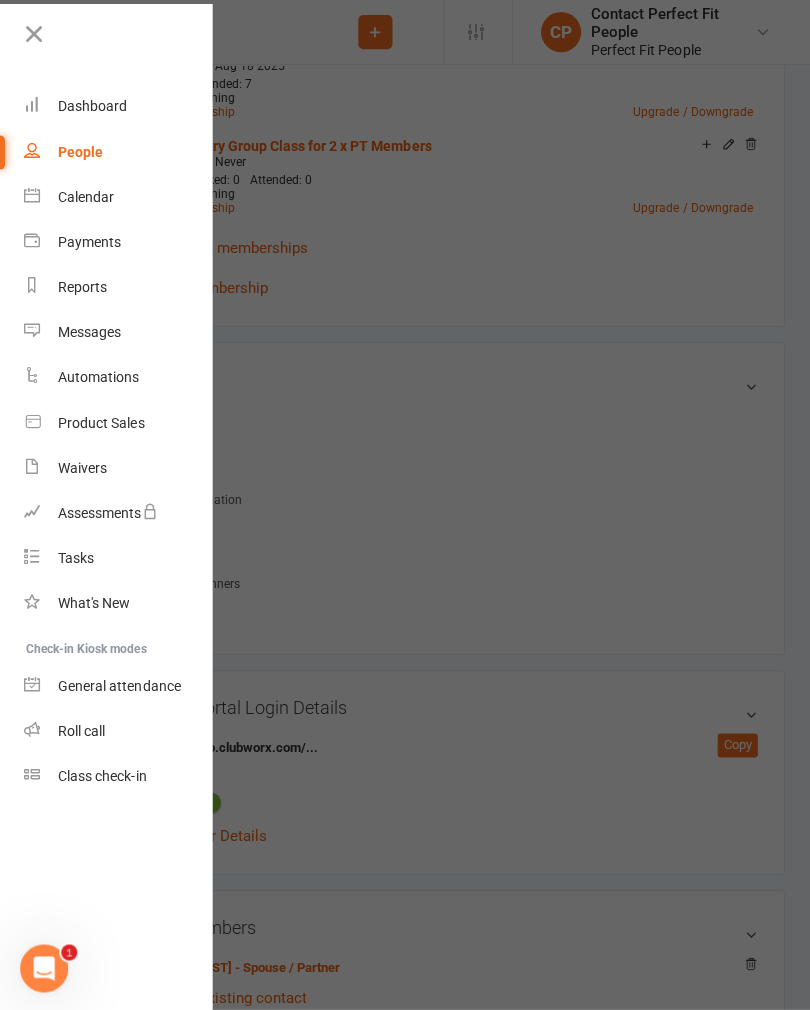 scroll, scrollTop: 994, scrollLeft: 0, axis: vertical 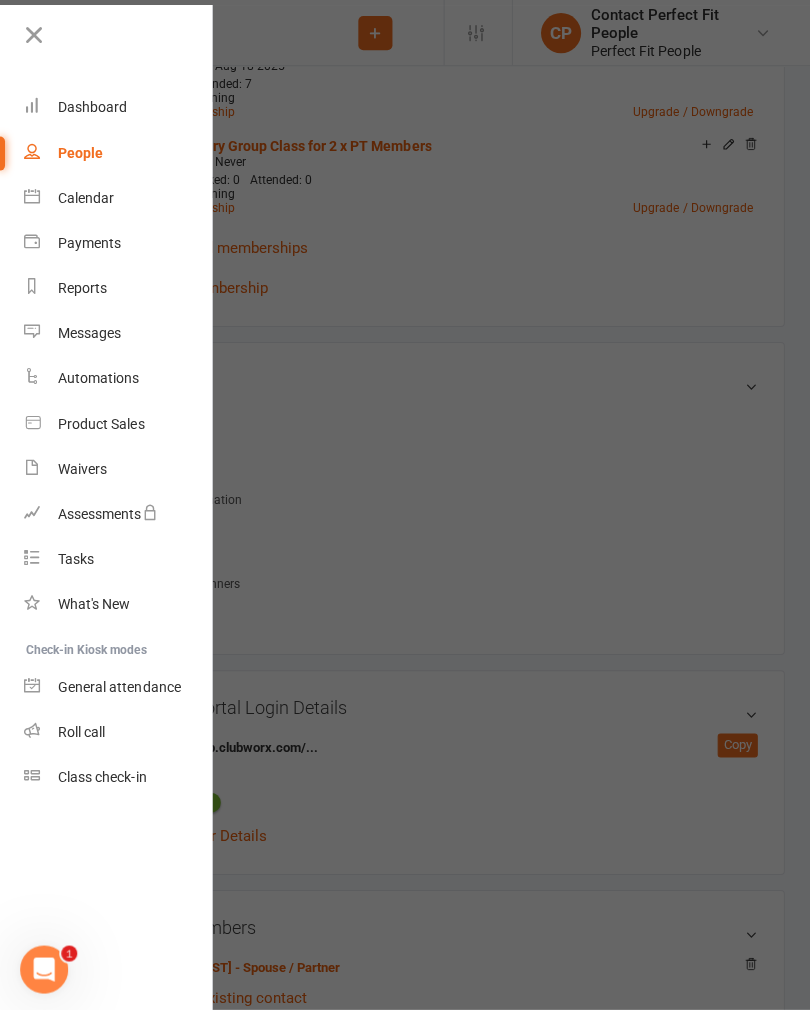 click on "Calendar" at bounding box center (86, 197) 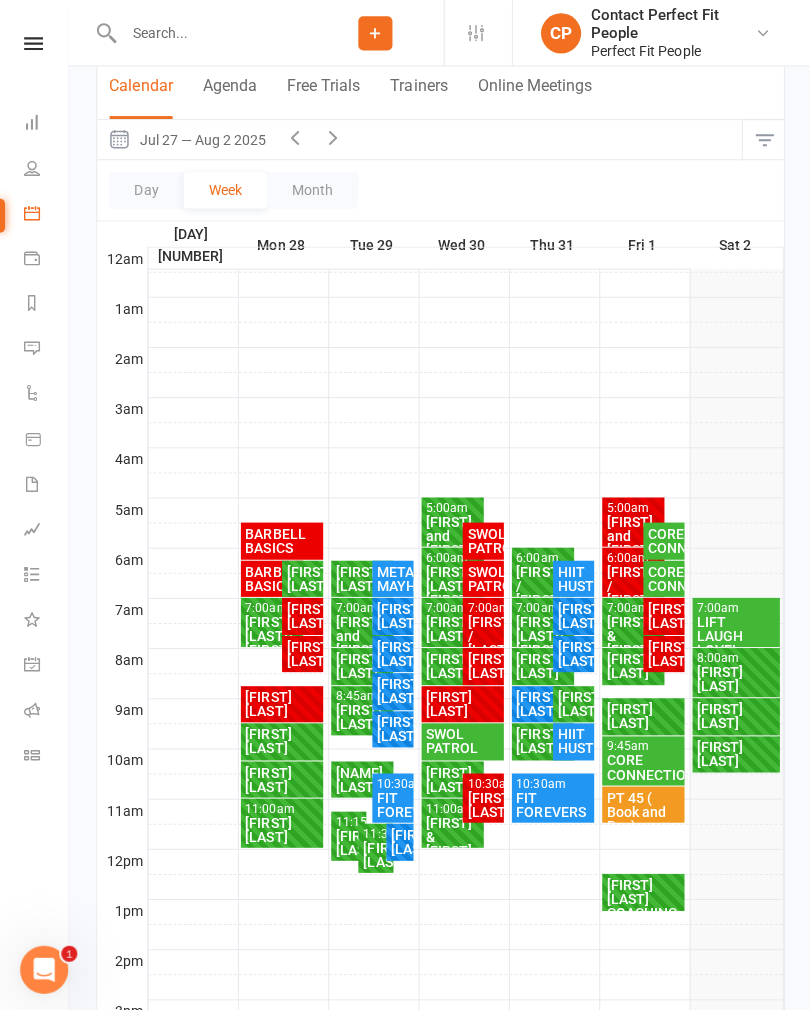 scroll, scrollTop: 177, scrollLeft: 0, axis: vertical 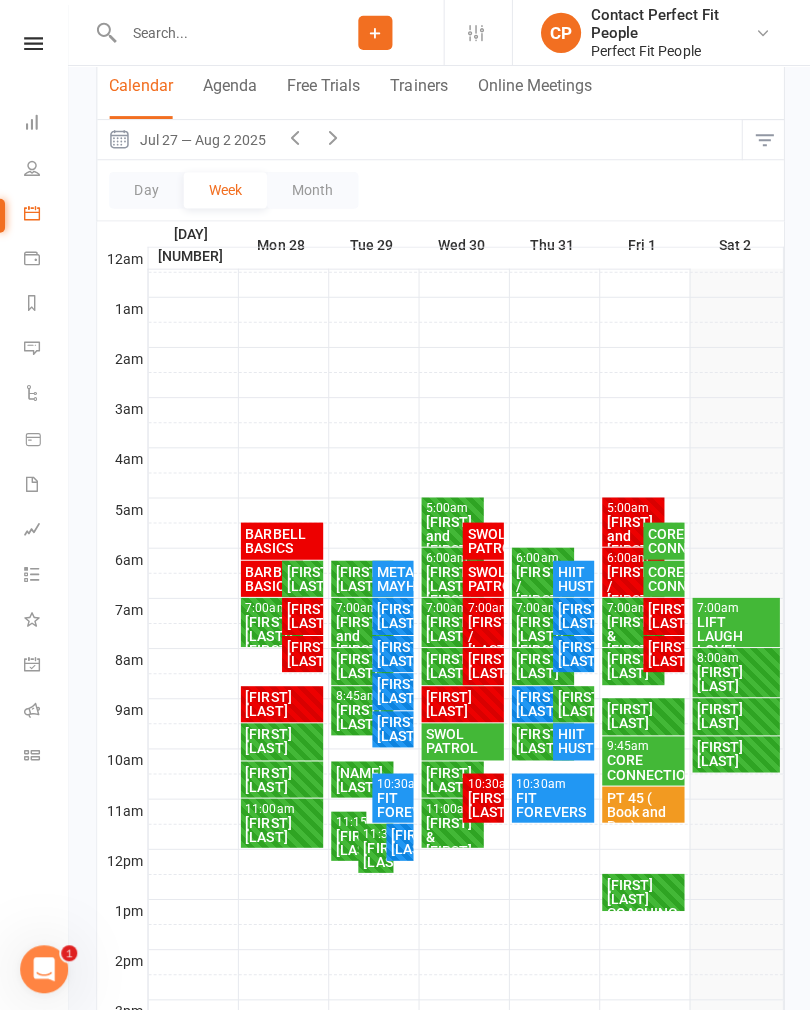click on "LIFT LAUGH LOVE!" at bounding box center [733, 634] 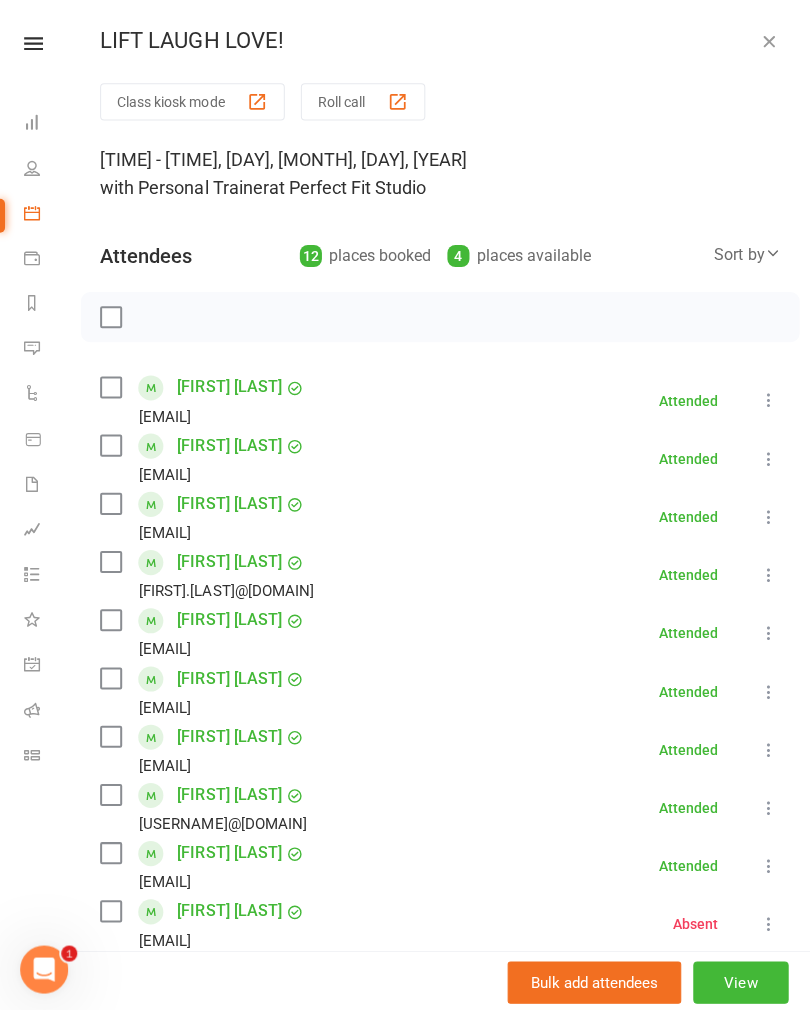 click at bounding box center [766, 41] 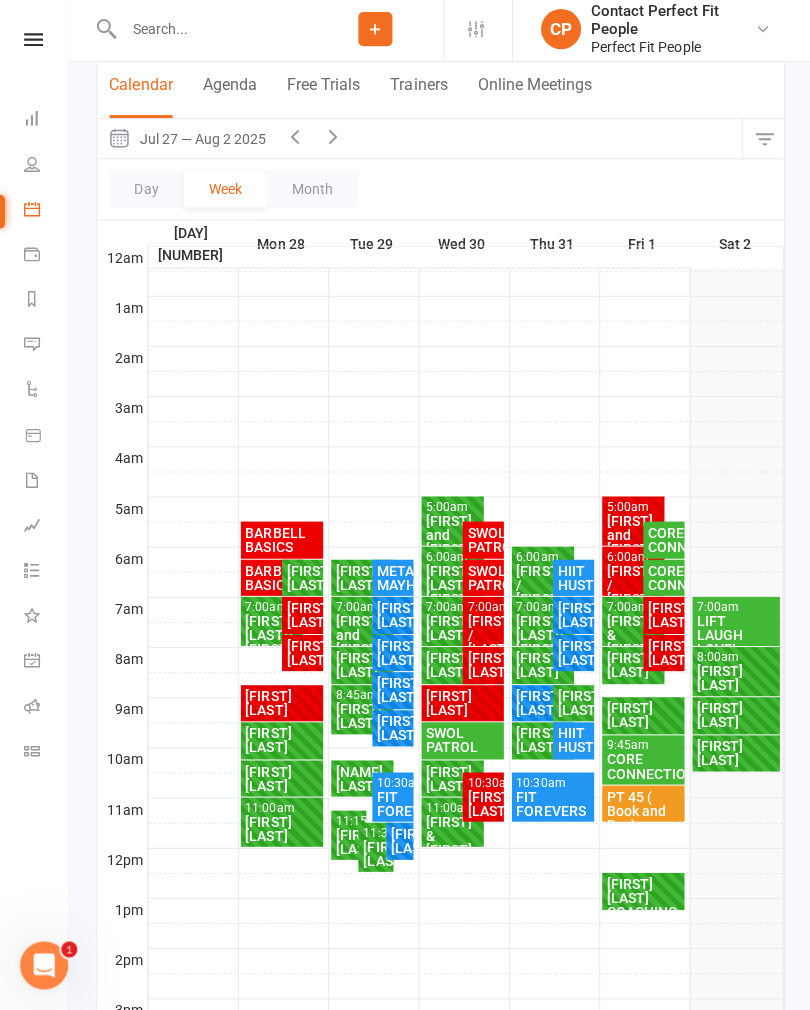 scroll, scrollTop: 177, scrollLeft: 0, axis: vertical 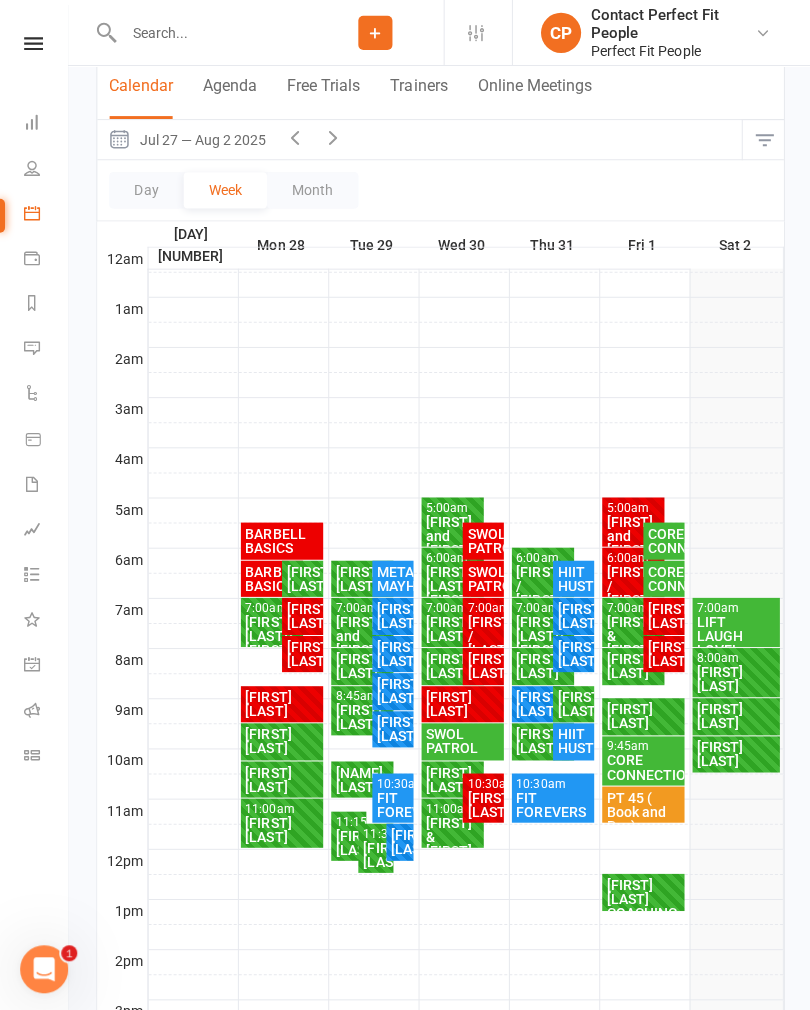 click at bounding box center (332, 137) 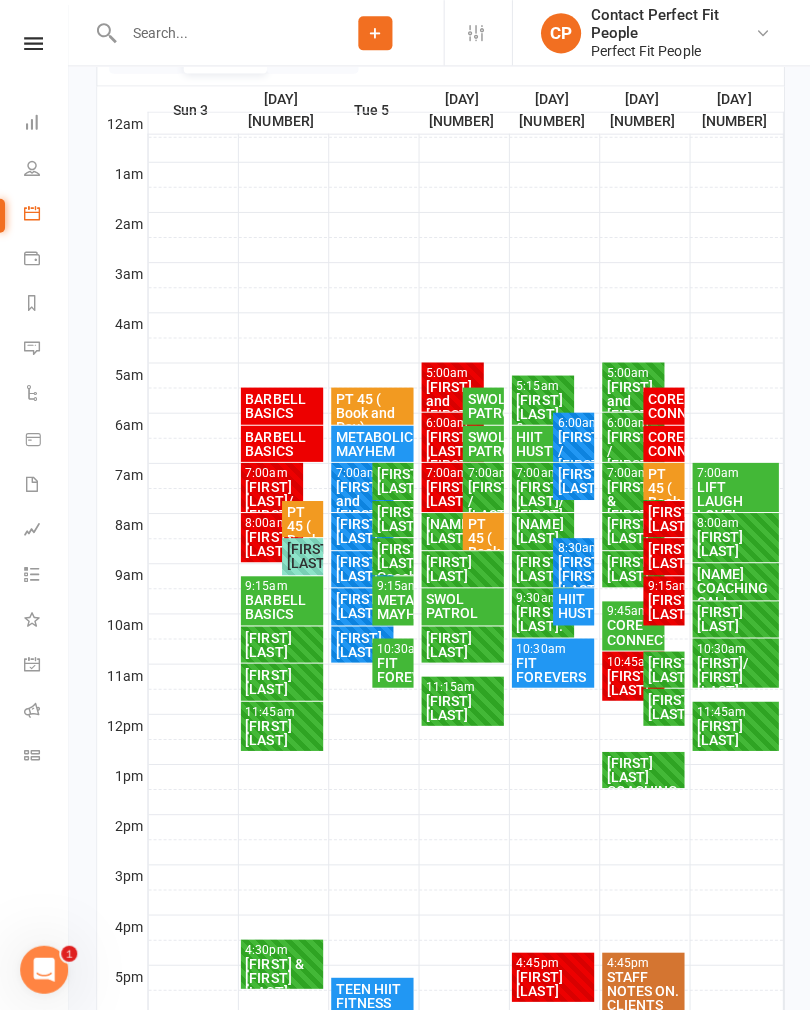 scroll, scrollTop: 313, scrollLeft: 0, axis: vertical 